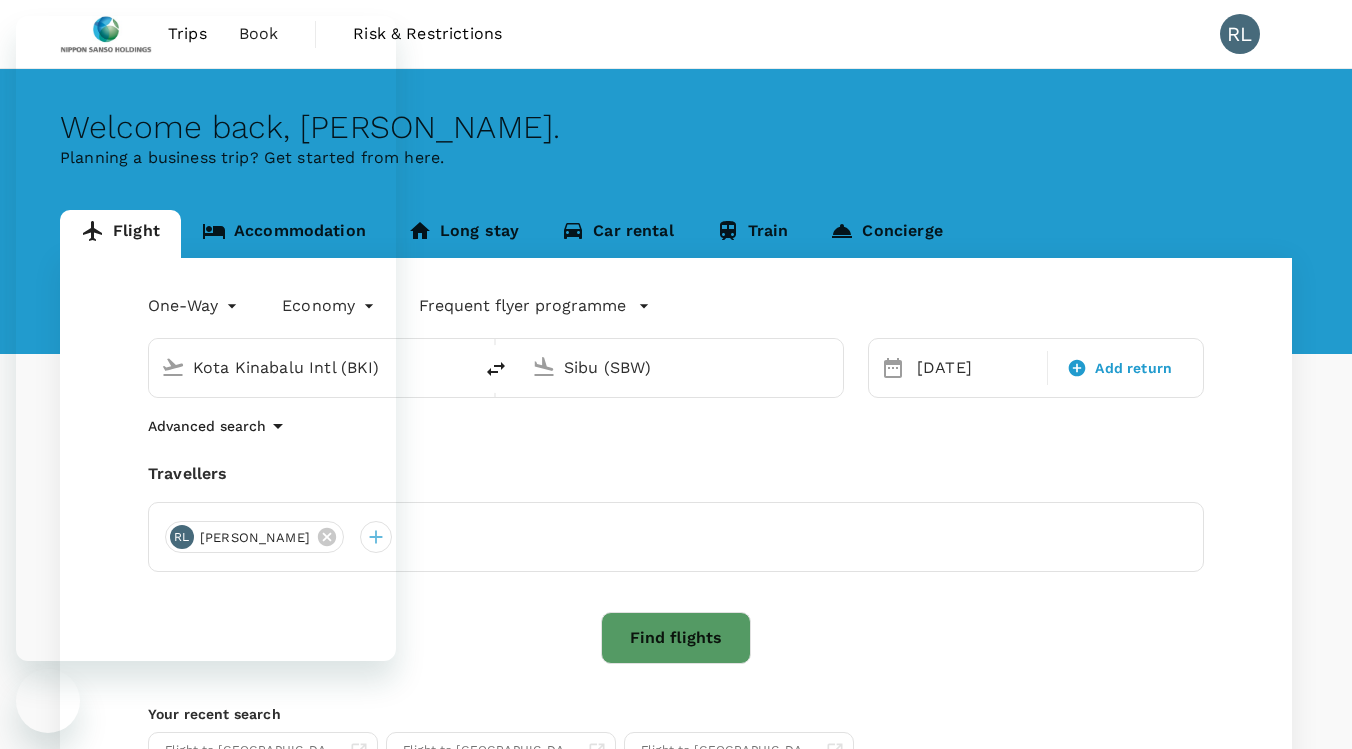 scroll, scrollTop: 0, scrollLeft: 0, axis: both 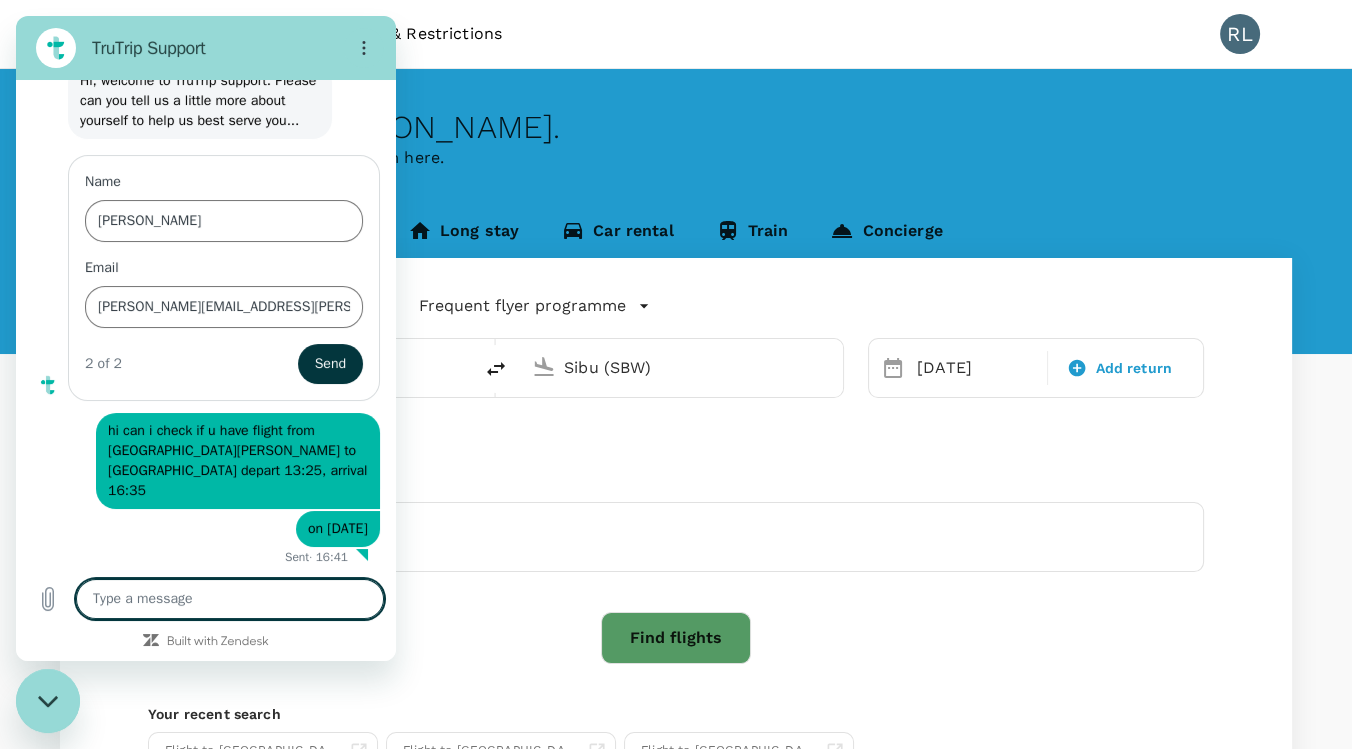 click at bounding box center [230, 599] 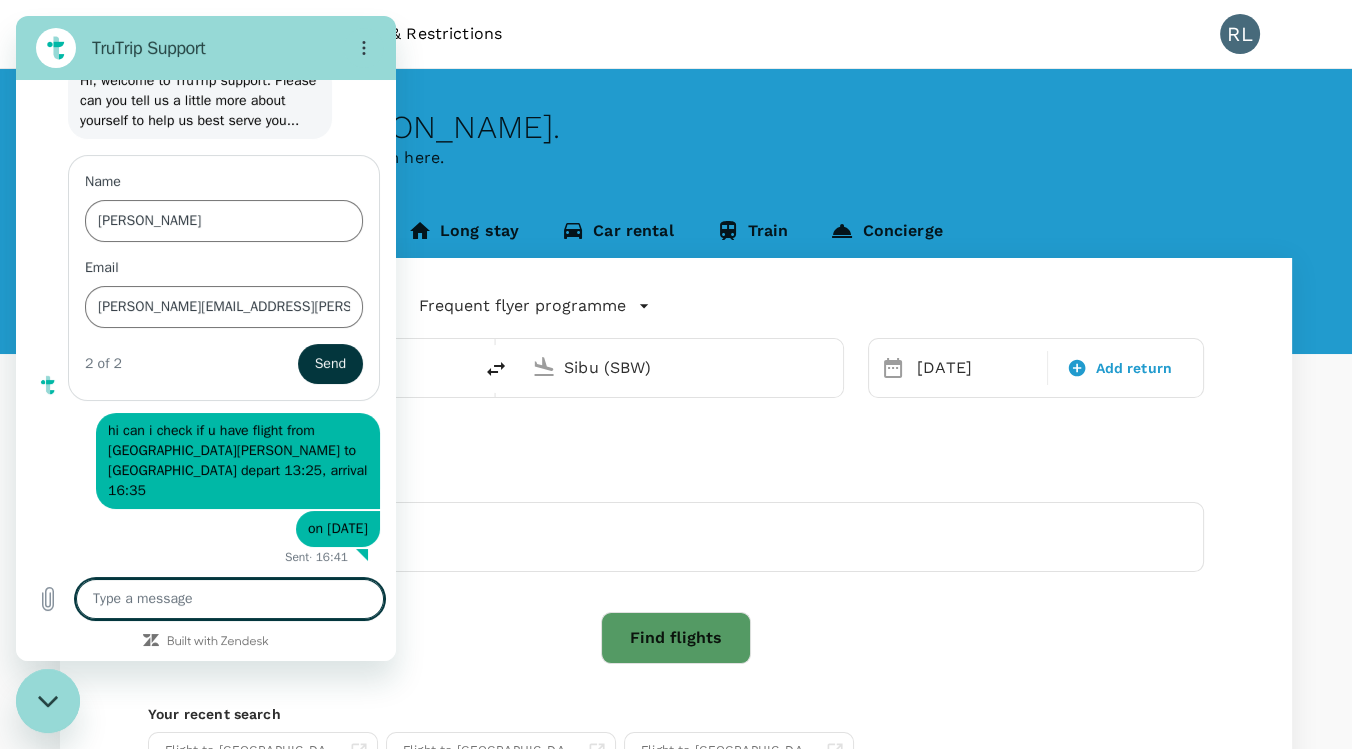 type on "hi" 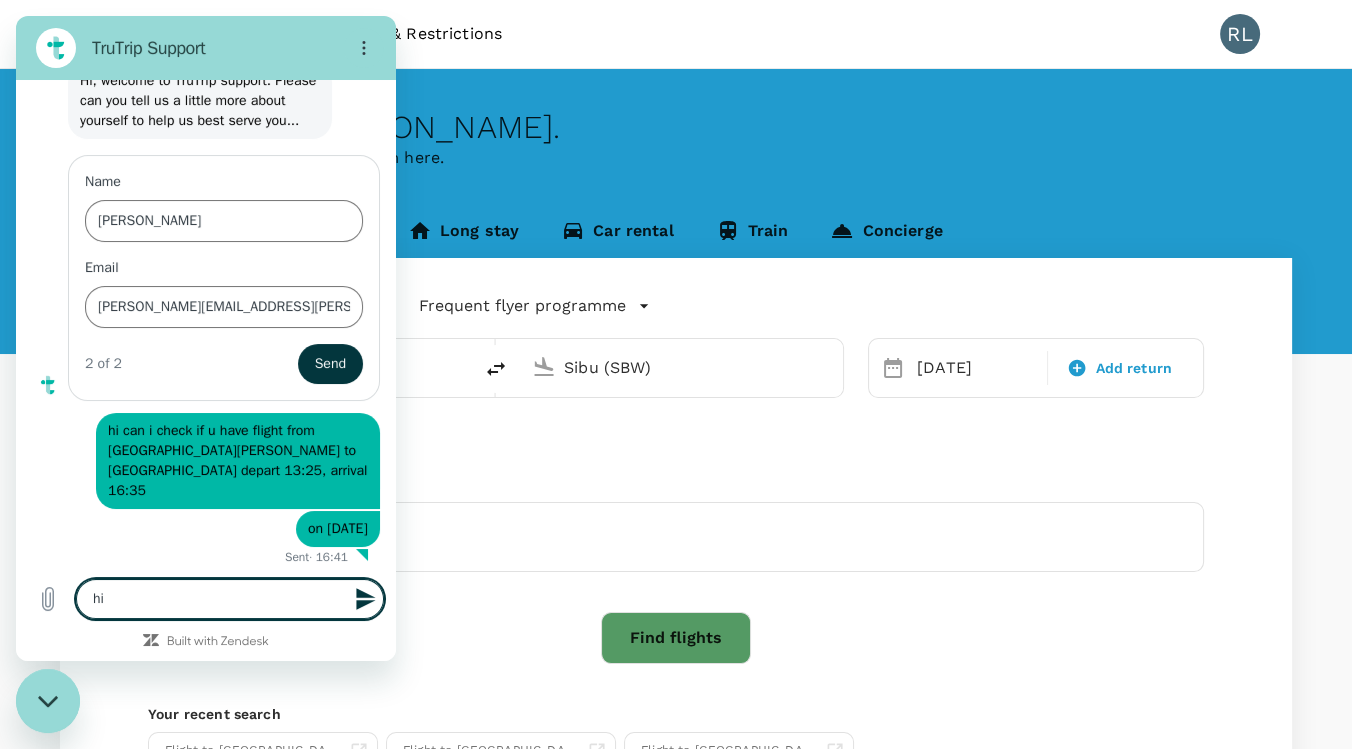 click 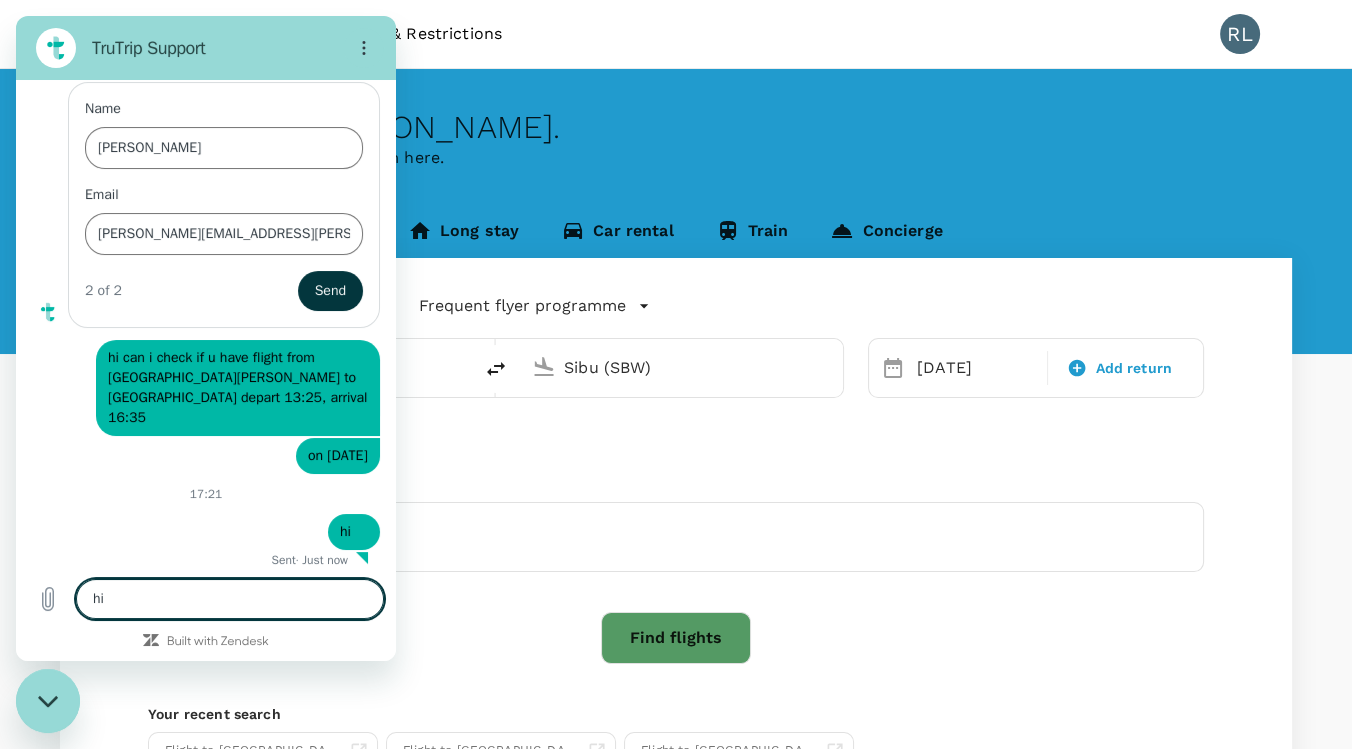 scroll, scrollTop: 151, scrollLeft: 0, axis: vertical 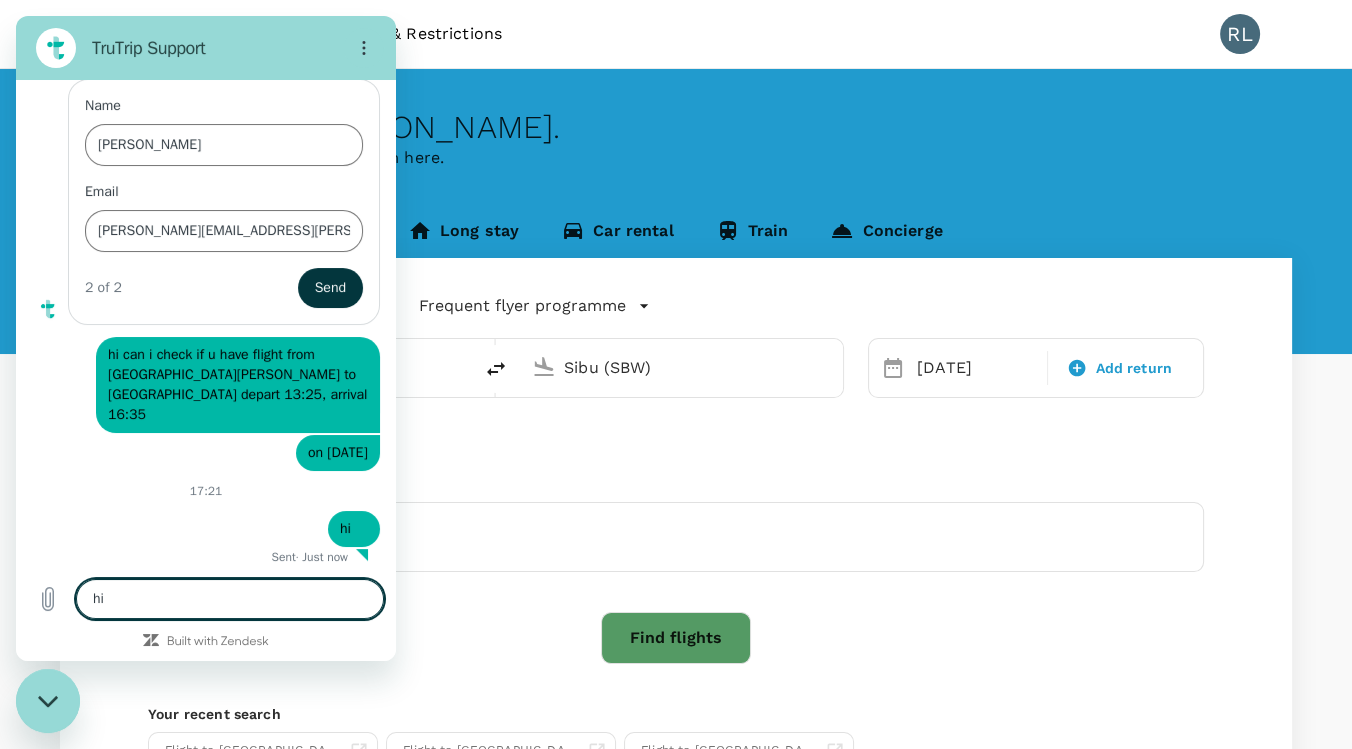 click on "Travellers" at bounding box center [676, 474] 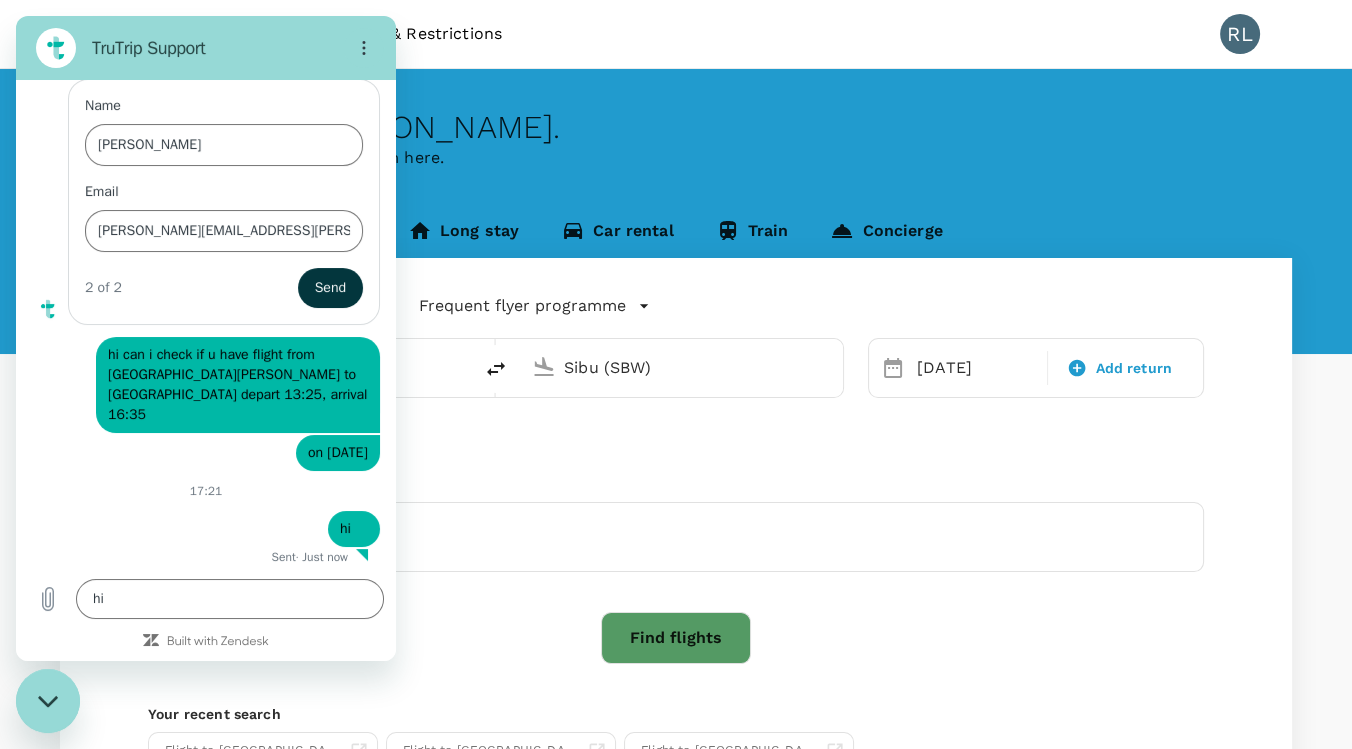 click on "[PERSON_NAME]" at bounding box center (676, 537) 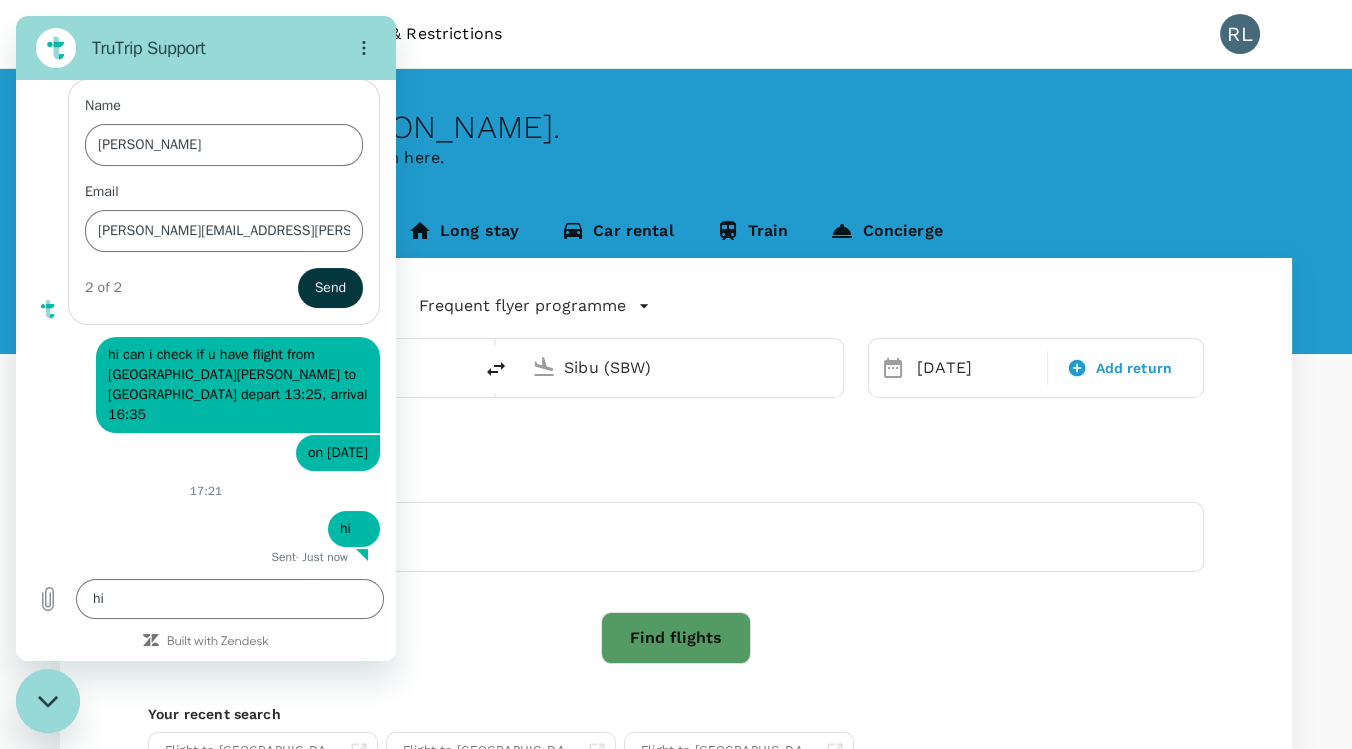 click on "Find flights" at bounding box center (676, 638) 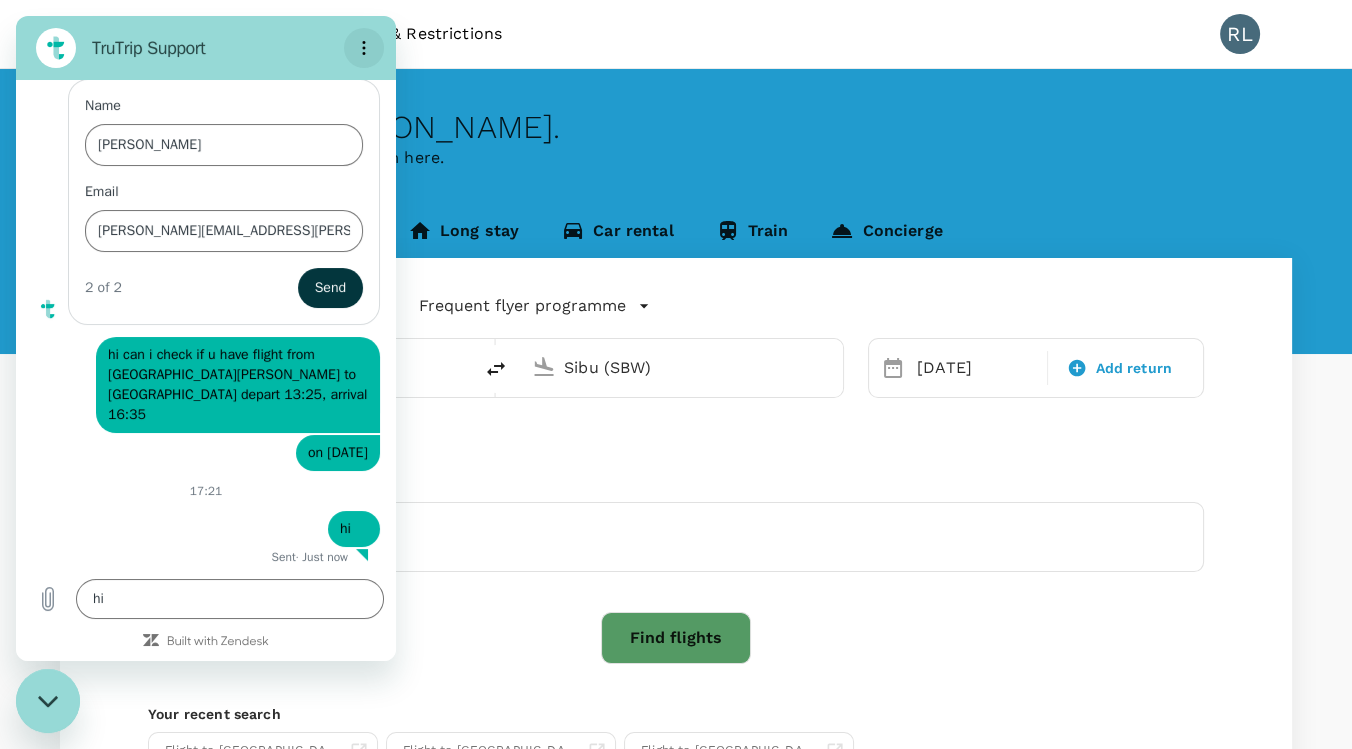 click at bounding box center [364, 48] 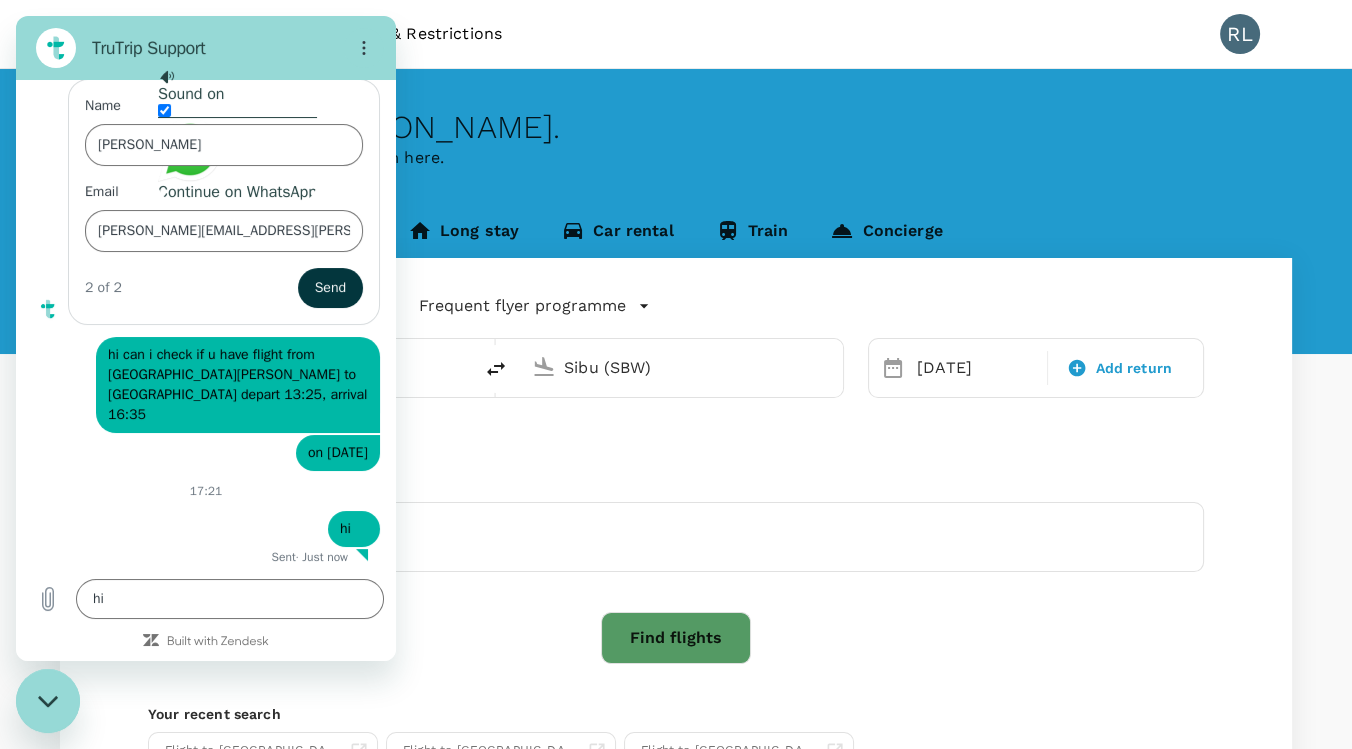 click on "TruTrip Support" at bounding box center [182, 48] 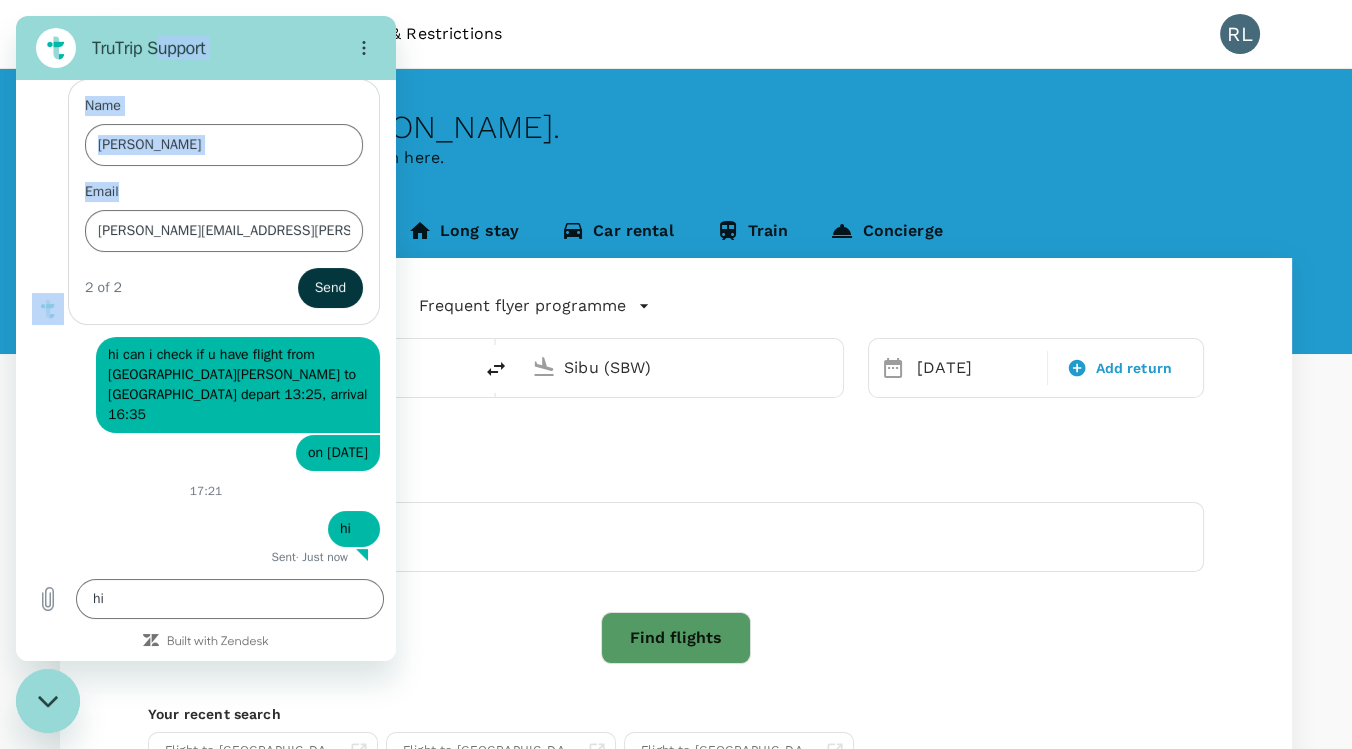 drag, startPoint x: 157, startPoint y: 18, endPoint x: 146, endPoint y: 214, distance: 196.30843 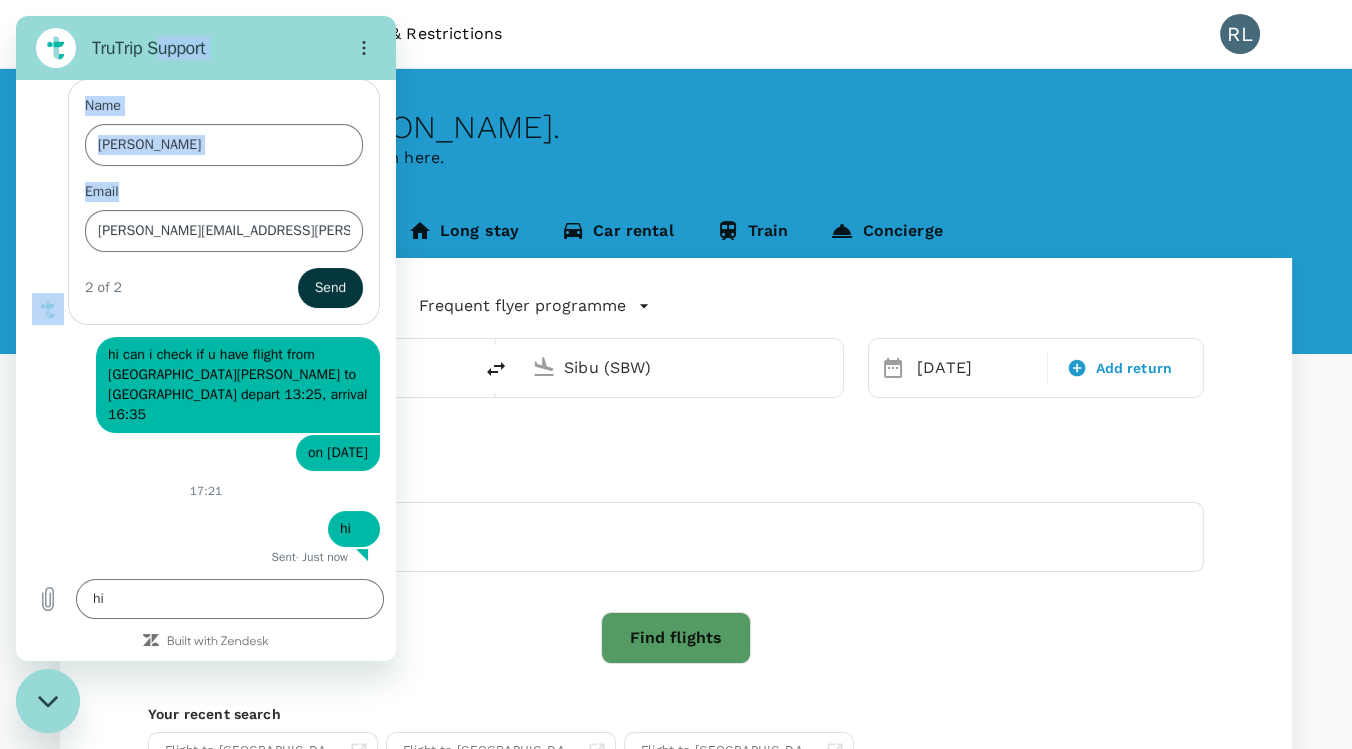 click on "TruTrip Support 16:41 TruTrip TruTrip says:  Hi, welcome to TruTrip support. Please can you tell us a little more about yourself to help us best serve you... 16:41 Name [PERSON_NAME] [PERSON_NAME][EMAIL_ADDRESS][PERSON_NAME][DOMAIN_NAME] 2 of 2 Send  says:  hi can i check if u have flight from [PERSON_NAME] to [GEOGRAPHIC_DATA] depart 13:25, arrival 16:35 Sent  · 16:41  says:  on [DATE] Sent  · 16:41 17:21  says:  hi  Sent  · Just now Type a message hi x" at bounding box center (206, 338) 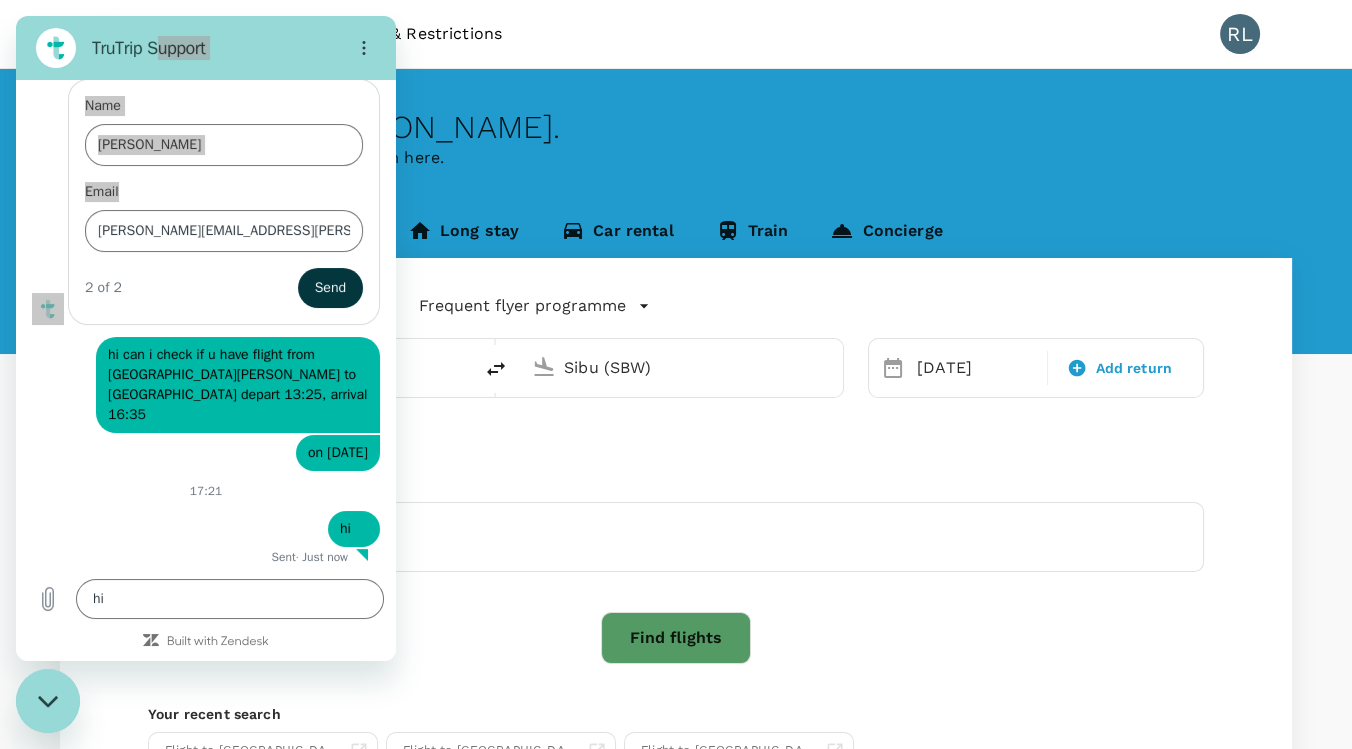 click on "One-Way oneway Economy economy Frequent flyer programme Kota Kinabalu Intl (BKI) Sibu (SBW) [DATE] Add return Advanced search Travellers   [PERSON_NAME] Find flights Your recent search Flight to [GEOGRAPHIC_DATA] SIN - CBKI [DATE] · 1 Traveller Flight to [GEOGRAPHIC_DATA] BKI - [GEOGRAPHIC_DATA] [DATE] · 1 Traveller Flight to [GEOGRAPHIC_DATA] CSGN - CBKI [DATE] · 1 Traveller" at bounding box center (676, 550) 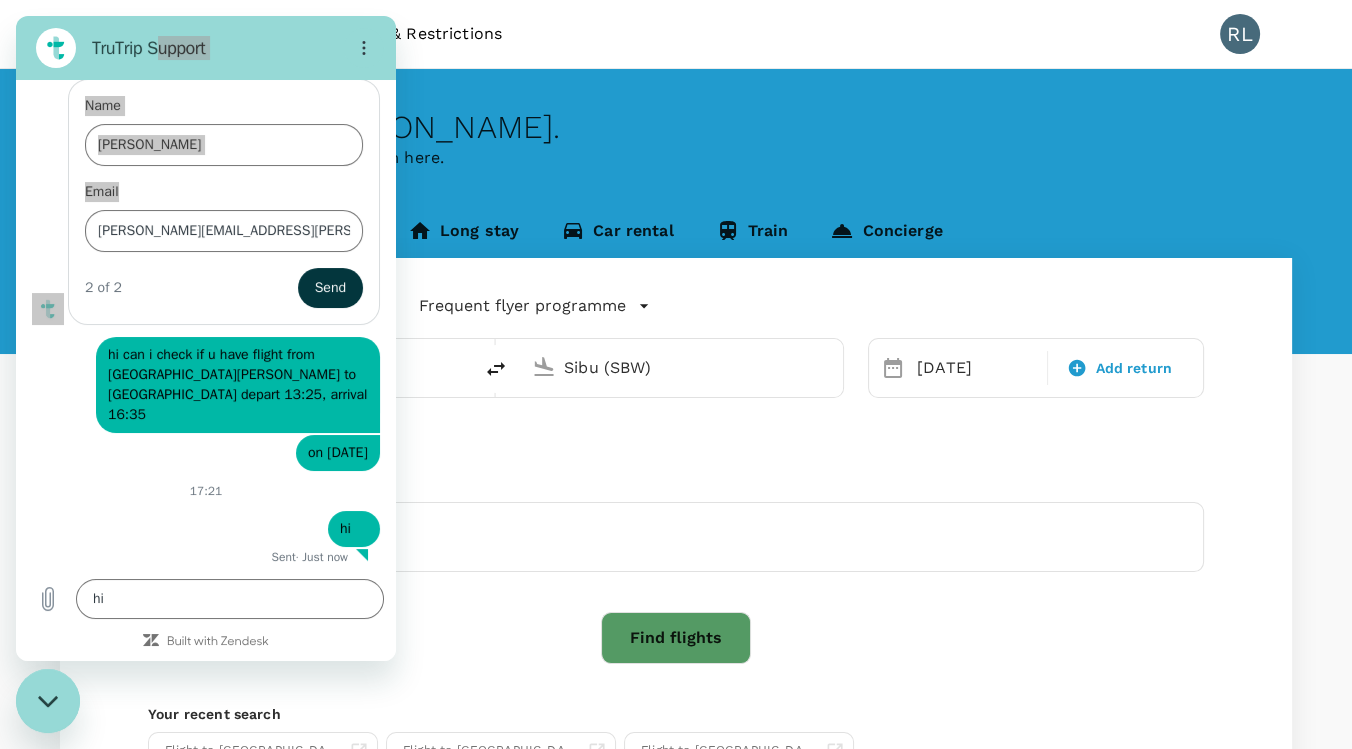 click on "[PERSON_NAME]" at bounding box center [676, 537] 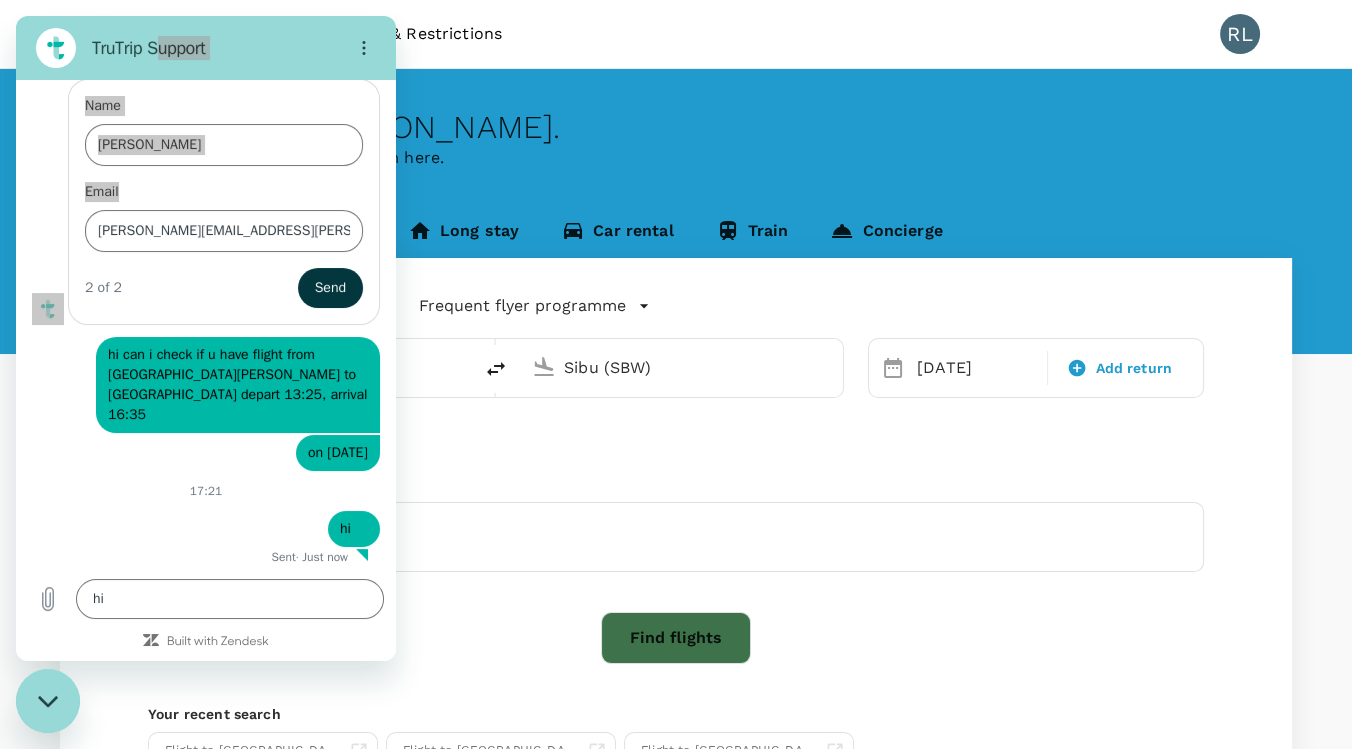 click on "Find flights" at bounding box center (676, 638) 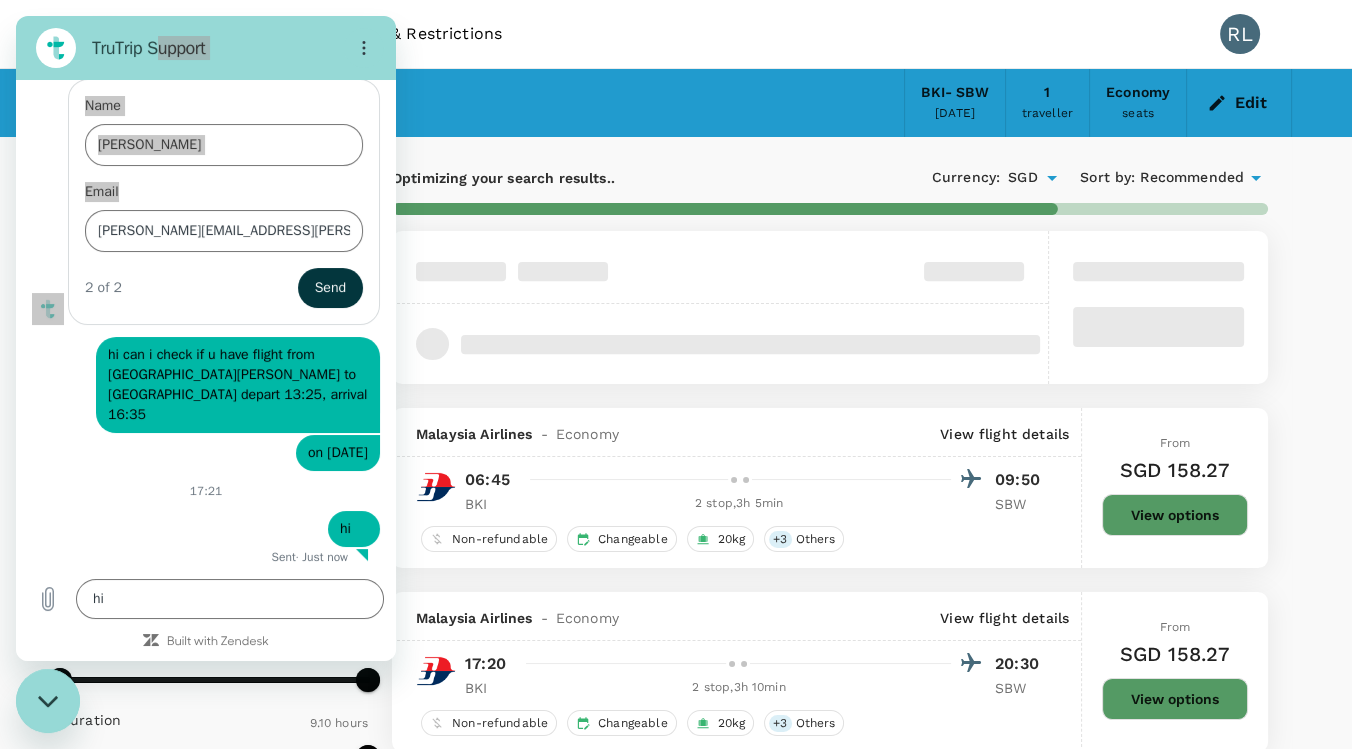 click on "Trips Book Risk & Restrictions RL" at bounding box center (676, 34) 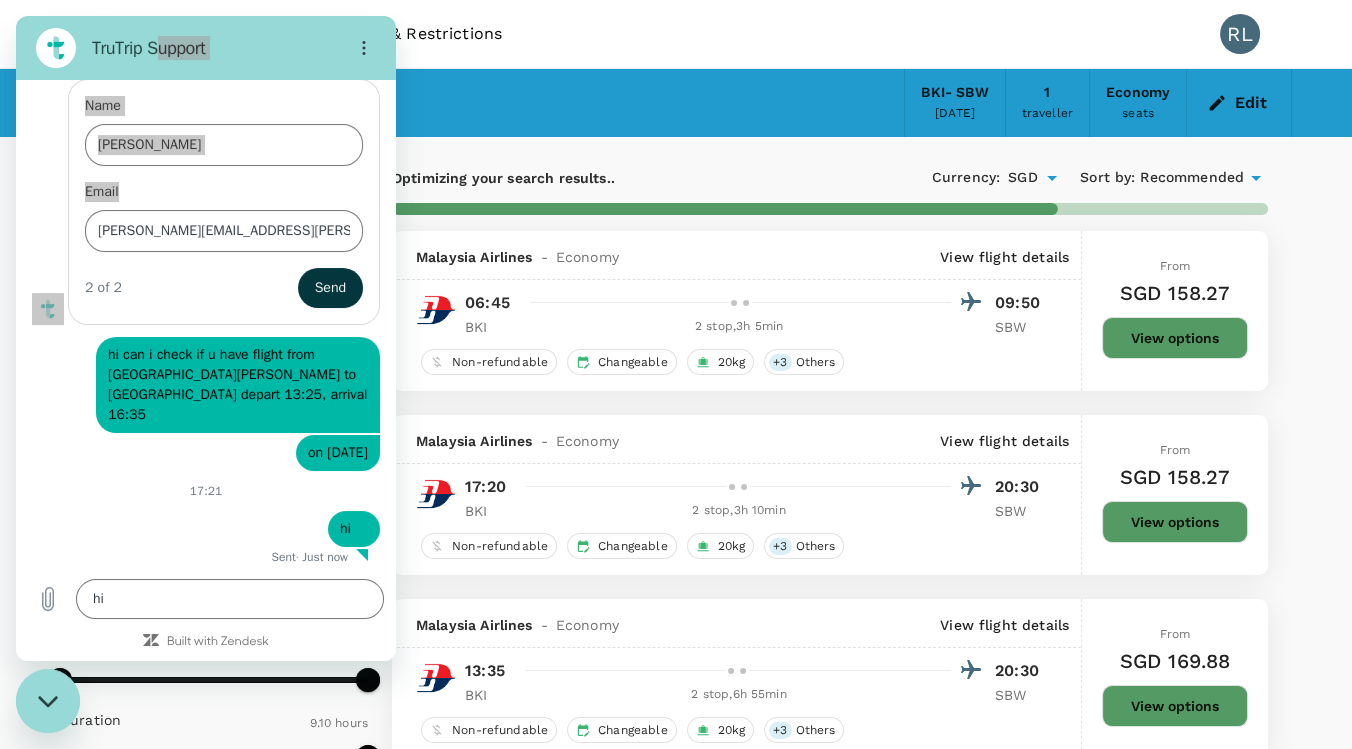 type on "1690" 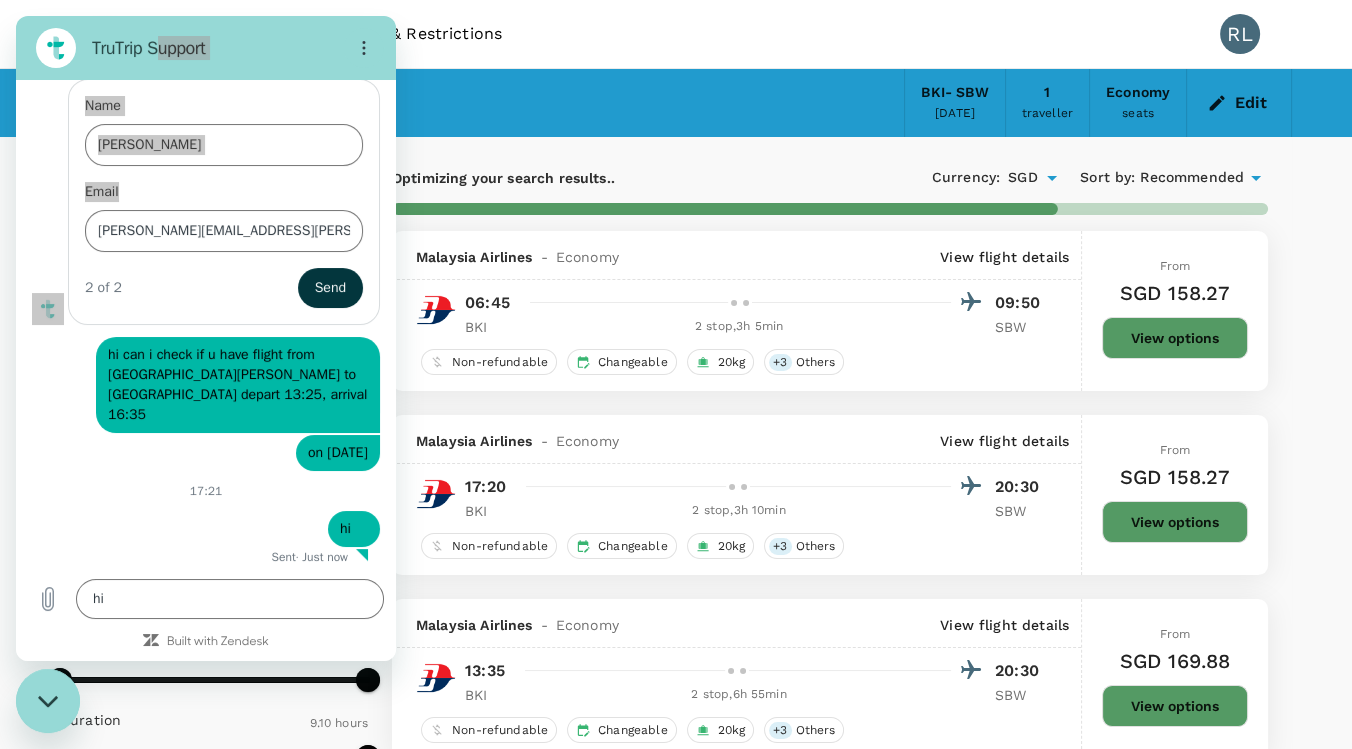 checkbox on "false" 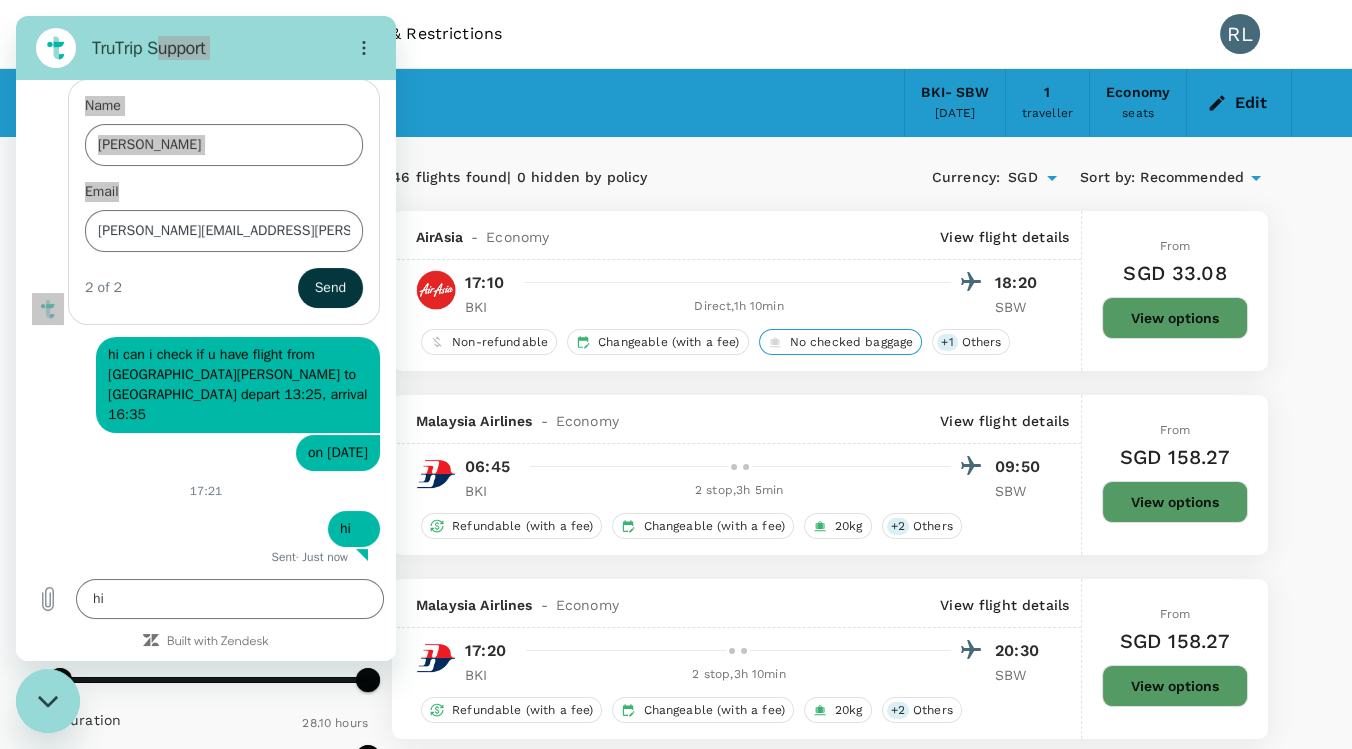 click on "No checked baggage" at bounding box center (852, 342) 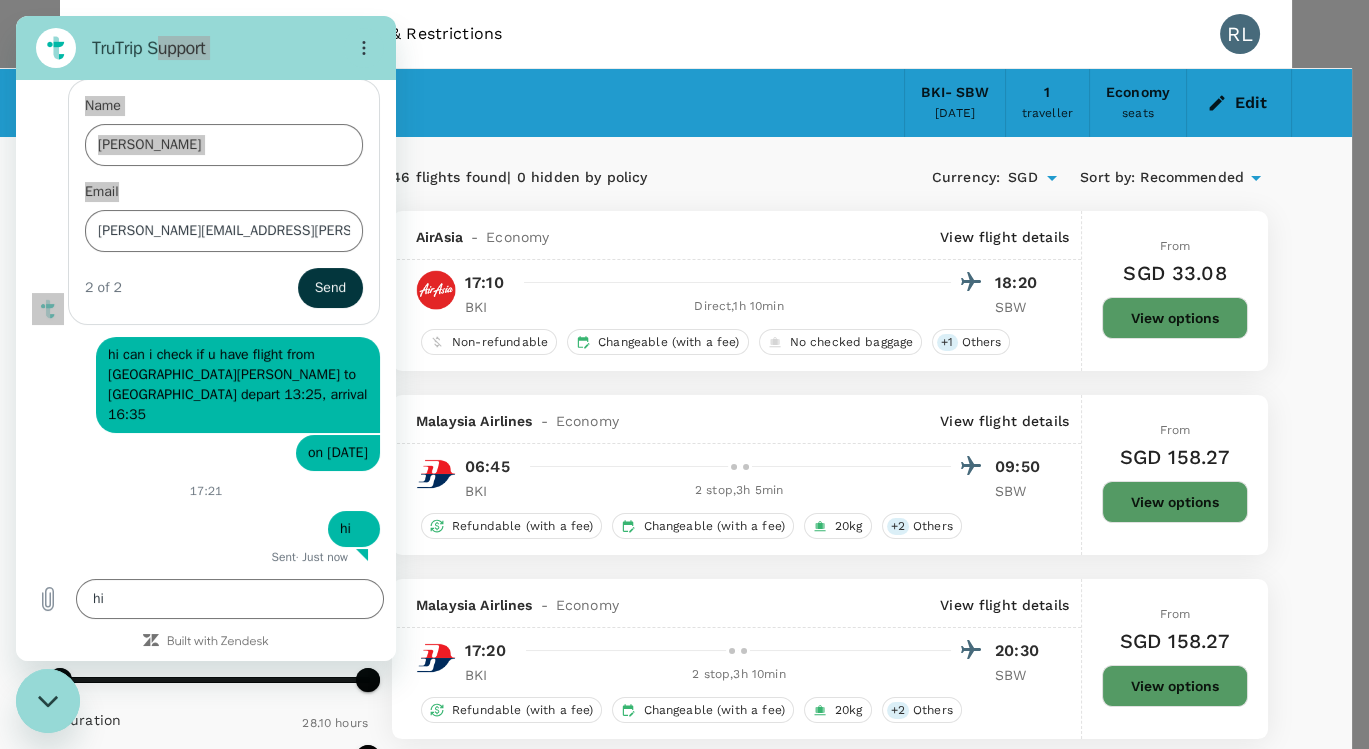 click 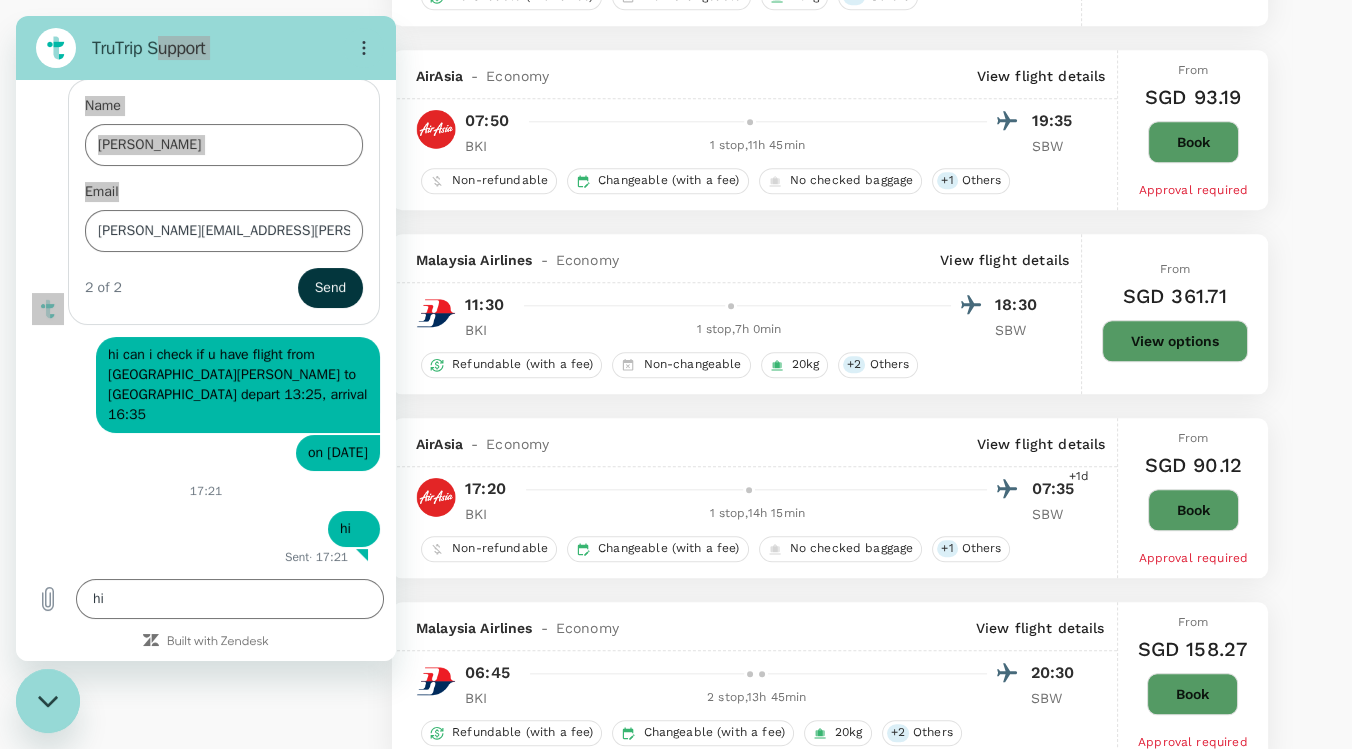 scroll, scrollTop: 2555, scrollLeft: 0, axis: vertical 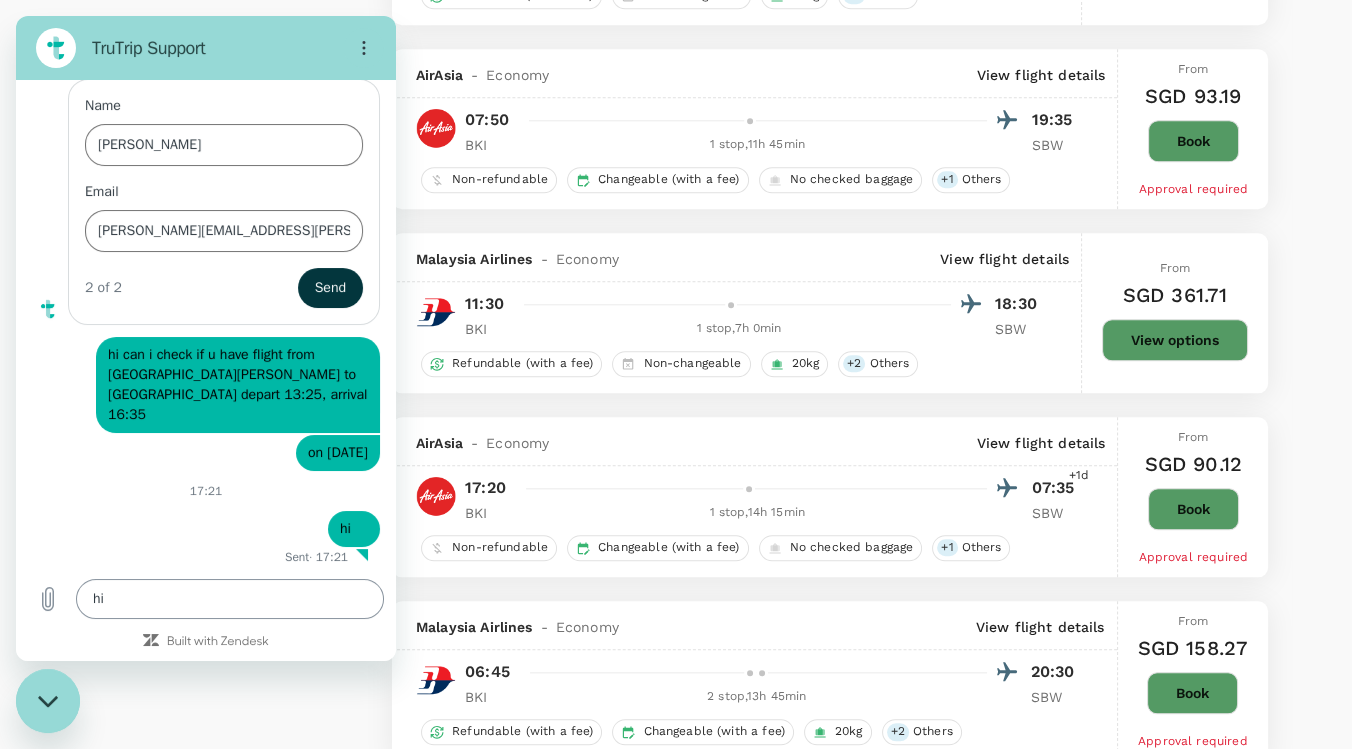 click on "hi" at bounding box center (230, 599) 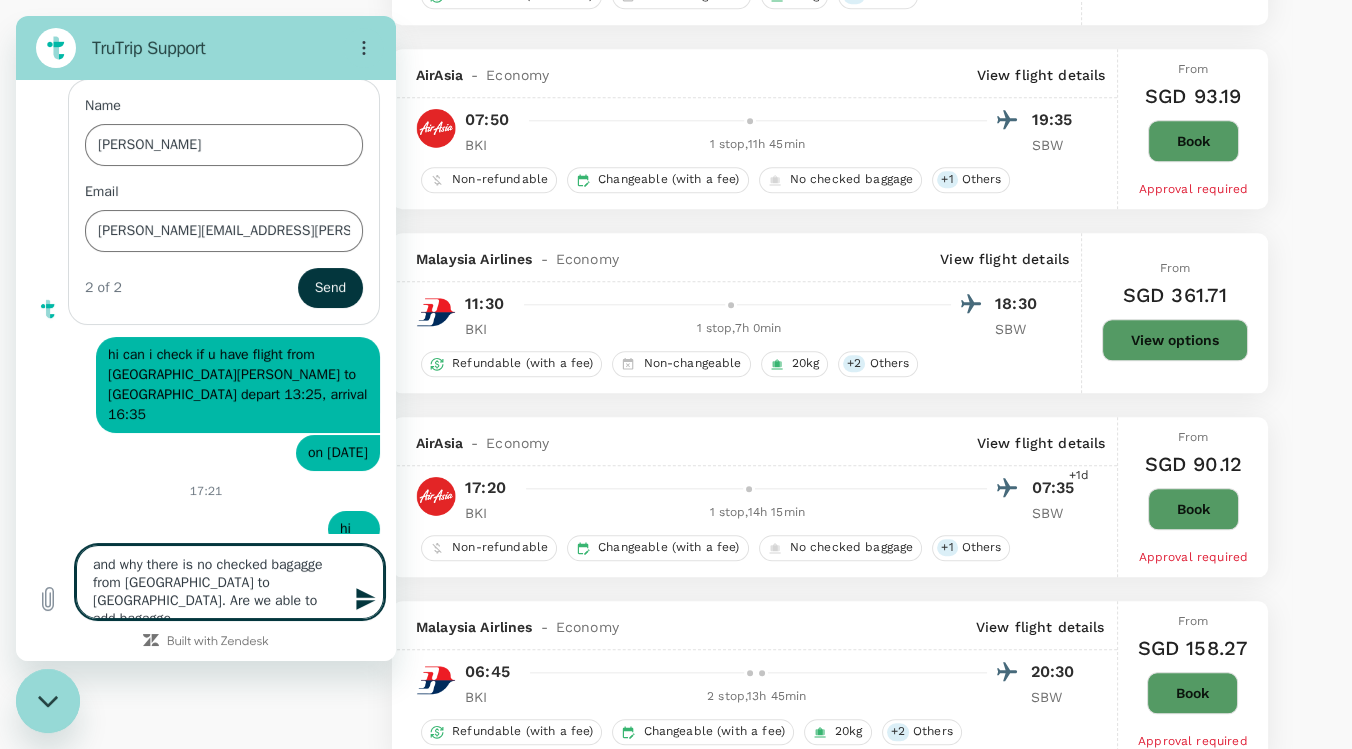 click on "and why there is no checked bagagge from [GEOGRAPHIC_DATA] to [GEOGRAPHIC_DATA]. Are we able to add bagagge" at bounding box center [230, 582] 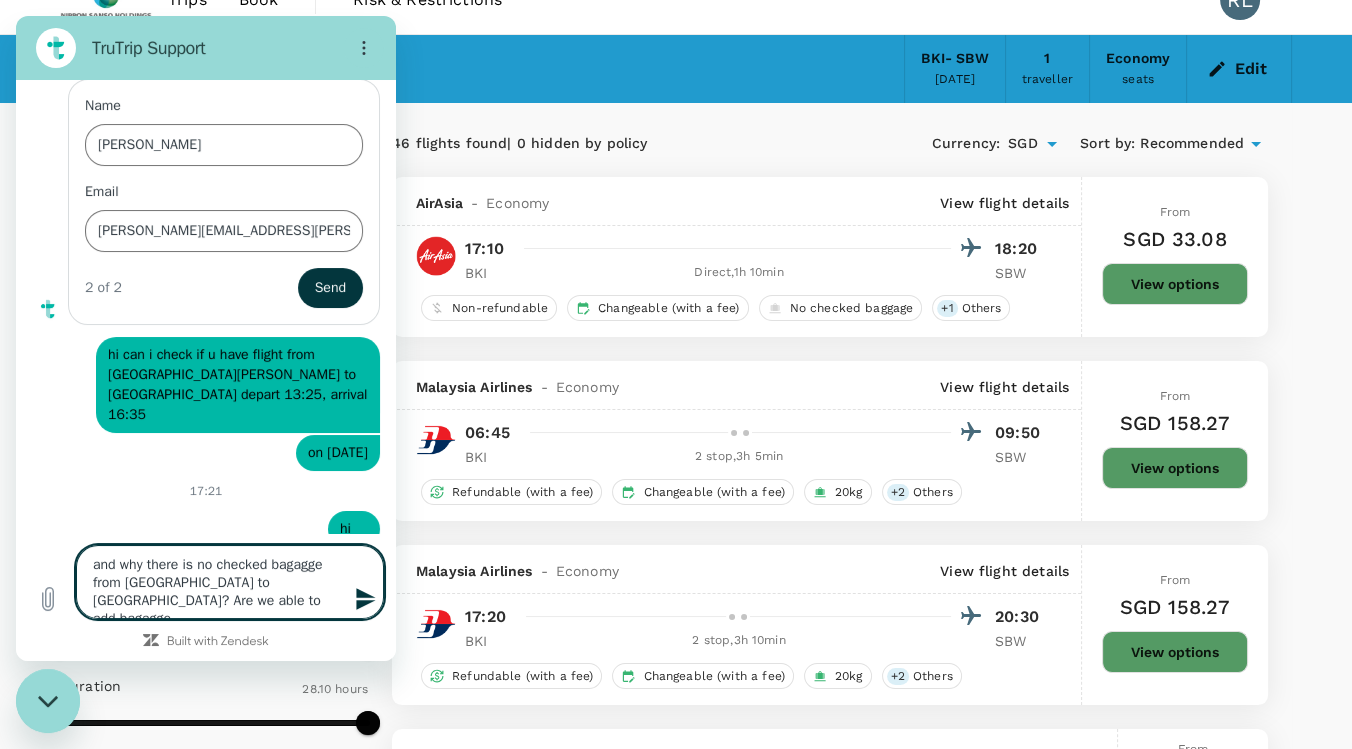 scroll, scrollTop: 0, scrollLeft: 0, axis: both 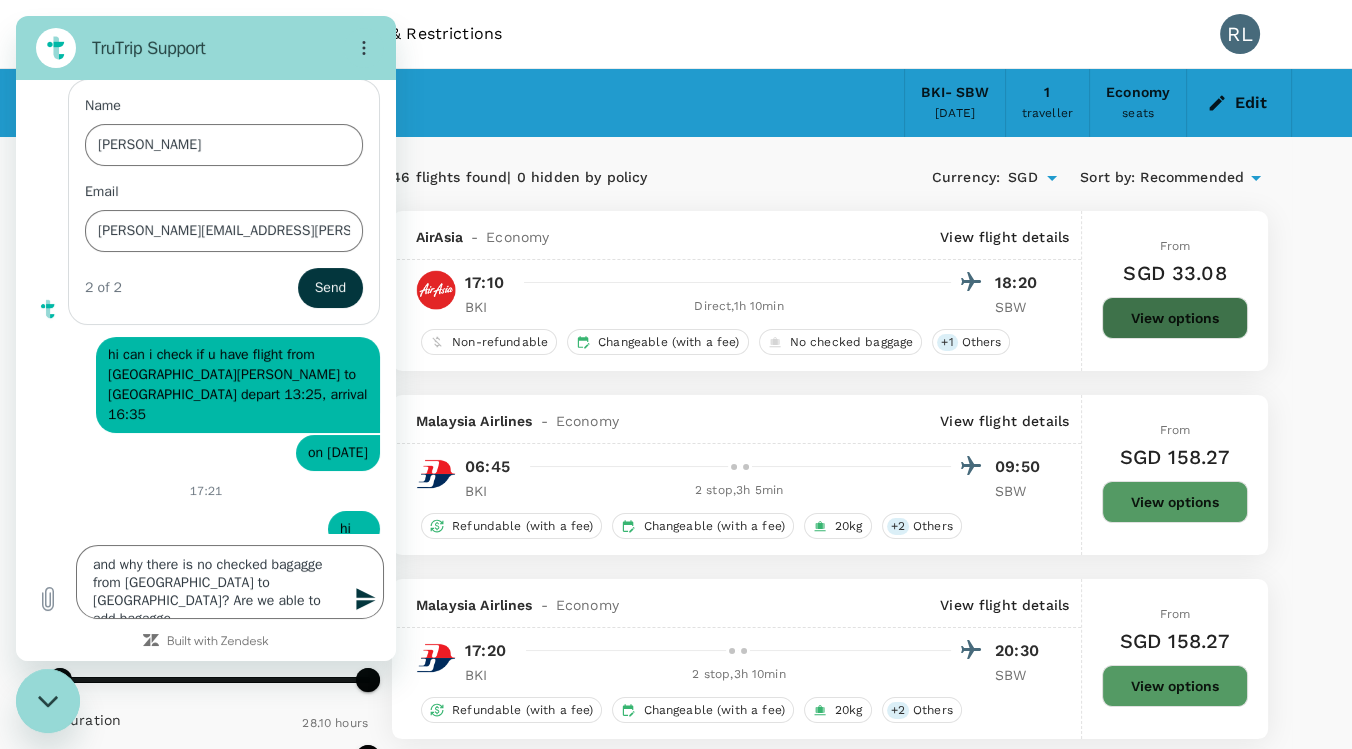 click on "View options" at bounding box center [1175, 318] 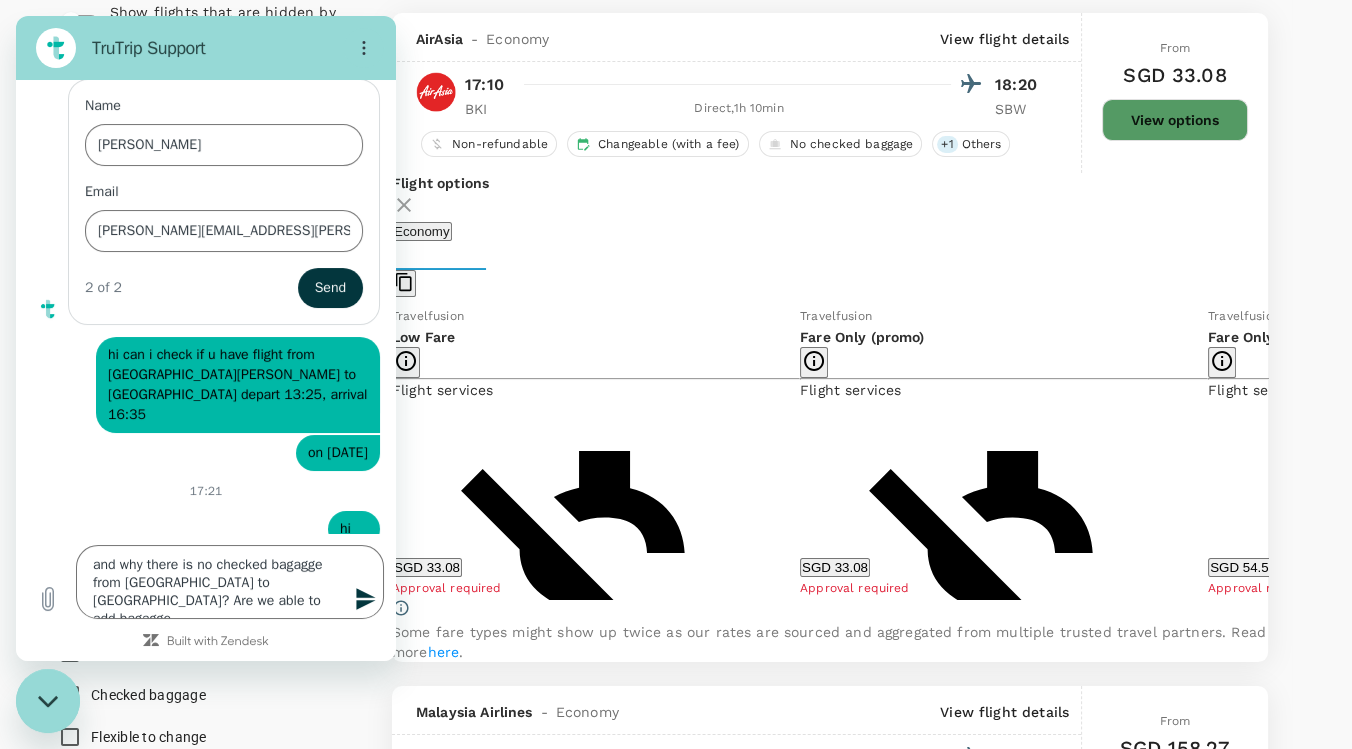 scroll, scrollTop: 211, scrollLeft: 0, axis: vertical 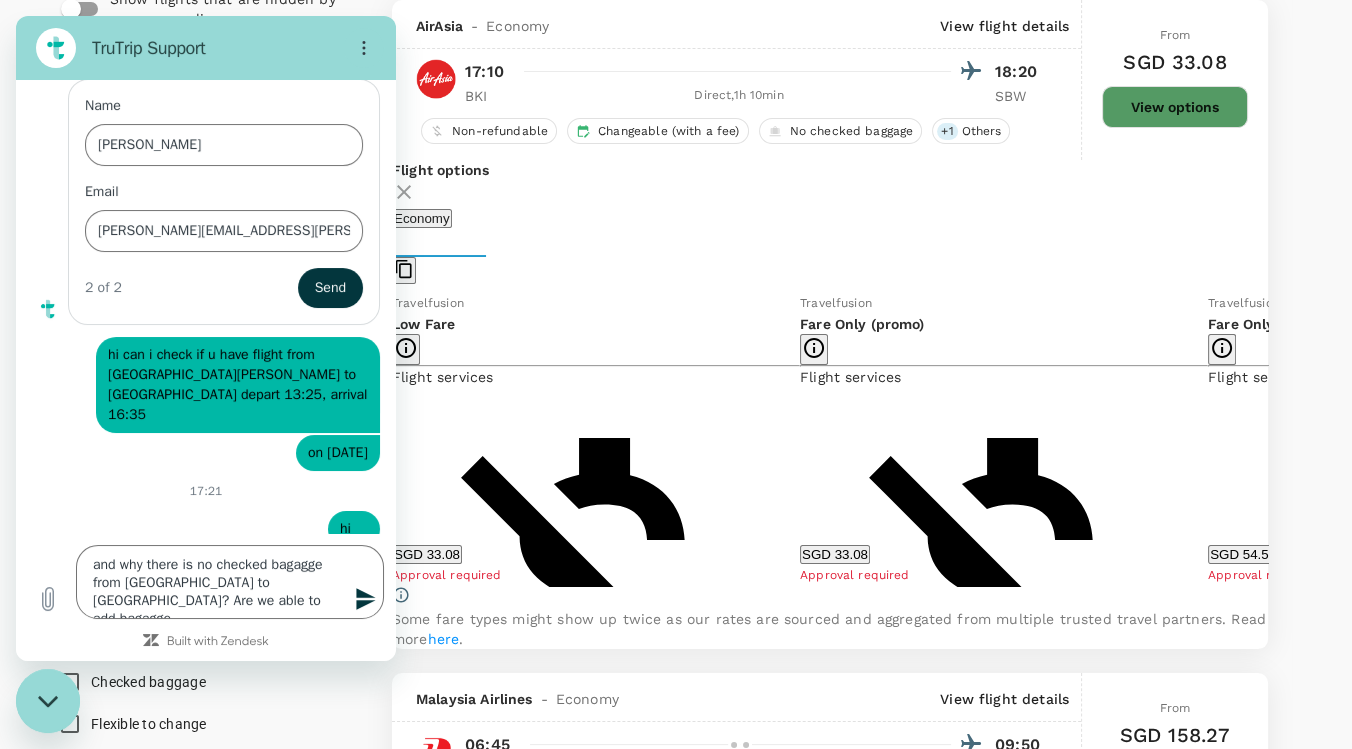 click 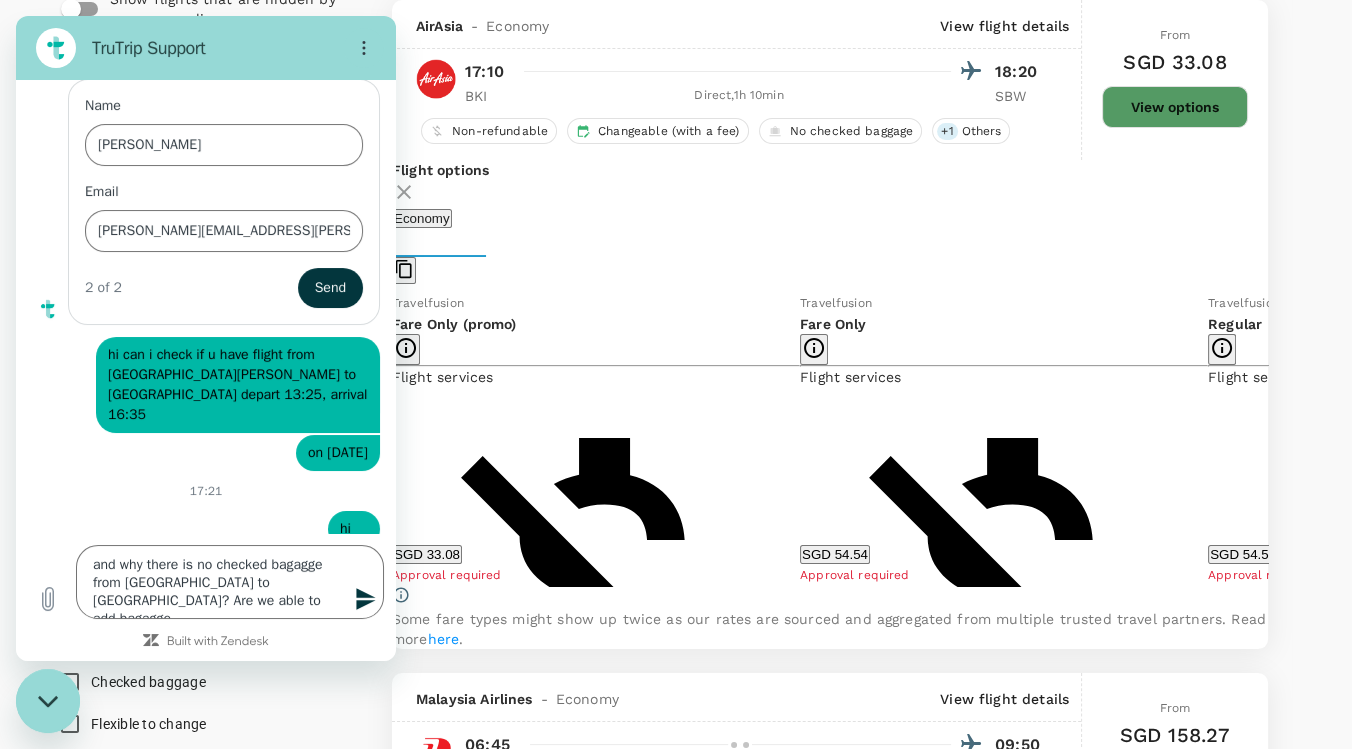 click 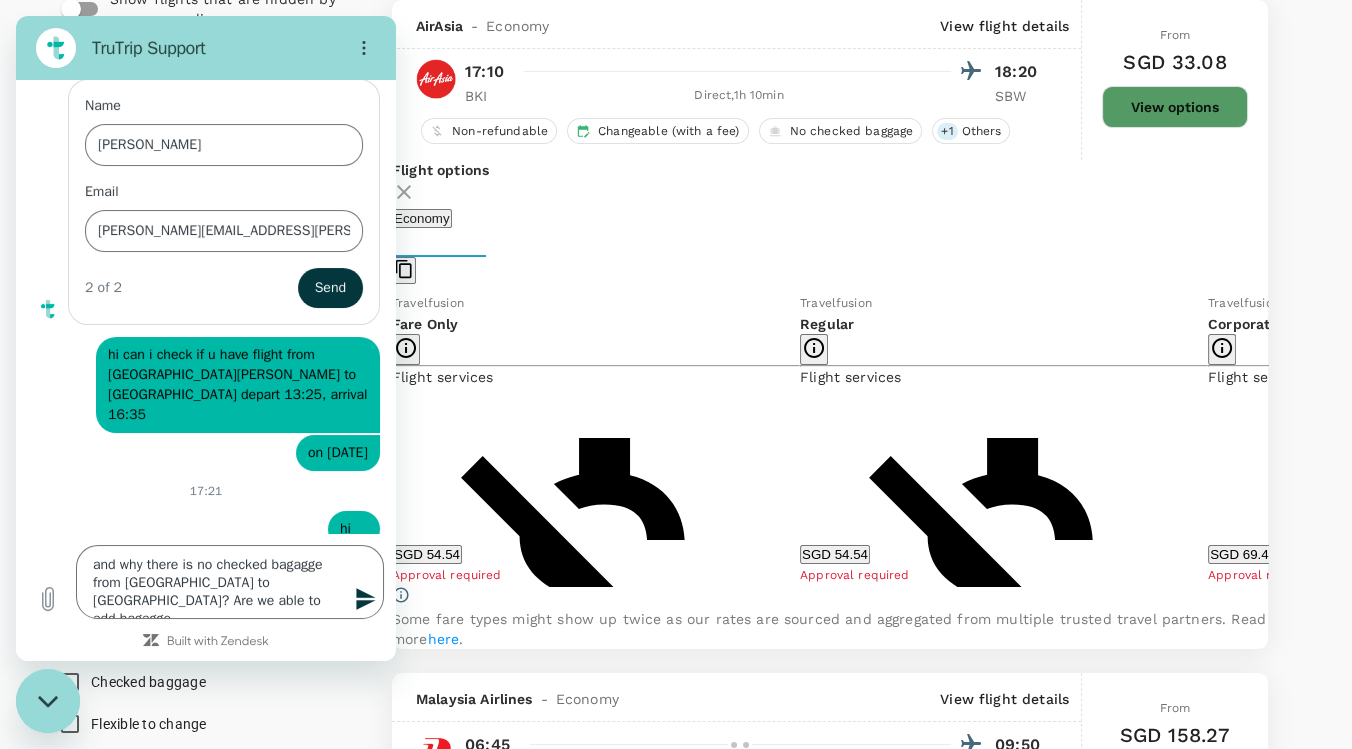 click 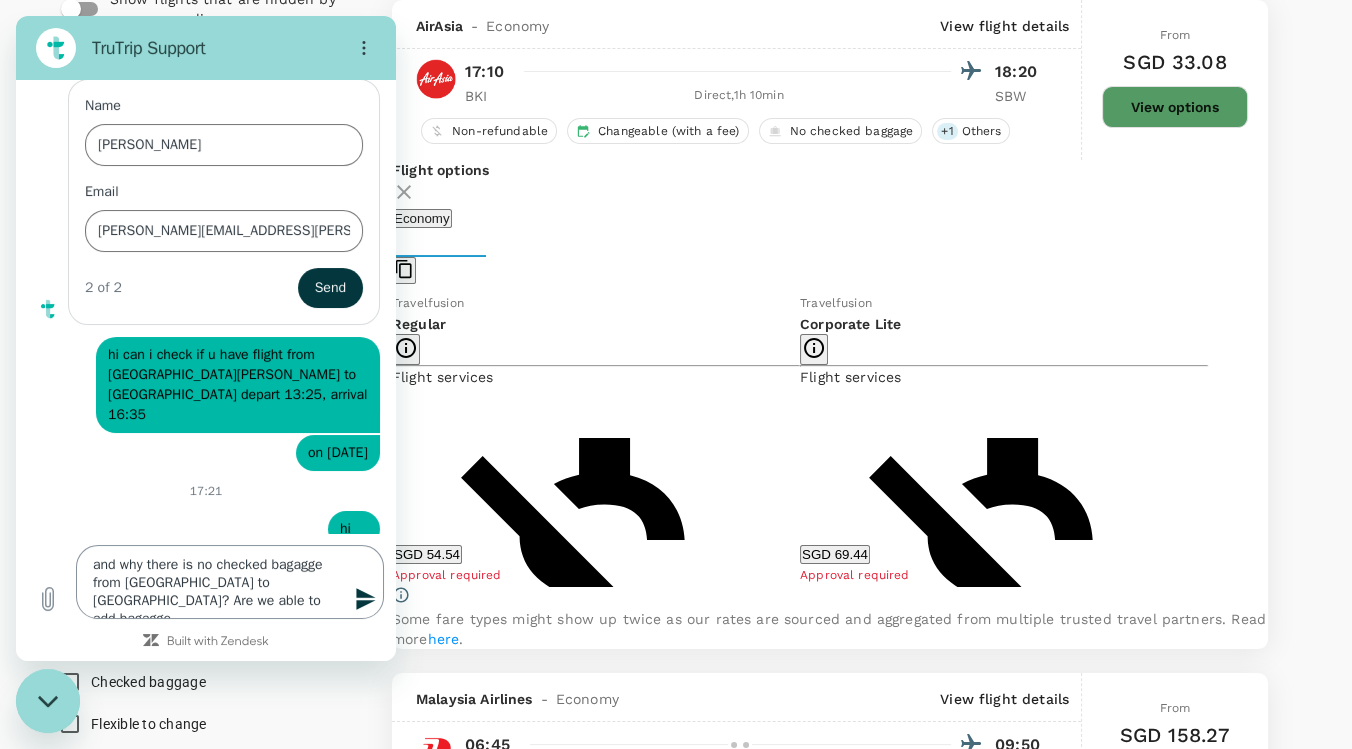 click on "and why there is no checked bagagge from [GEOGRAPHIC_DATA] to [GEOGRAPHIC_DATA]? Are we able to add bagagge" at bounding box center (230, 582) 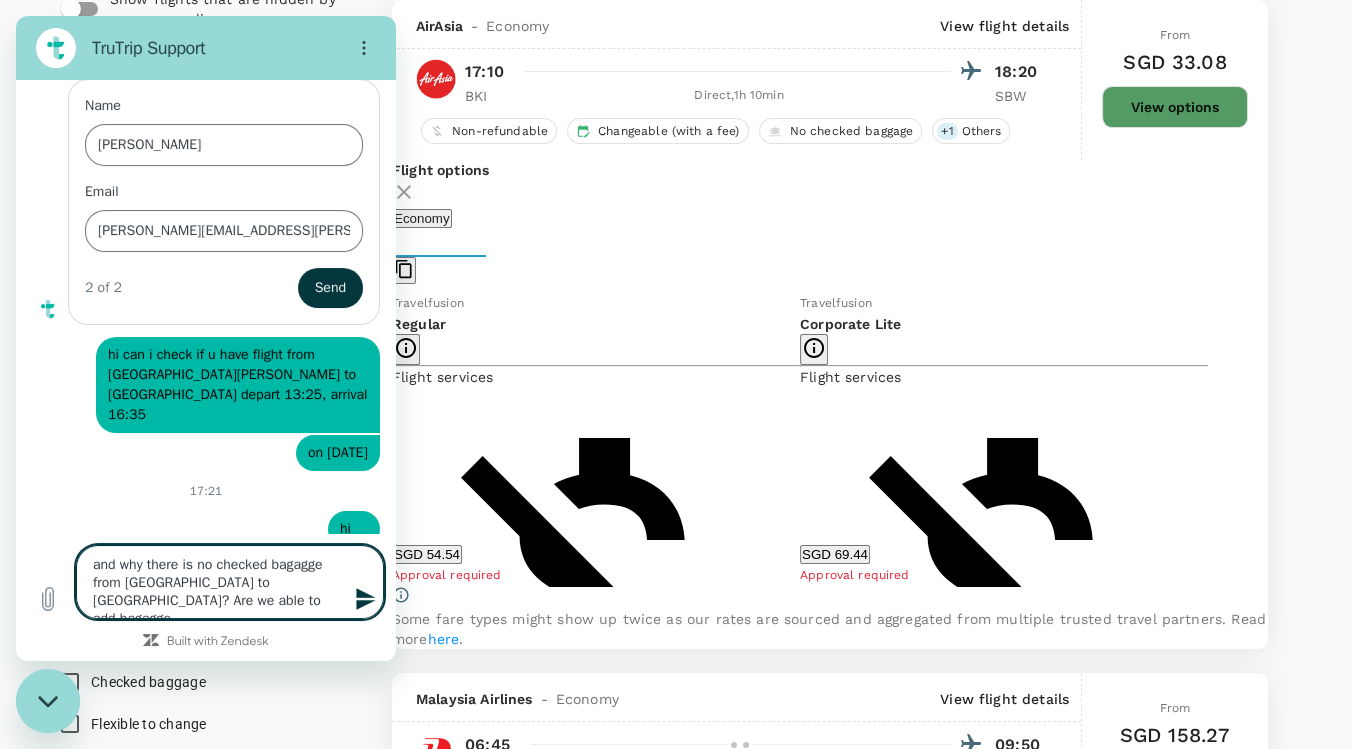 drag, startPoint x: 151, startPoint y: 567, endPoint x: 238, endPoint y: 565, distance: 87.02299 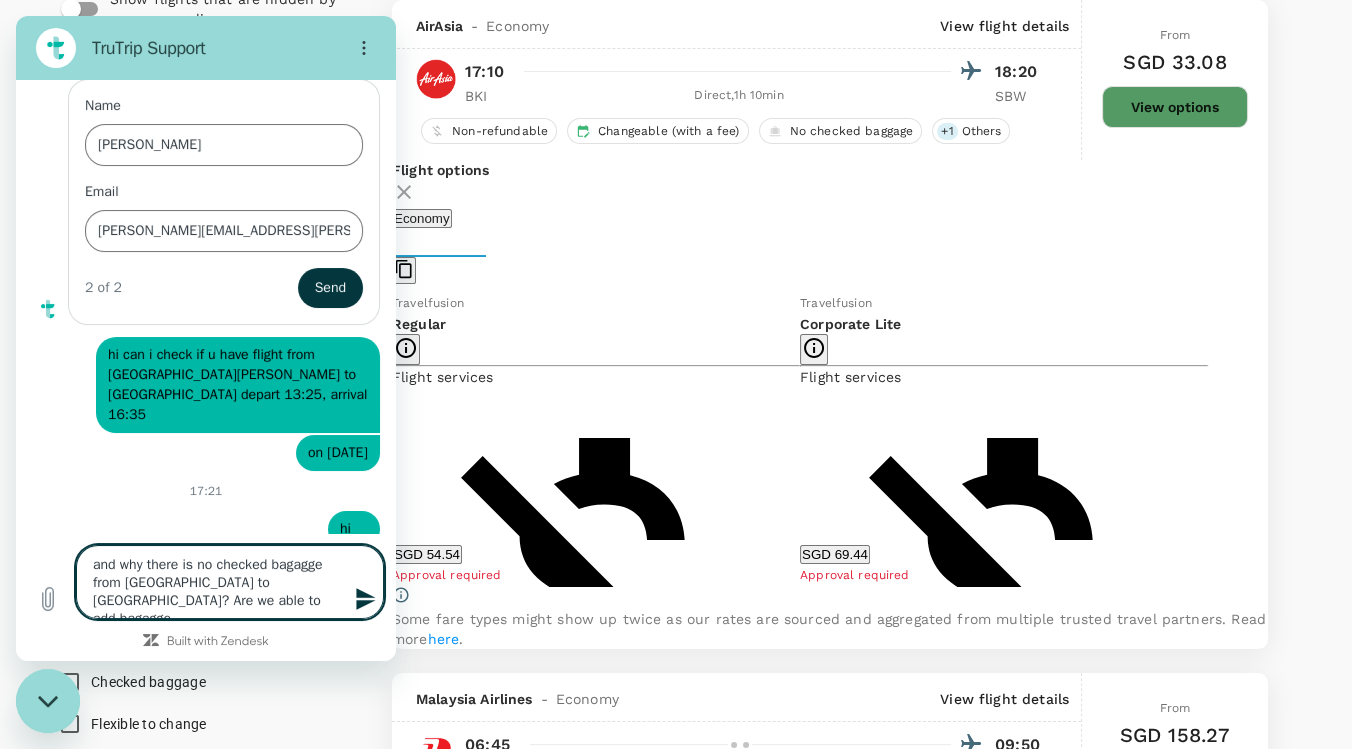 drag, startPoint x: 271, startPoint y: 567, endPoint x: 149, endPoint y: 571, distance: 122.06556 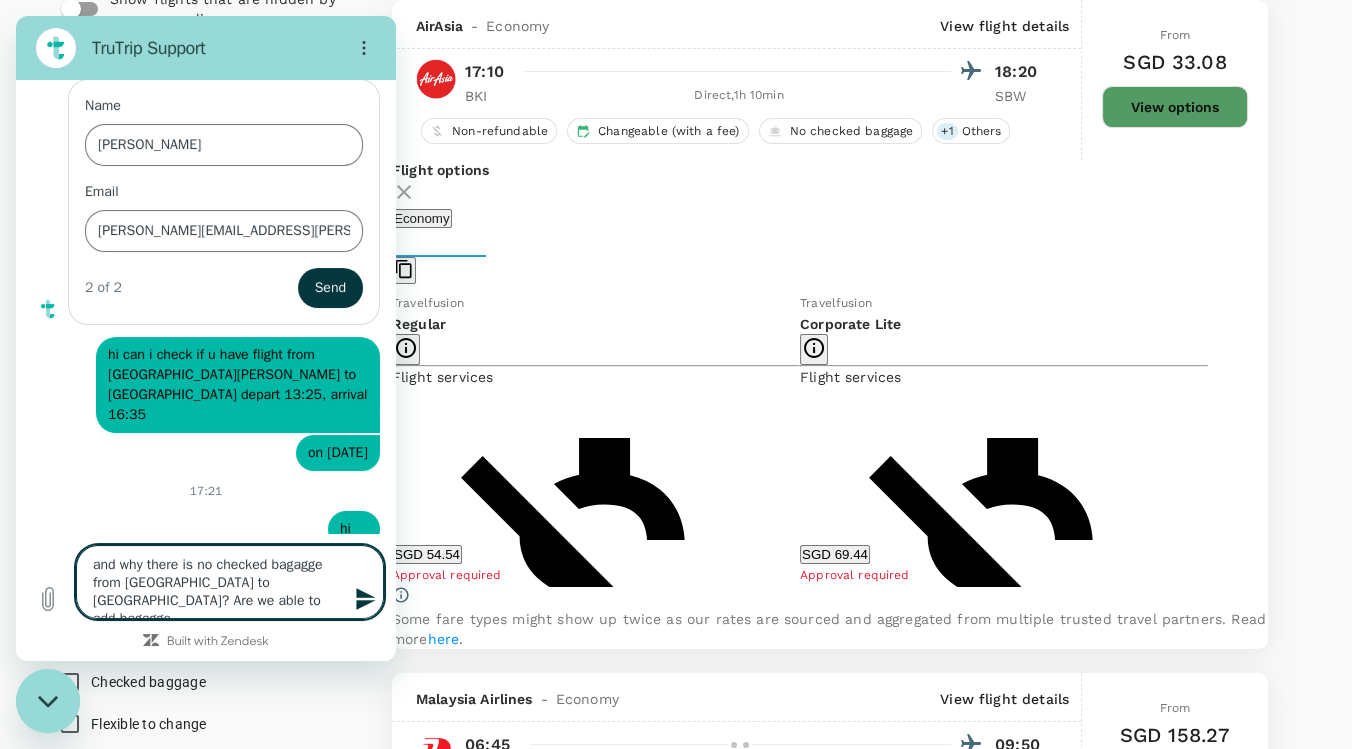 click on "and why there is no checked bagagge from [GEOGRAPHIC_DATA] to [GEOGRAPHIC_DATA]? Are we able to add bagagge" at bounding box center [230, 582] 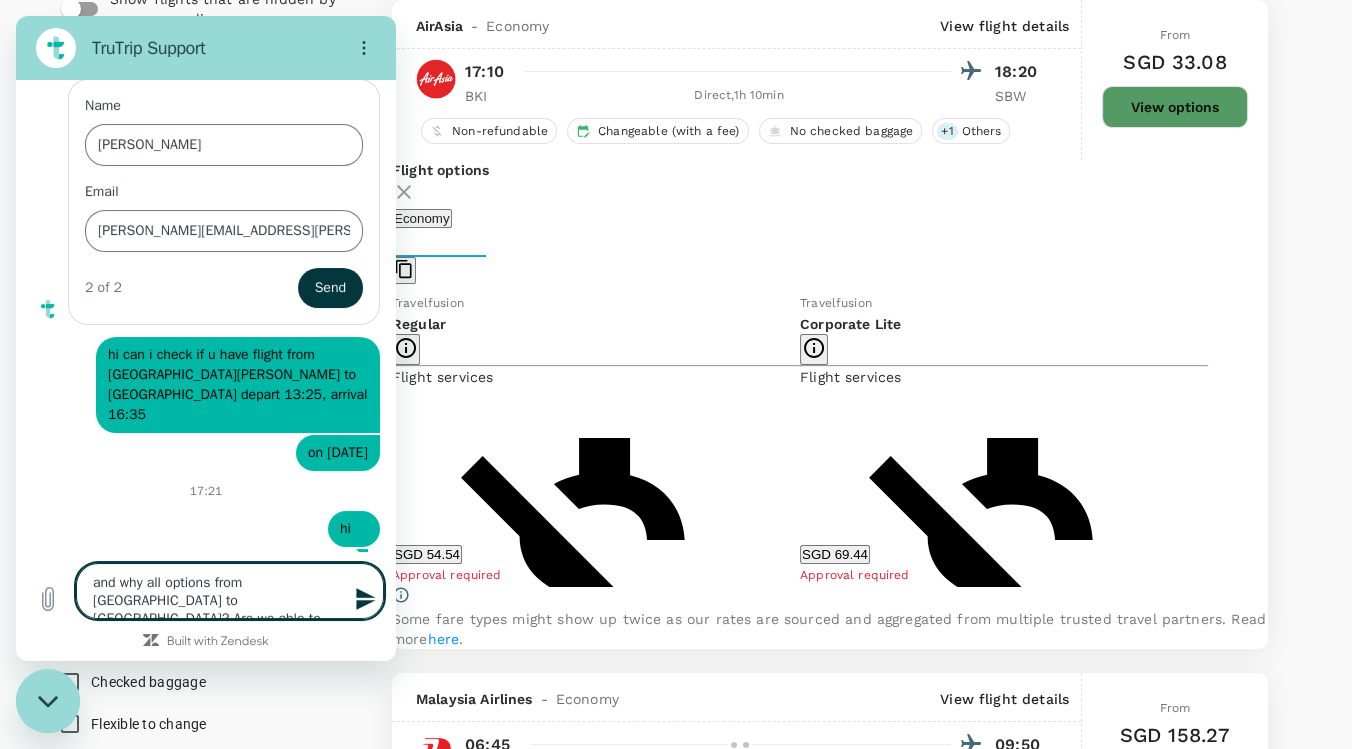 drag, startPoint x: 139, startPoint y: 605, endPoint x: 697, endPoint y: 678, distance: 562.7548 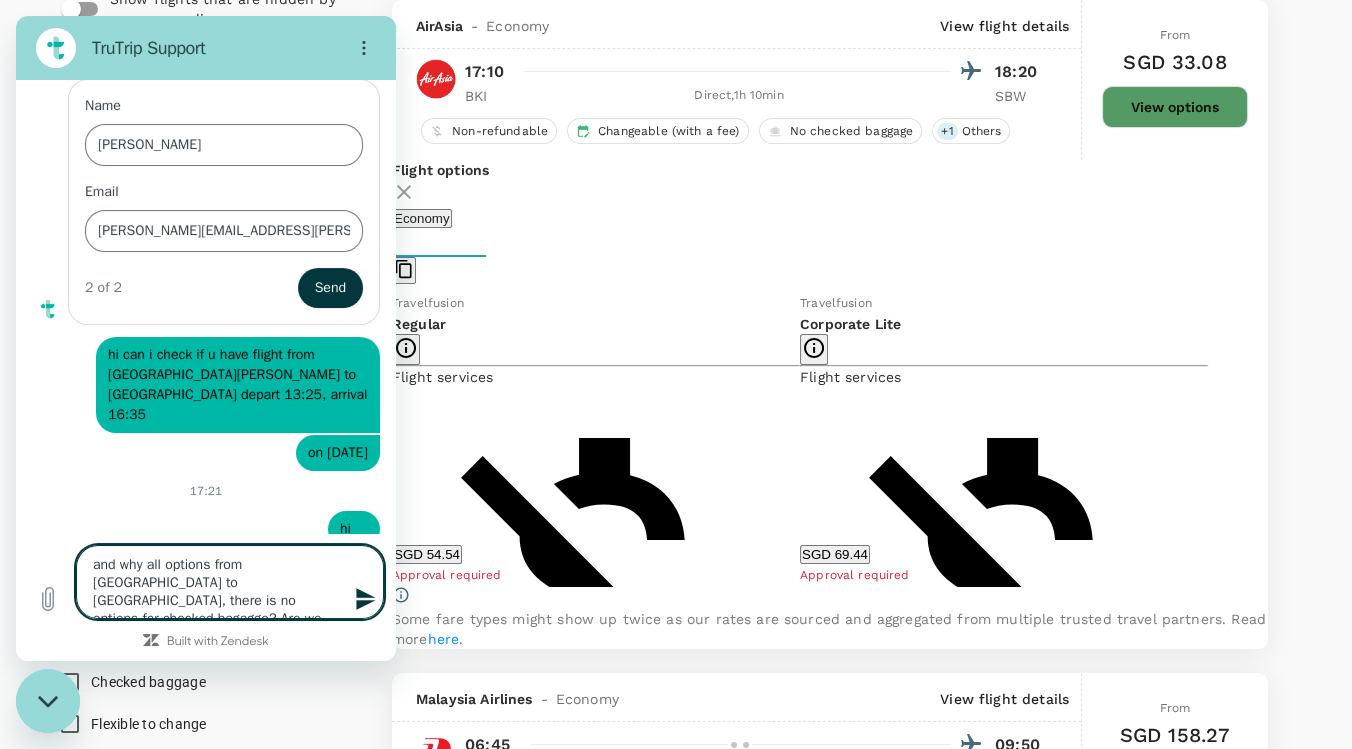 type on "and why all options from [GEOGRAPHIC_DATA] to [GEOGRAPHIC_DATA], there is no options for checked bagagge? Are we able to add bagagge?" 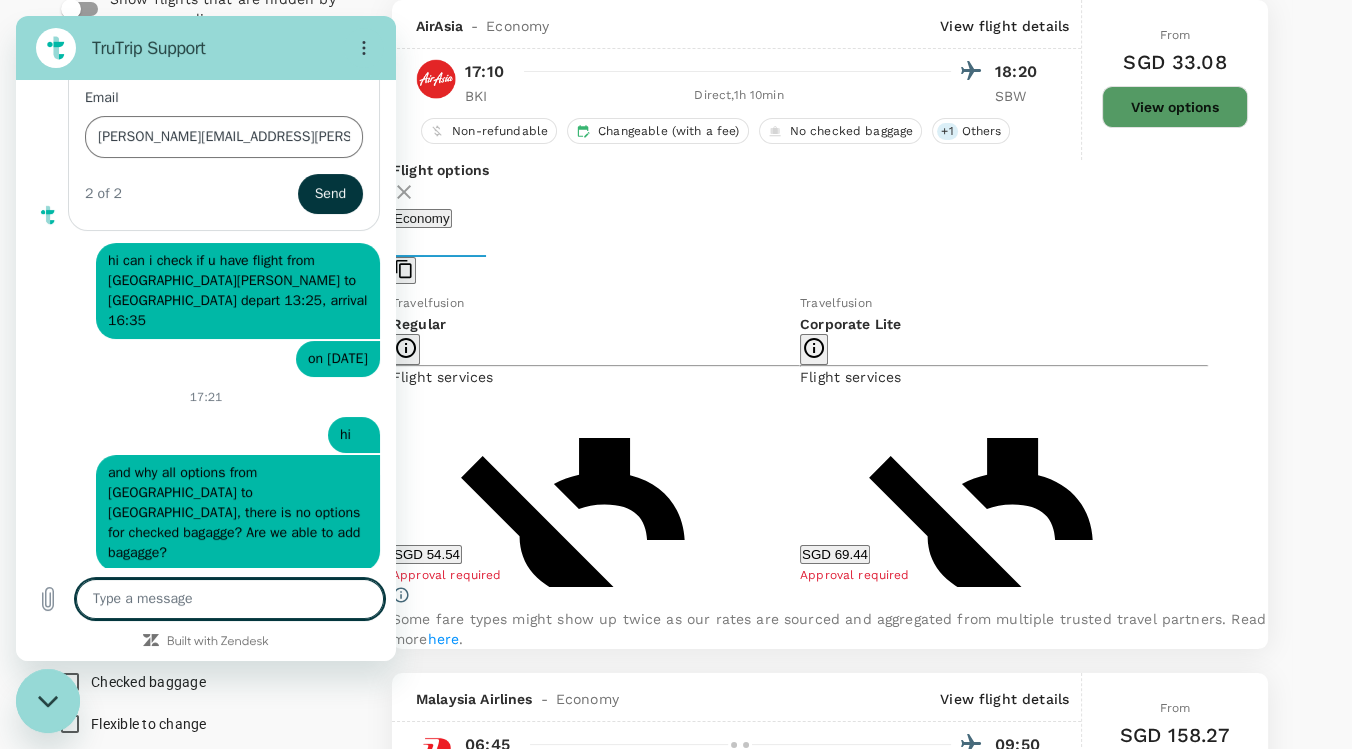 scroll, scrollTop: 249, scrollLeft: 0, axis: vertical 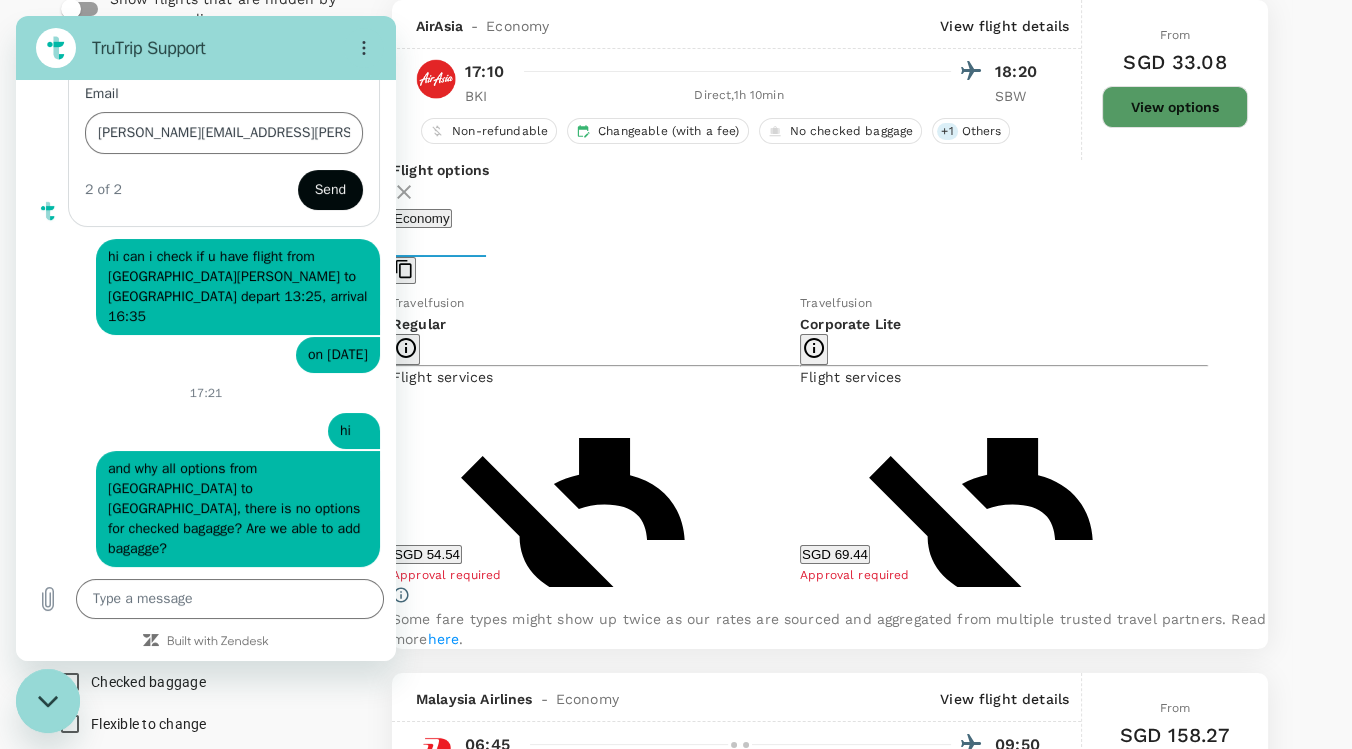 click on "Send" at bounding box center [330, 190] 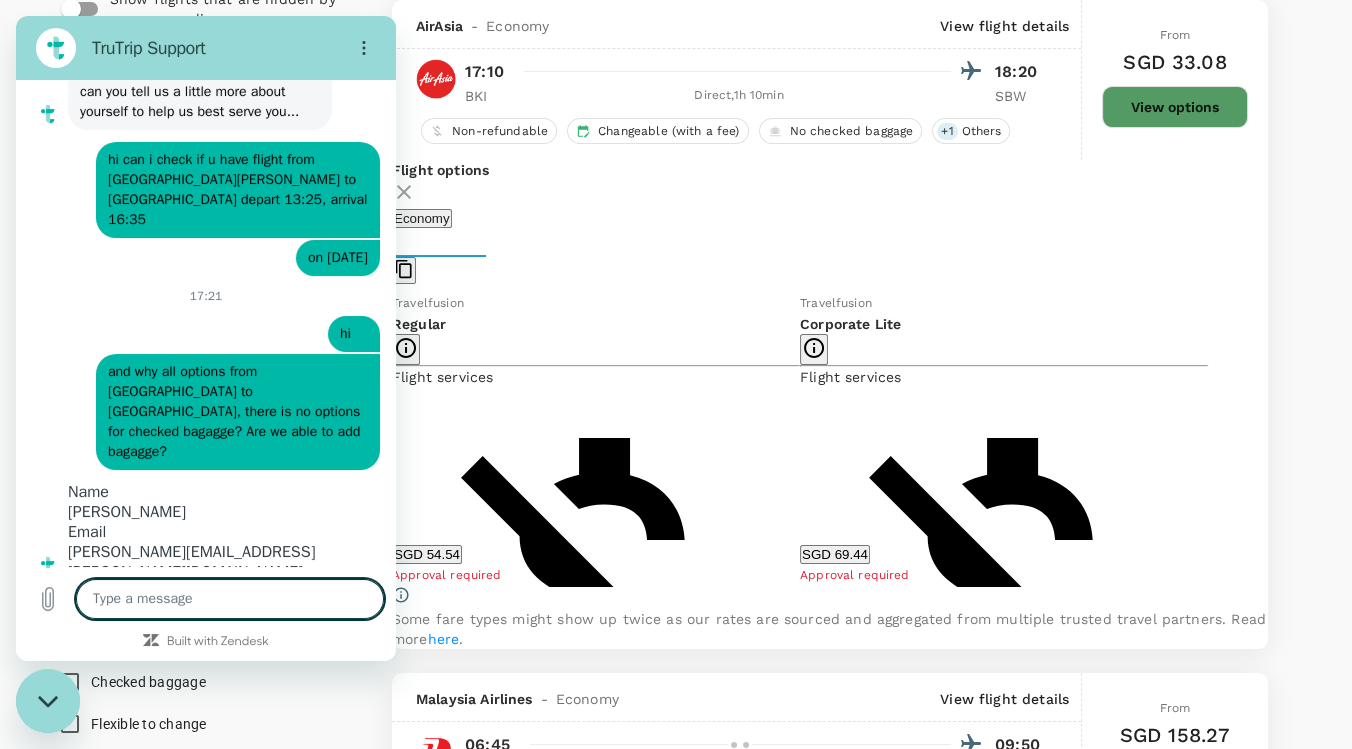 scroll, scrollTop: 58, scrollLeft: 0, axis: vertical 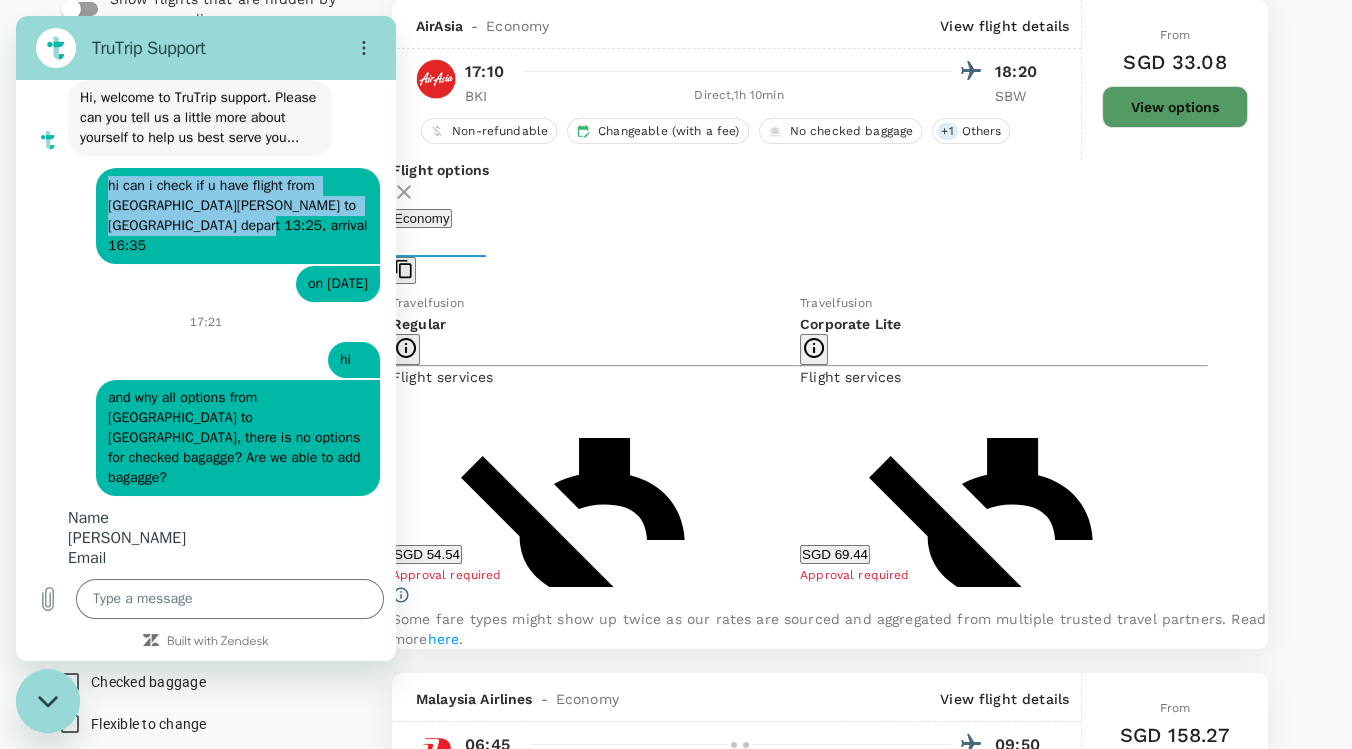 drag, startPoint x: 248, startPoint y: 252, endPoint x: 94, endPoint y: 203, distance: 161.60754 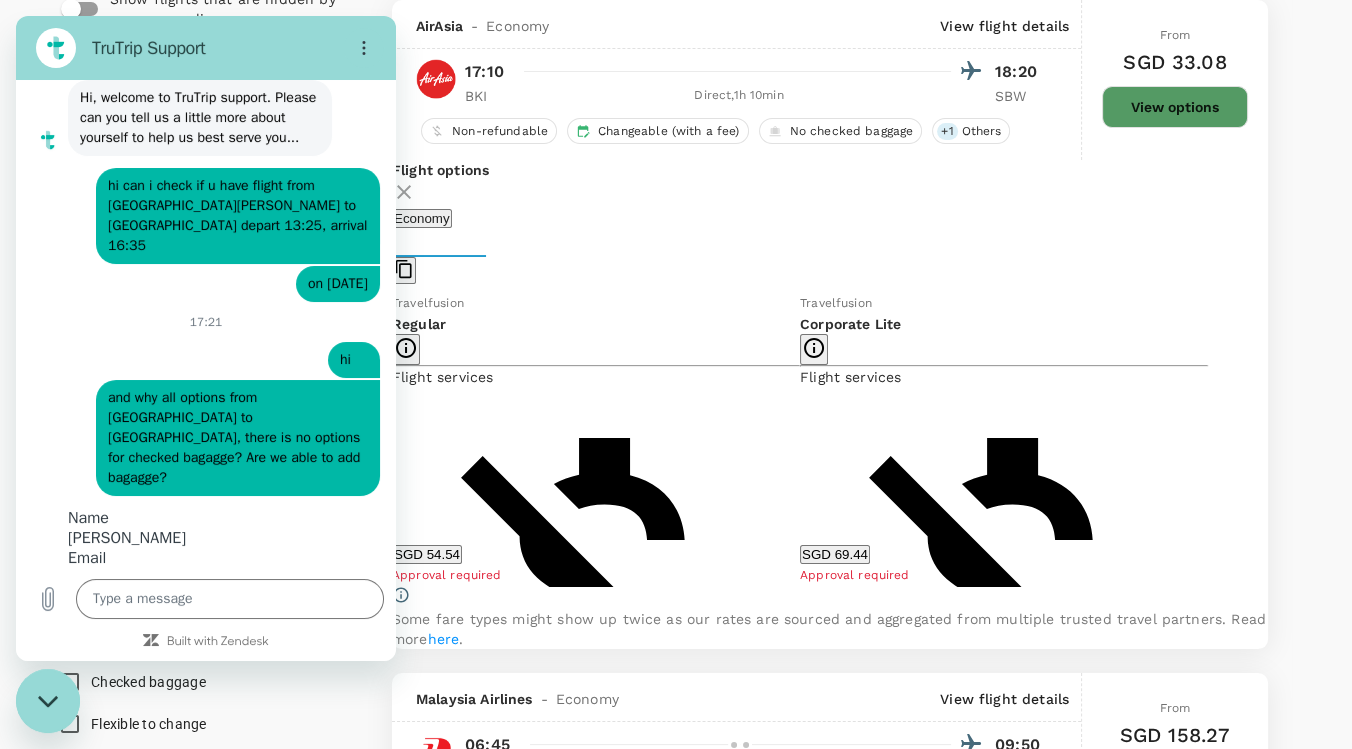 click on "and why all options from [GEOGRAPHIC_DATA] to [GEOGRAPHIC_DATA], there is no options for checked bagagge? Are we able to add bagagge?" at bounding box center [236, 437] 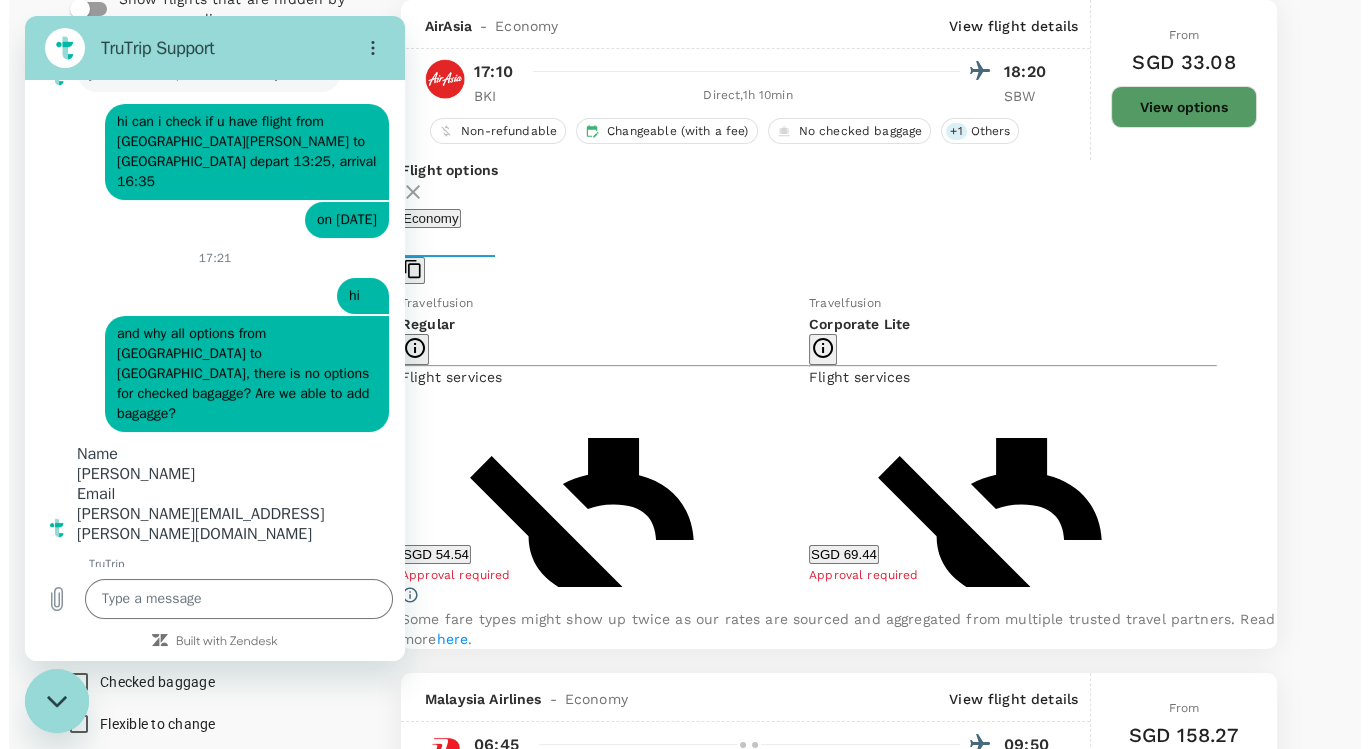 scroll, scrollTop: 169, scrollLeft: 0, axis: vertical 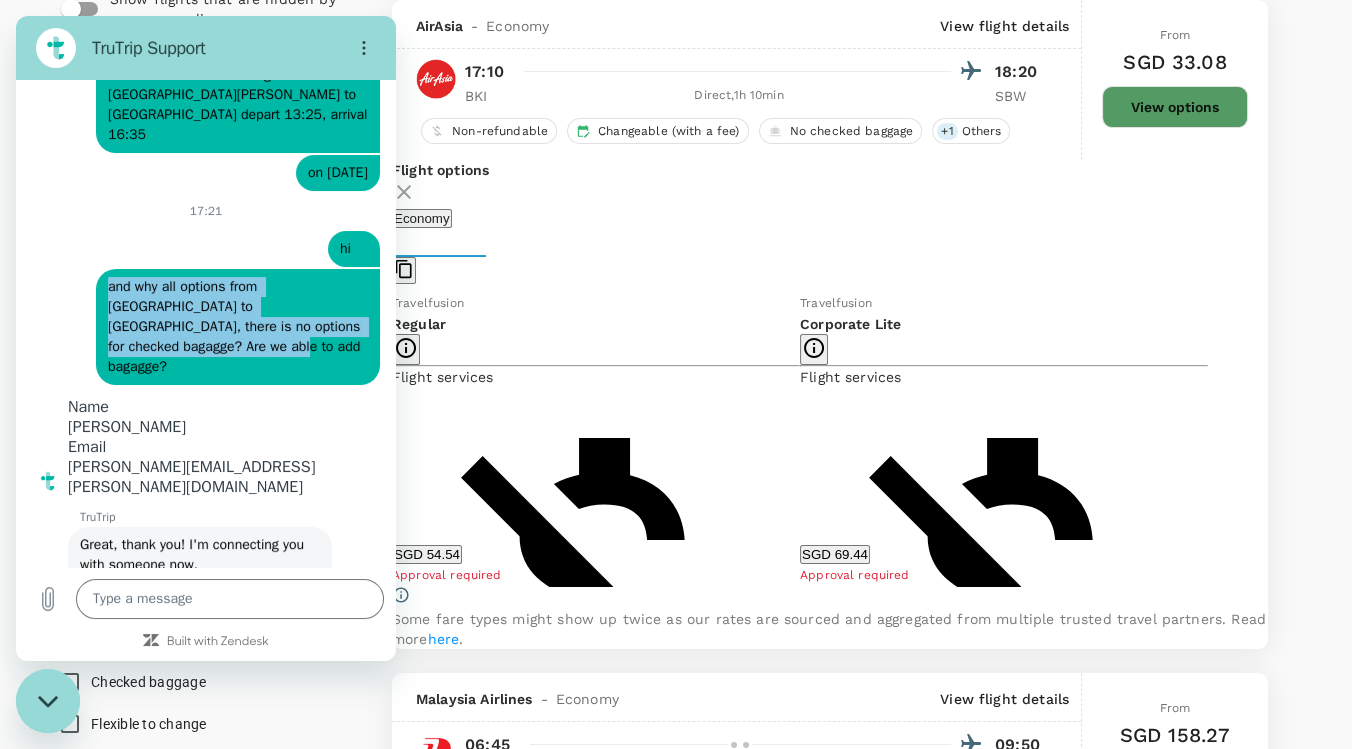 drag, startPoint x: 188, startPoint y: 348, endPoint x: 103, endPoint y: 292, distance: 101.788994 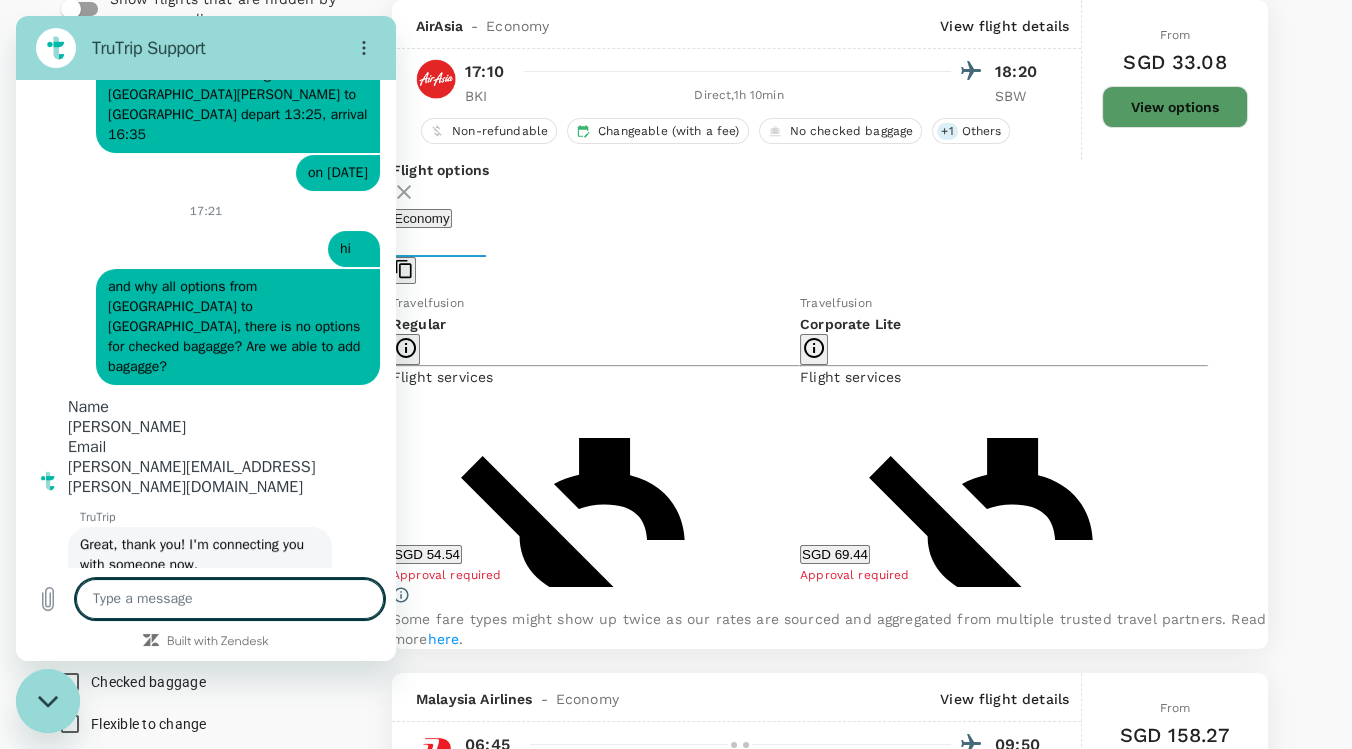 click at bounding box center (230, 599) 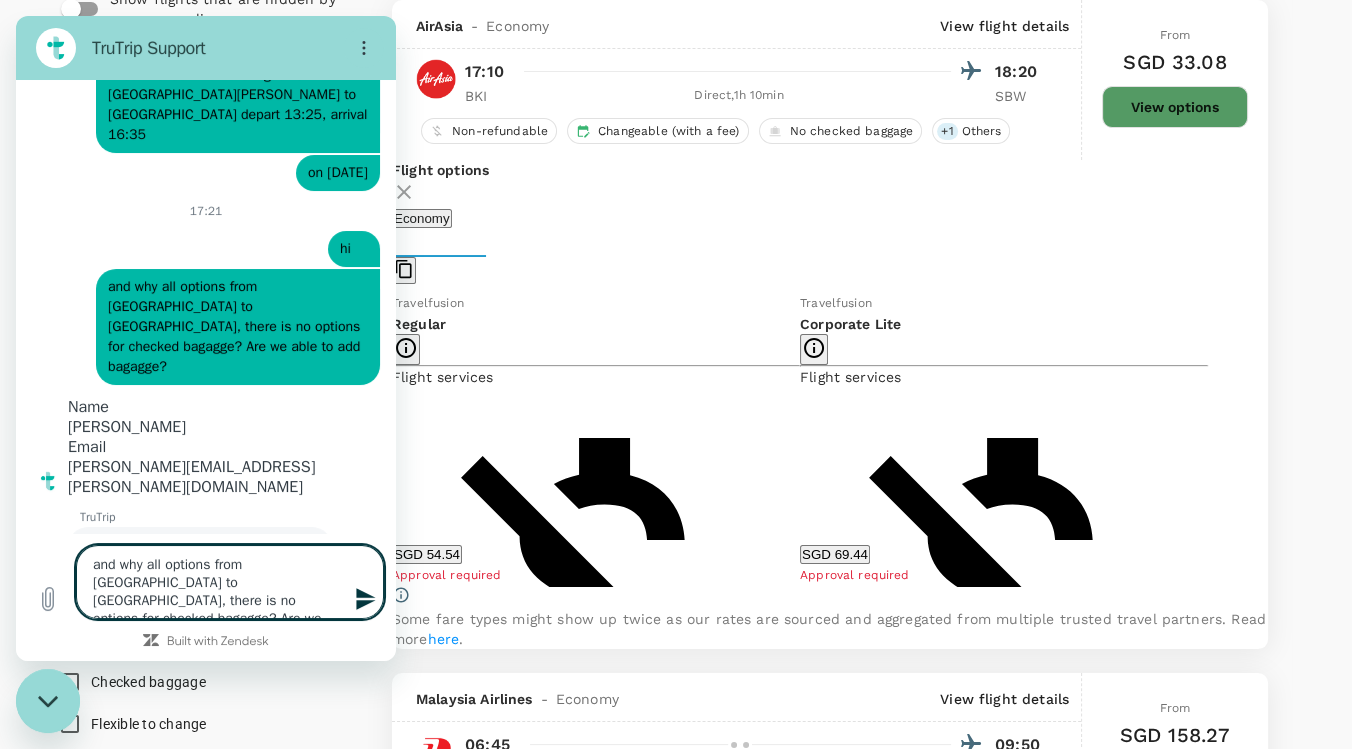 drag, startPoint x: 122, startPoint y: 562, endPoint x: 153, endPoint y: 557, distance: 31.400637 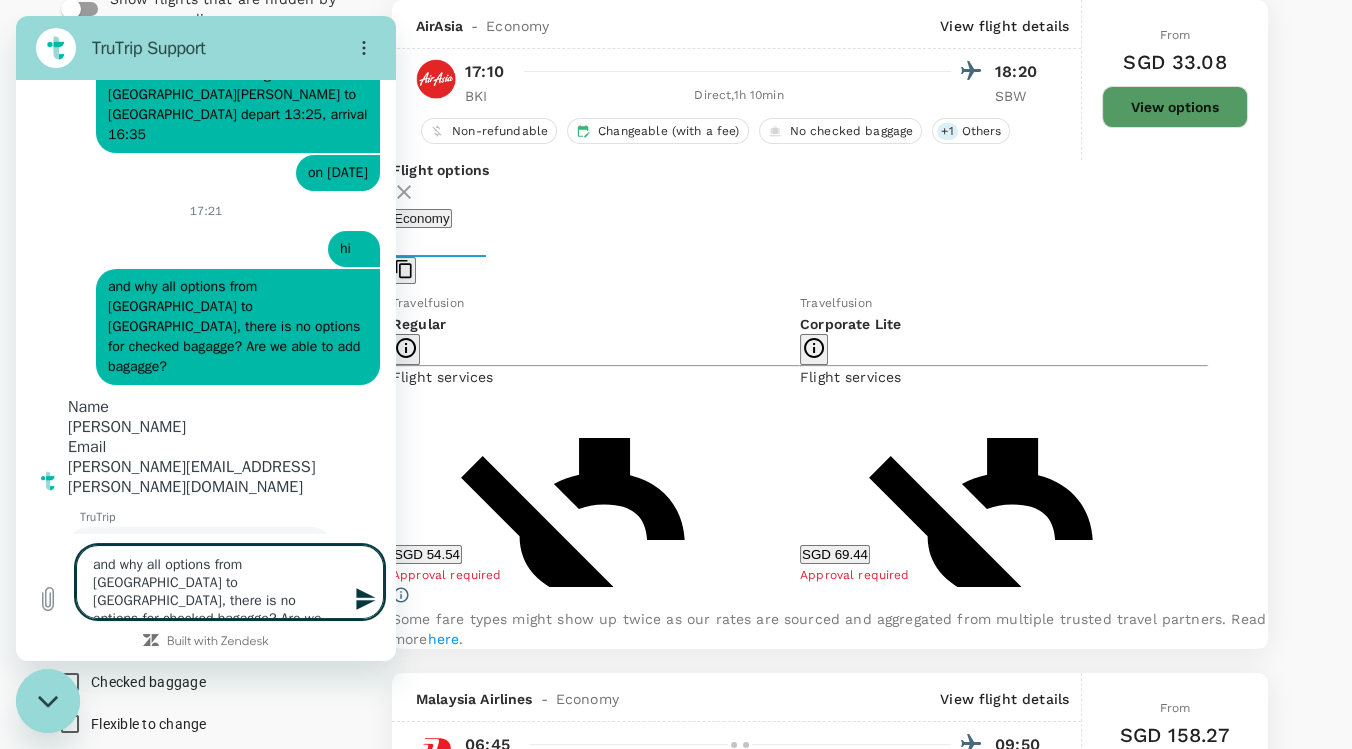 click on "and why all options from [GEOGRAPHIC_DATA] to [GEOGRAPHIC_DATA], there is no options for checked bagagge? Are we able to add bagagge?" at bounding box center (230, 582) 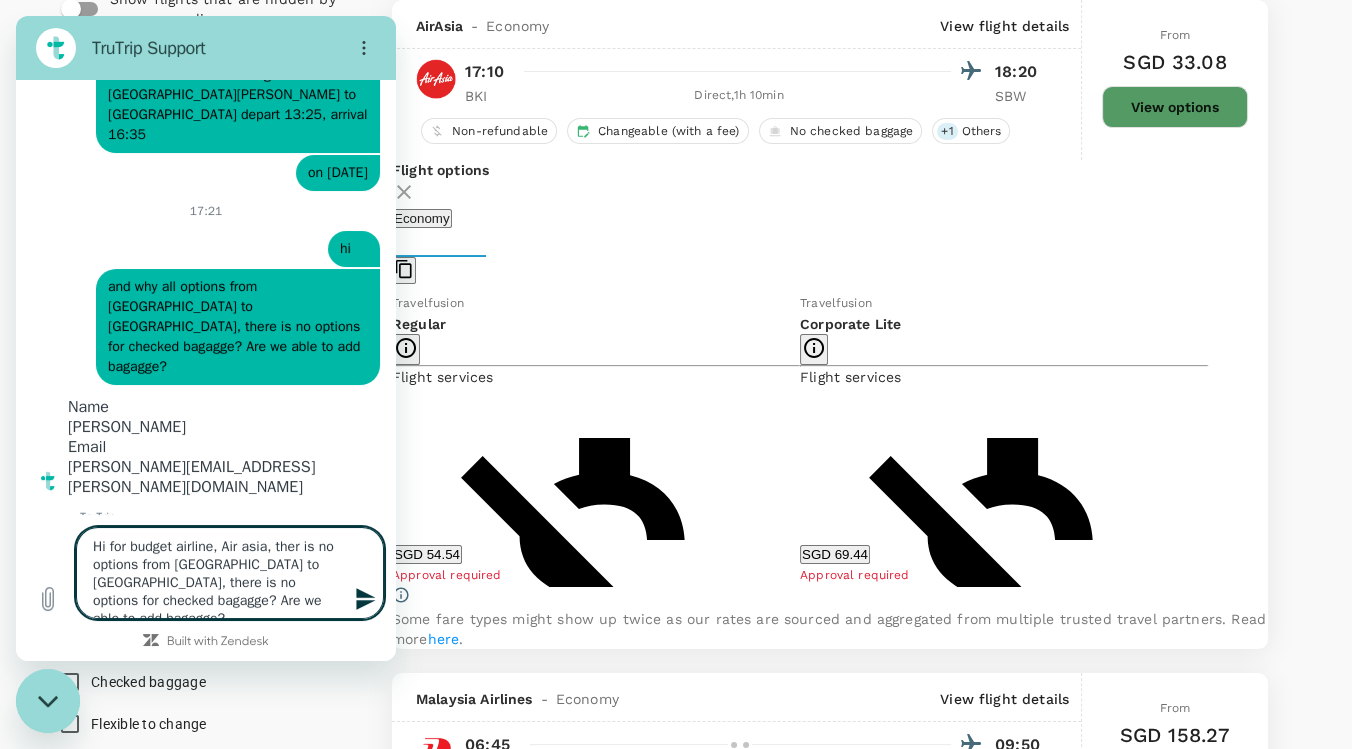 click on "Hi for budget airline, Air asia, ther is no options from [GEOGRAPHIC_DATA] to [GEOGRAPHIC_DATA], there is no options for checked bagagge? Are we able to add bagagge?" at bounding box center (230, 573) 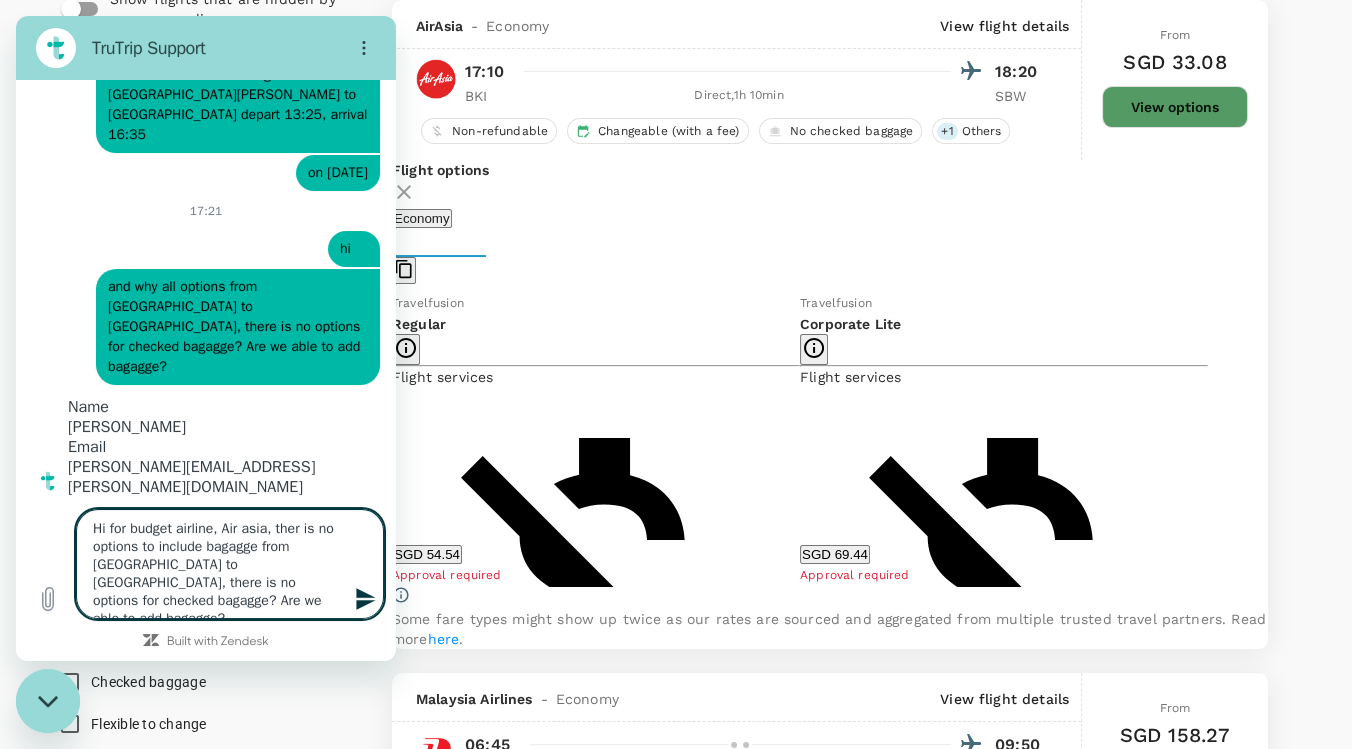 click on "Hi for budget airline, Air asia, ther is no options to include bagagge from [GEOGRAPHIC_DATA] to [GEOGRAPHIC_DATA], there is no options for checked bagagge? Are we able to add bagagge?" at bounding box center [230, 564] 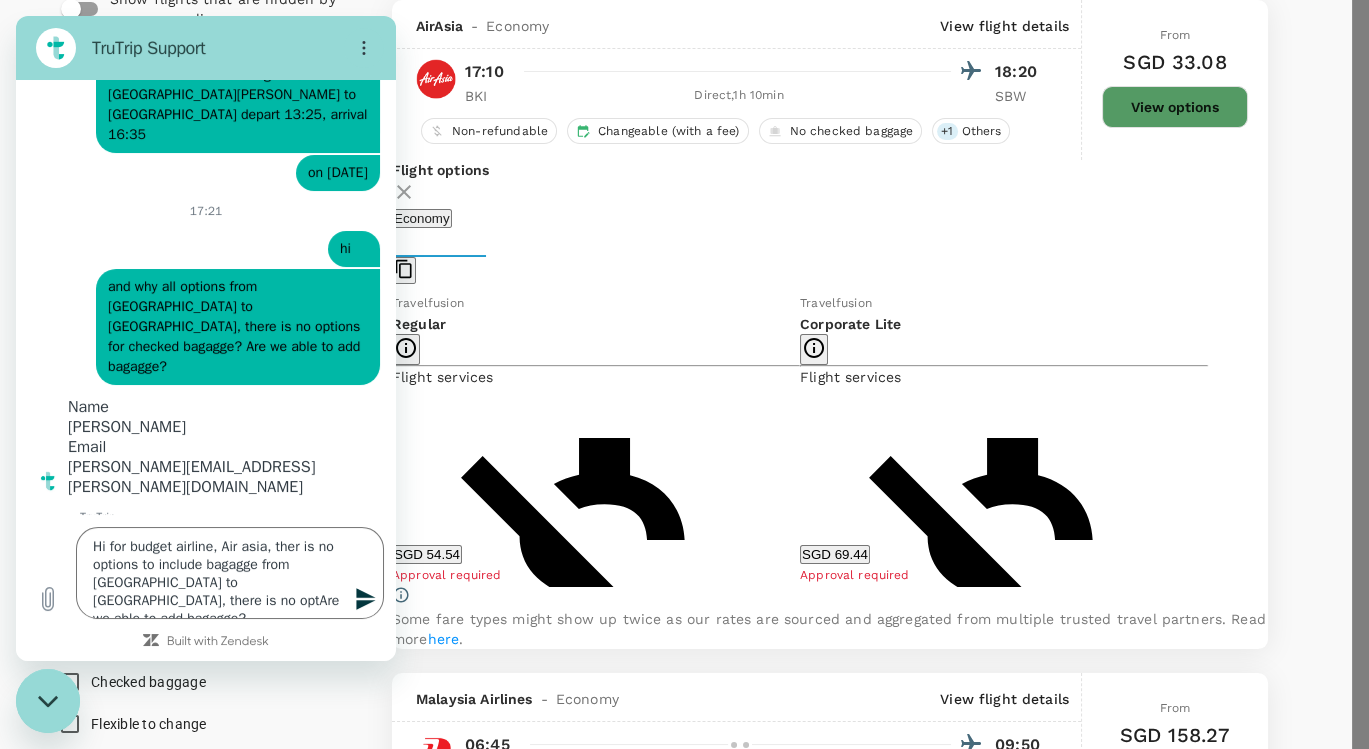 click on "Refresh your page for the latest flight data Flight prices and availability may have changed since you started this search session. Click refresh to stay updated. Refresh Search" at bounding box center (676, 4634) 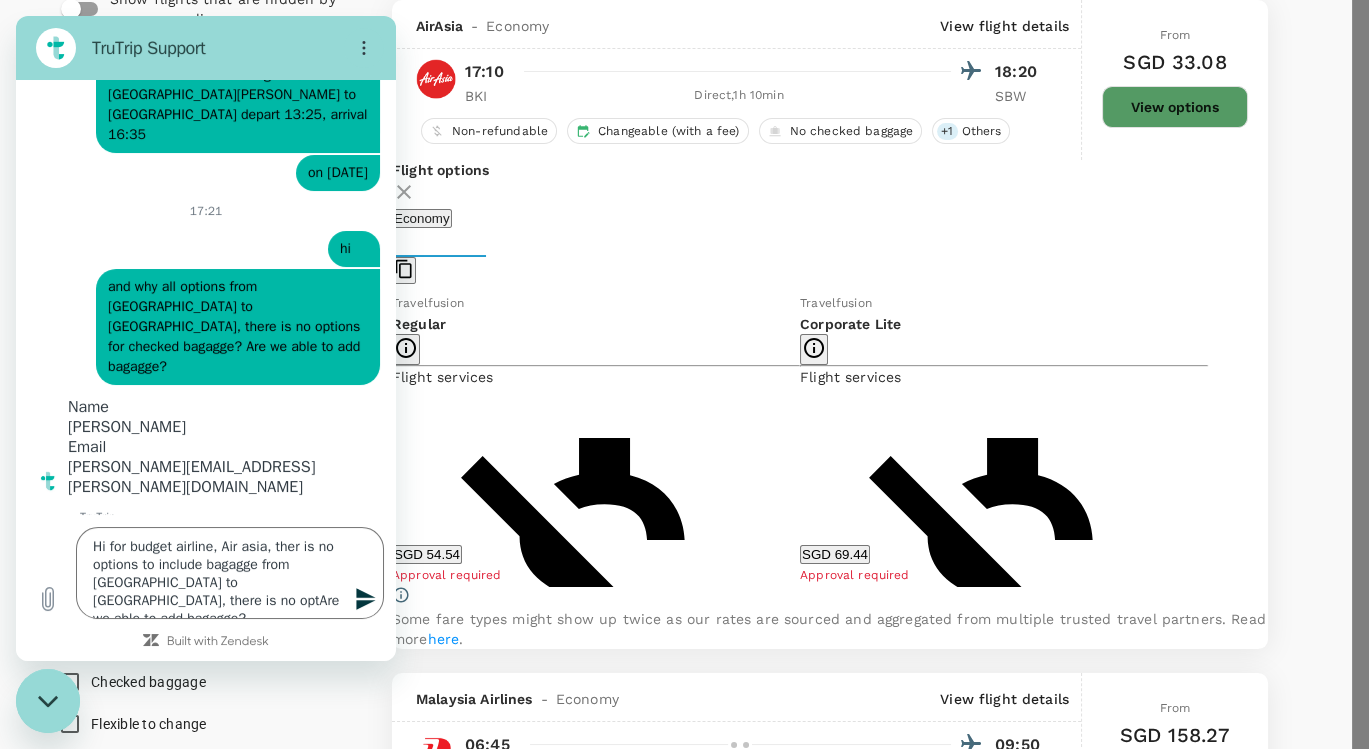 click on "Refresh Search" at bounding box center [48, 4705] 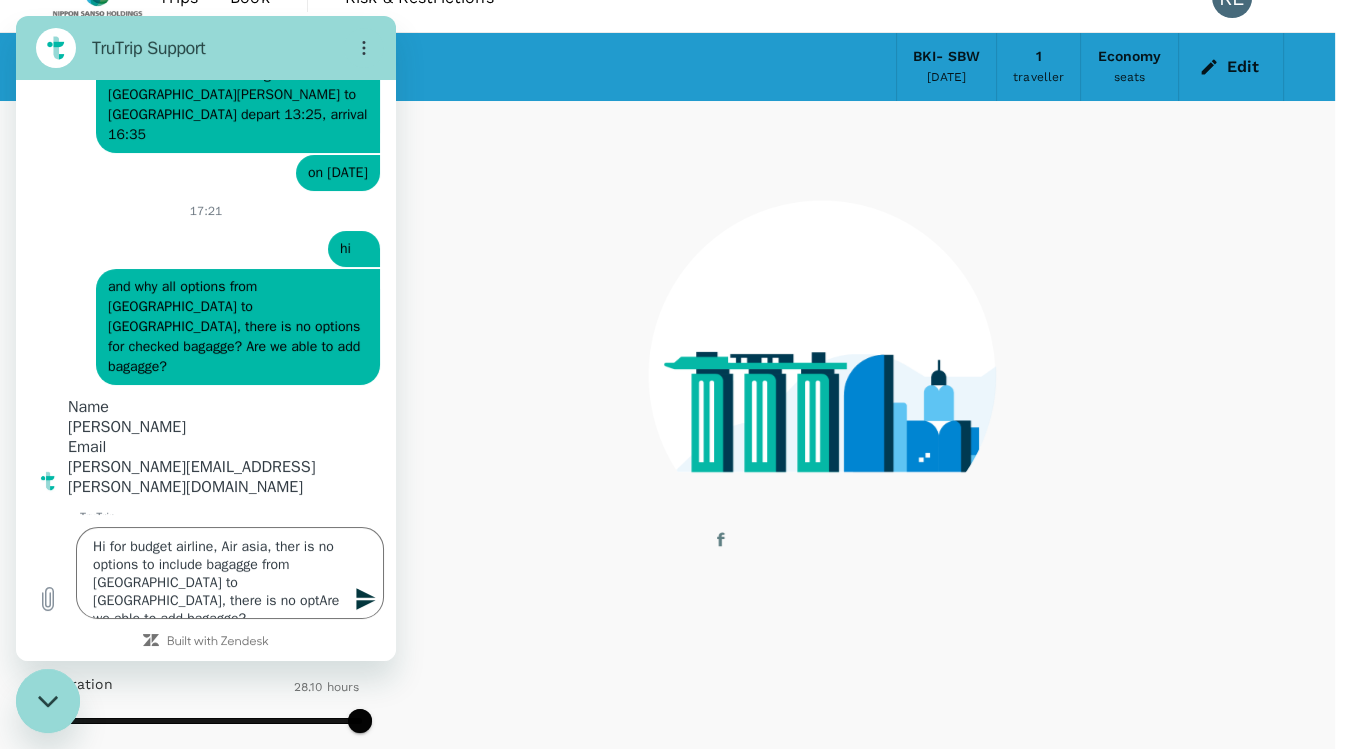scroll, scrollTop: 0, scrollLeft: 0, axis: both 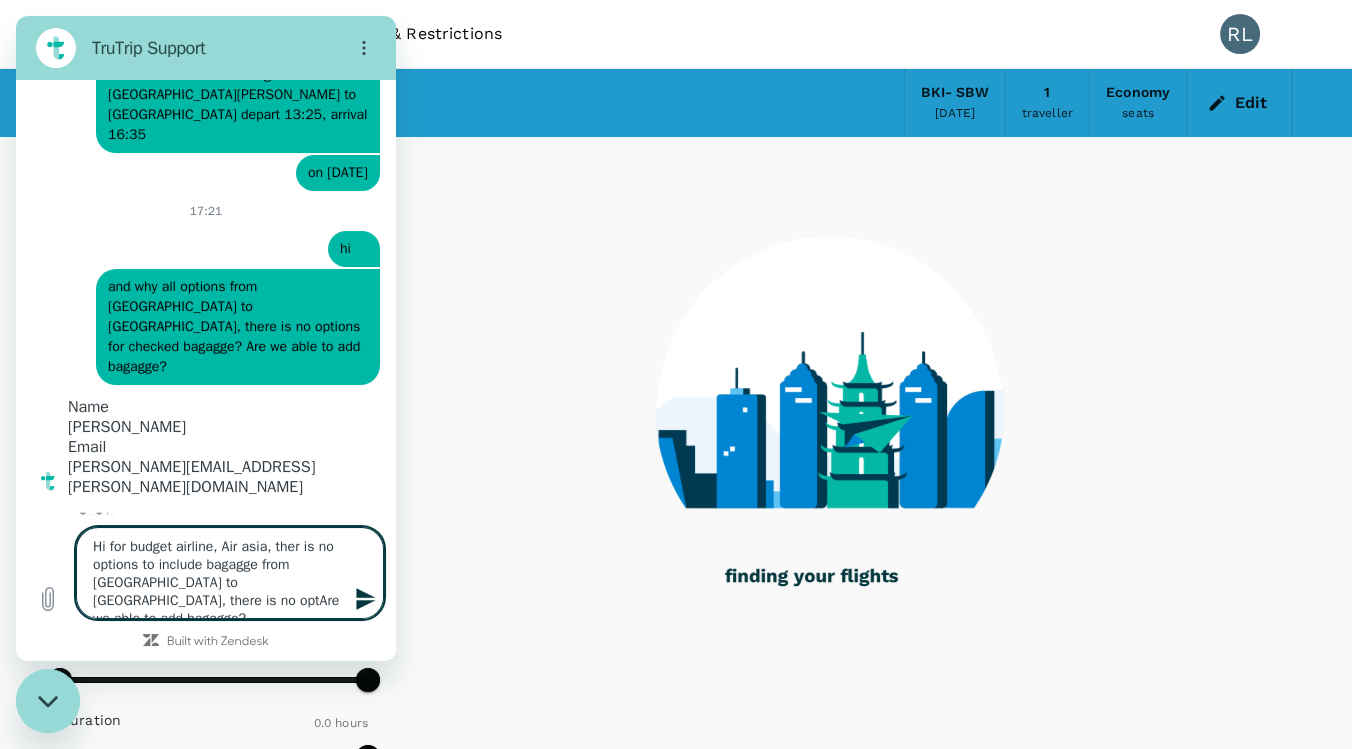 drag, startPoint x: 201, startPoint y: 588, endPoint x: 286, endPoint y: 606, distance: 86.88498 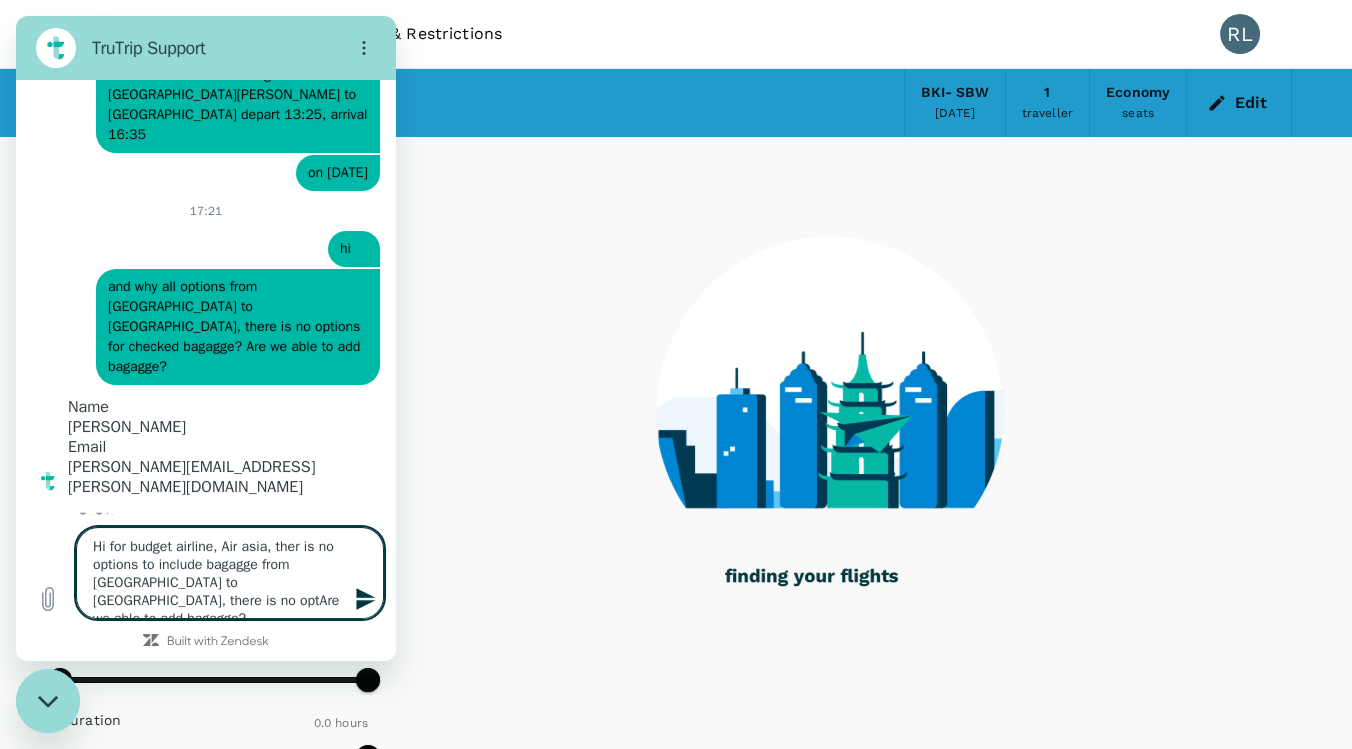 click on "Hi for budget airline, Air asia, ther is no options to include bagagge from [GEOGRAPHIC_DATA] to [GEOGRAPHIC_DATA], there is no optAre we able to add bagagge?" at bounding box center [230, 573] 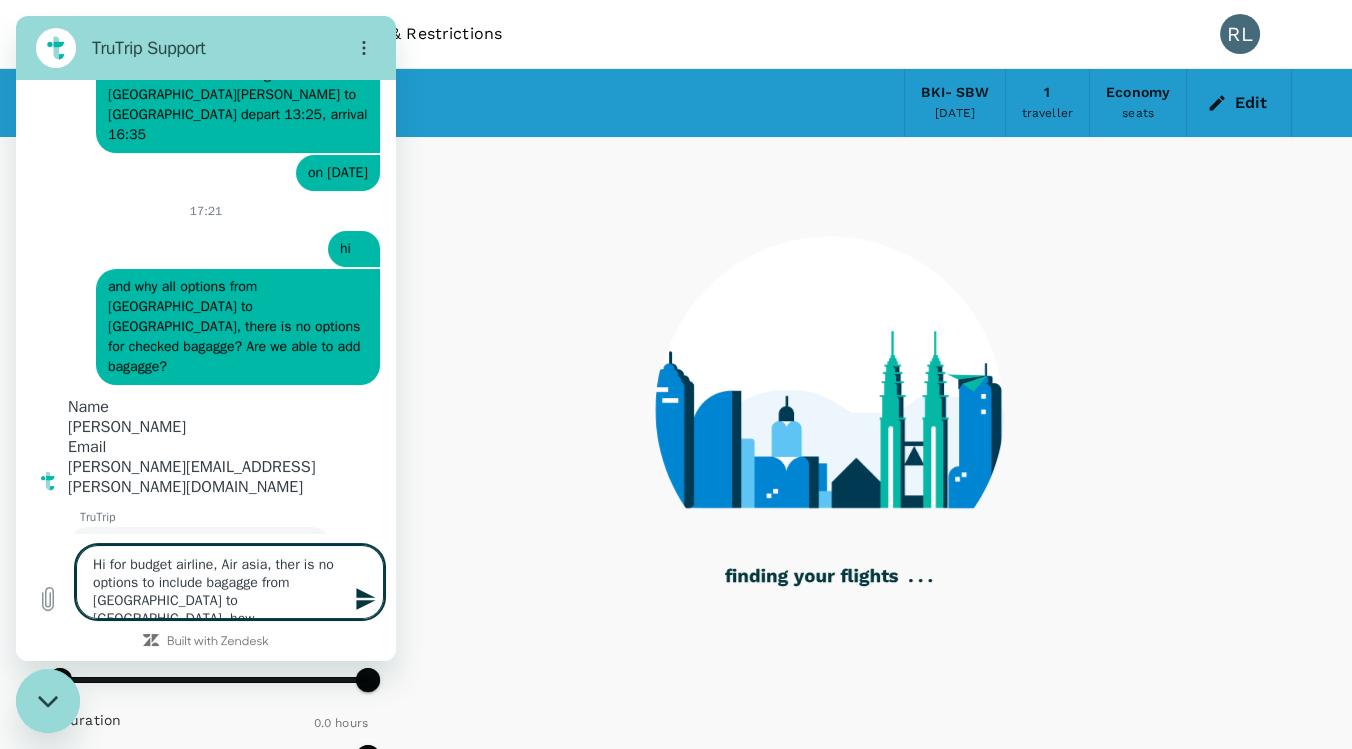 type on "Hi for budget airline, Air asia, ther is no options to include bagagge from [GEOGRAPHIC_DATA] to [GEOGRAPHIC_DATA], how" 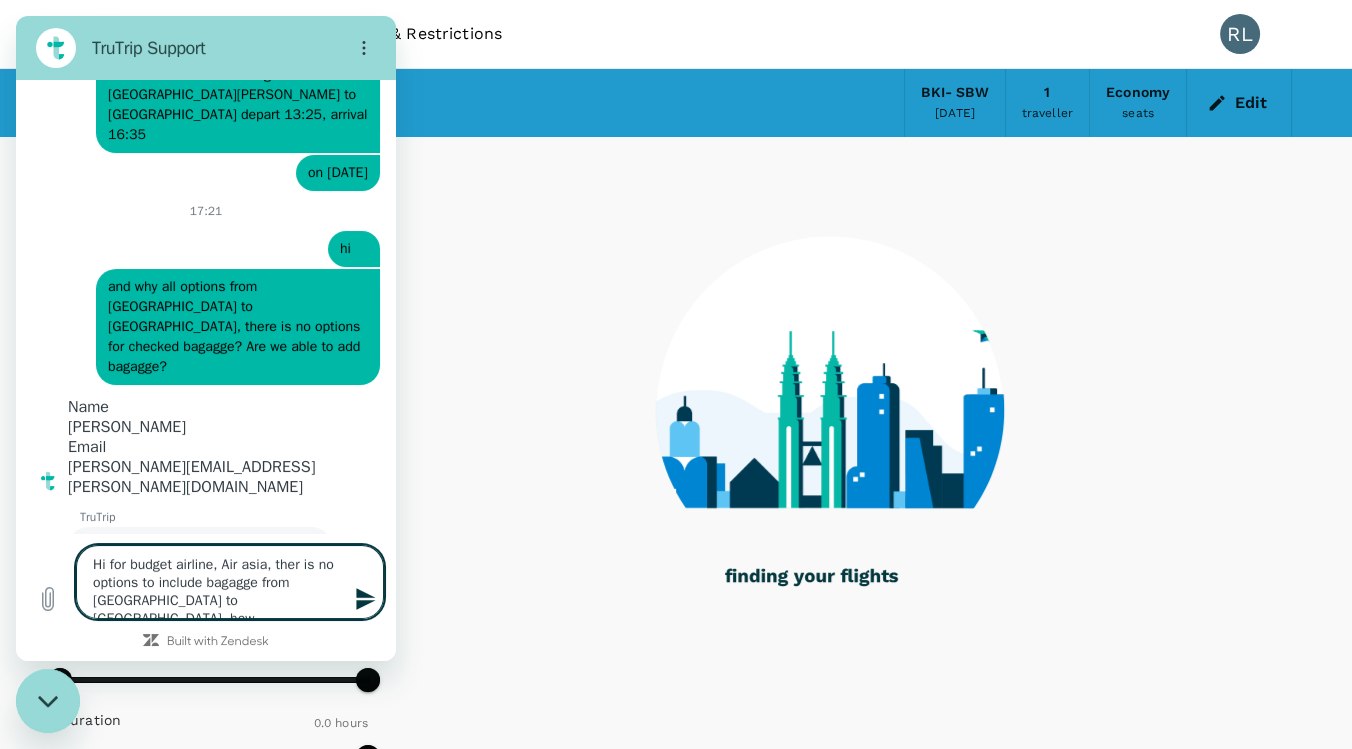 type on "550" 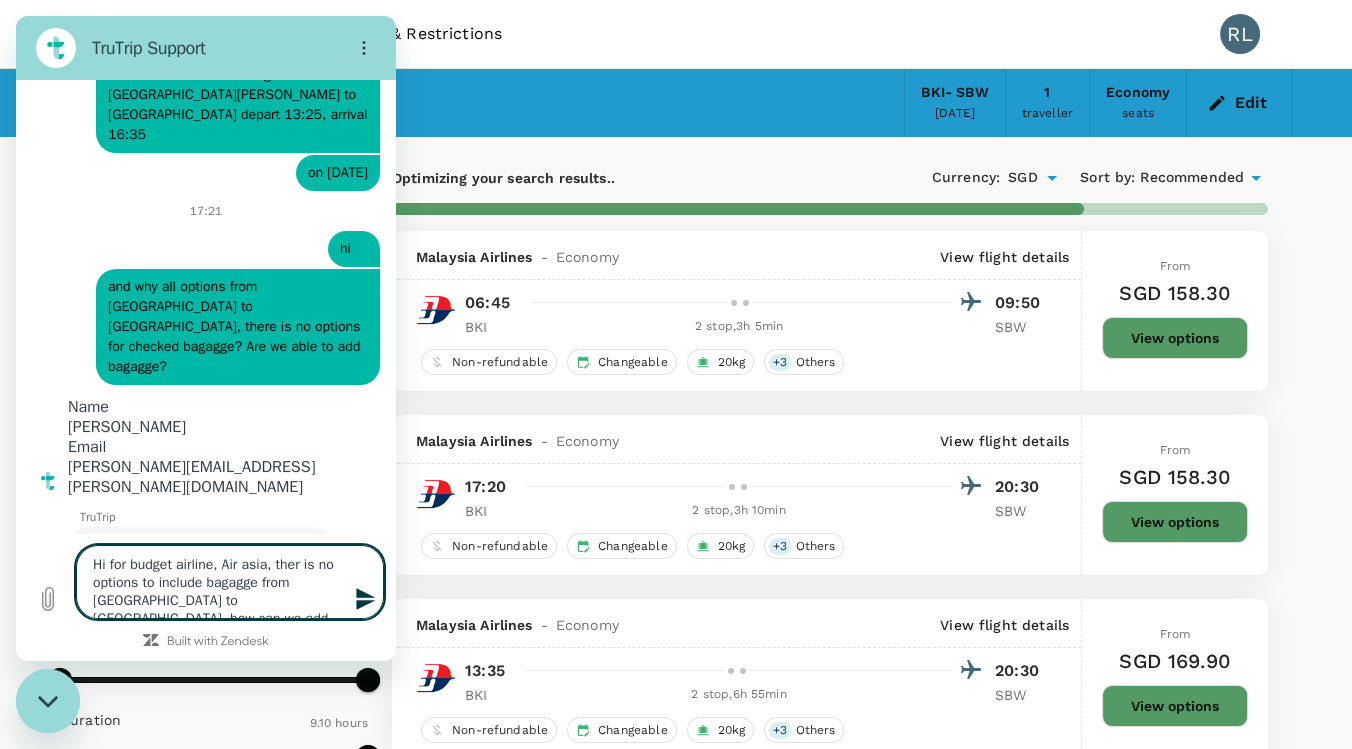 type on "Hi for budget airline, Air asia, ther is no options to include bagagge from [GEOGRAPHIC_DATA] to [GEOGRAPHIC_DATA], how can we add that?" 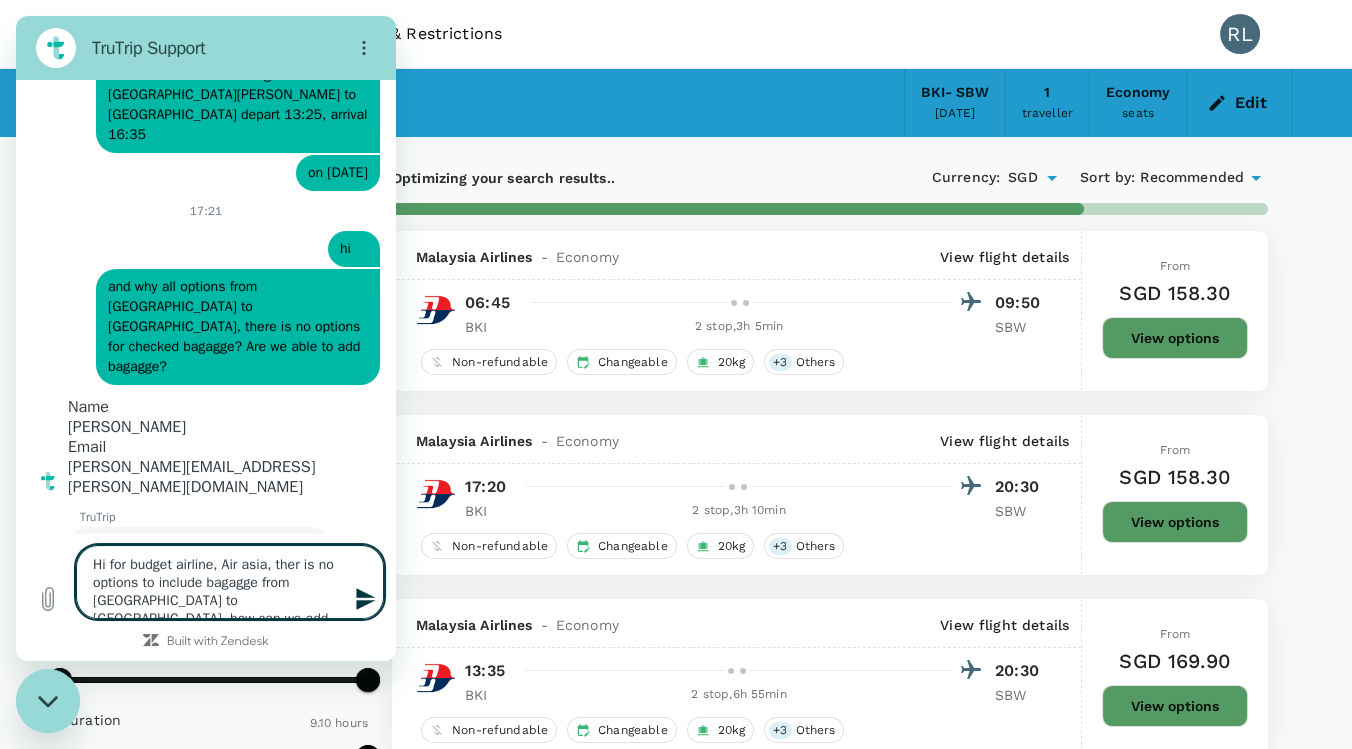 type 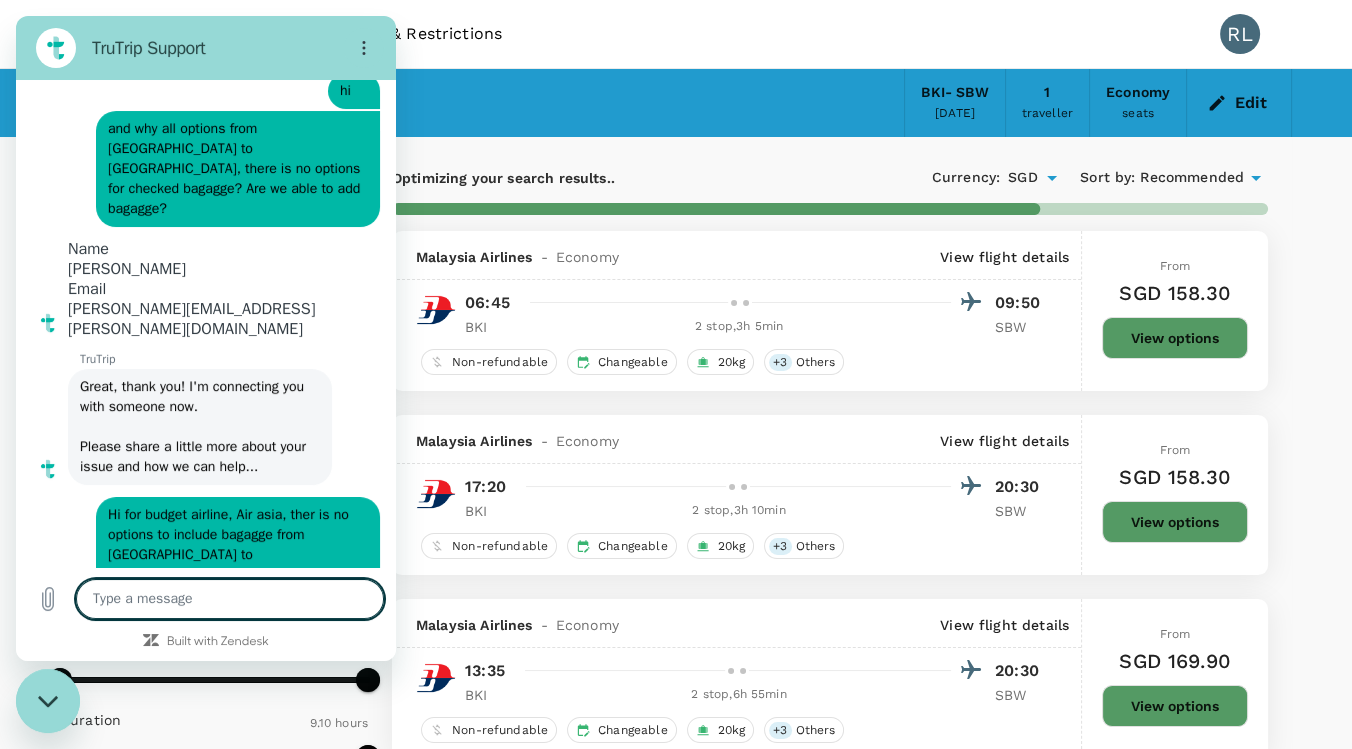 scroll, scrollTop: 406, scrollLeft: 0, axis: vertical 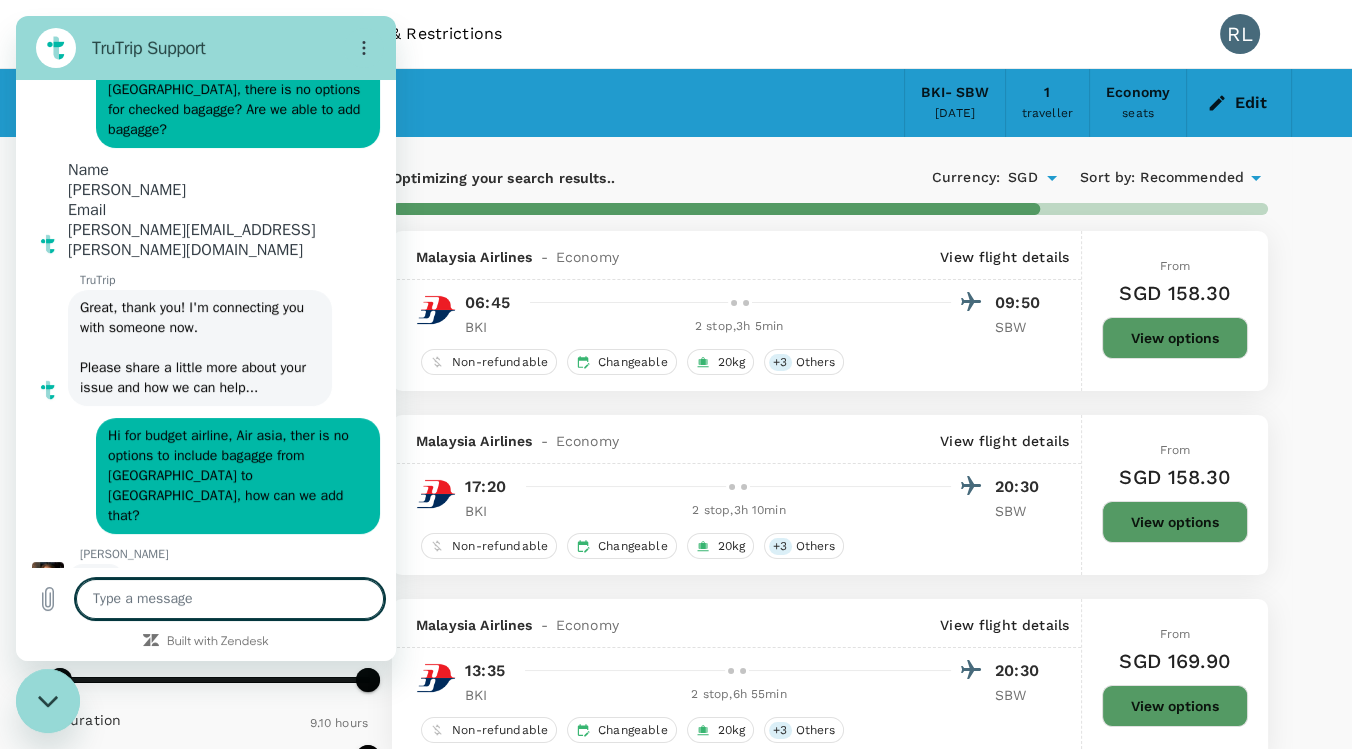 type on "1445" 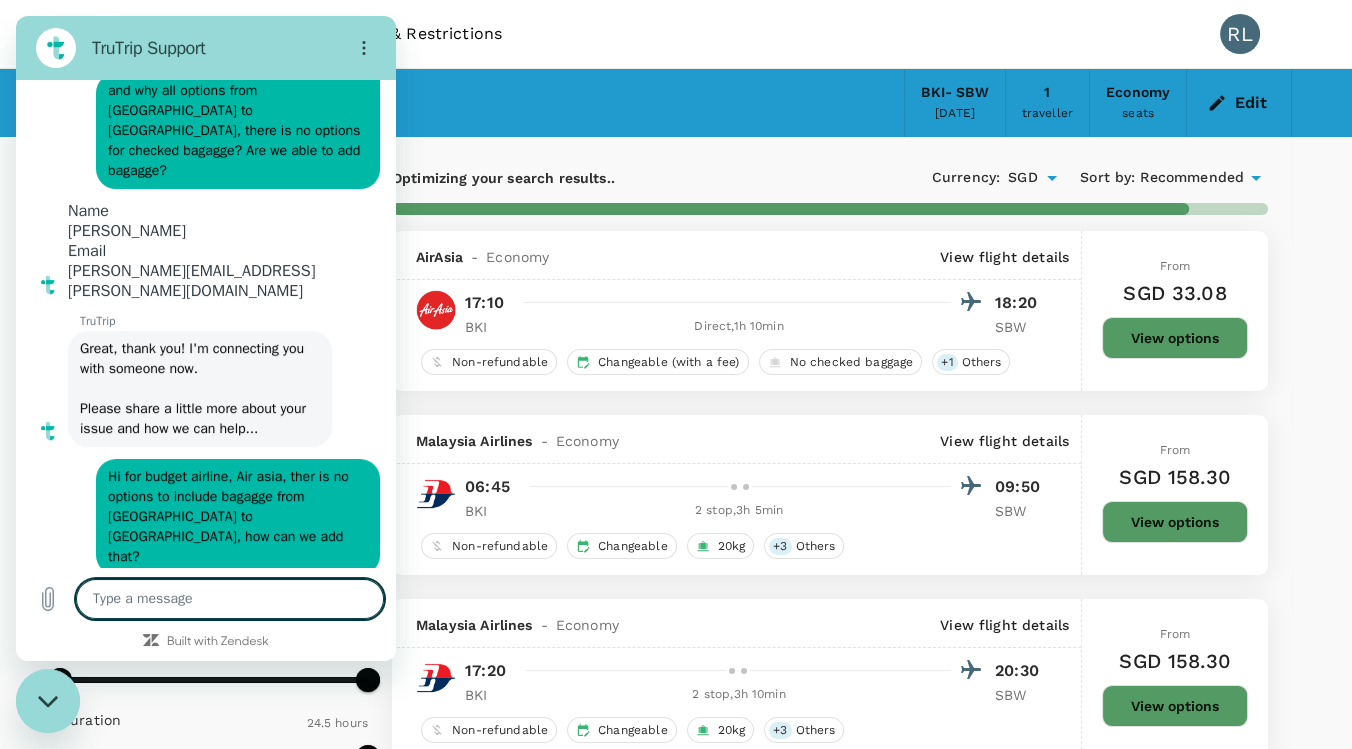 scroll, scrollTop: 368, scrollLeft: 0, axis: vertical 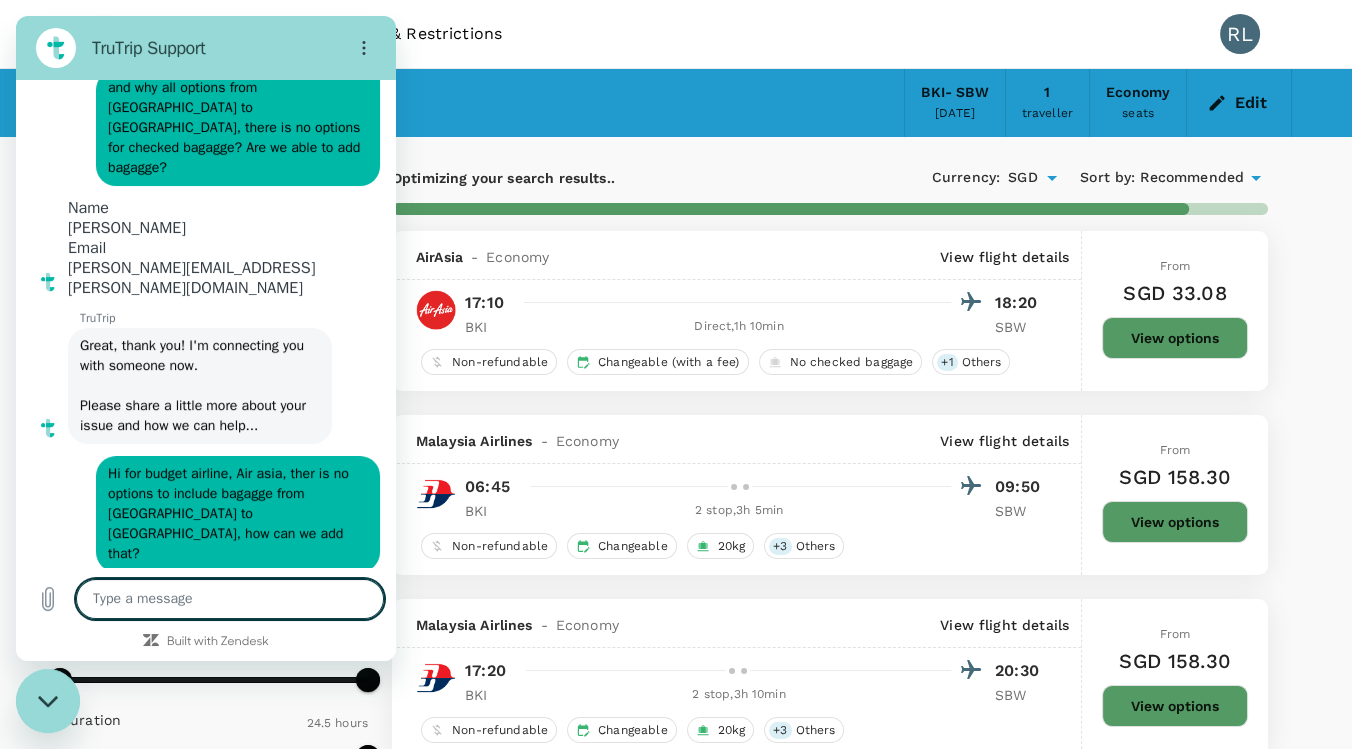 type on "1690" 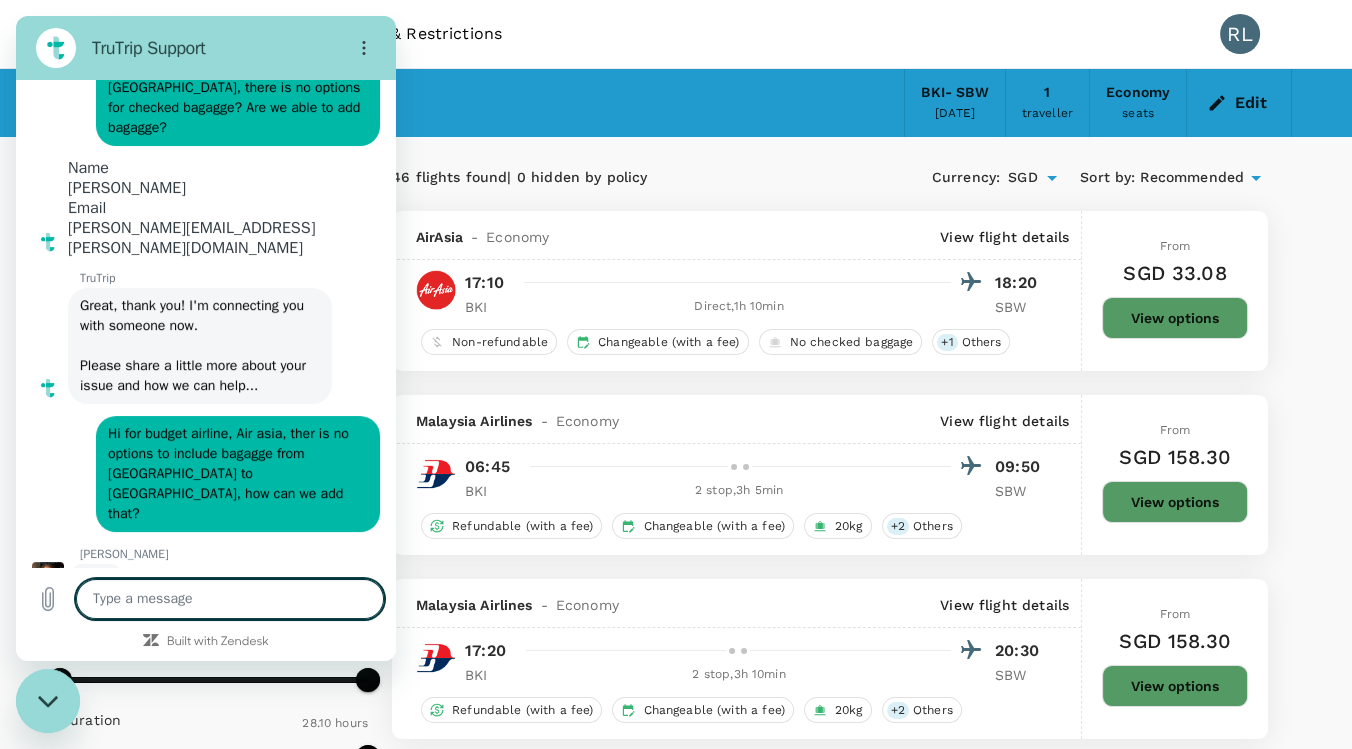 scroll, scrollTop: 406, scrollLeft: 0, axis: vertical 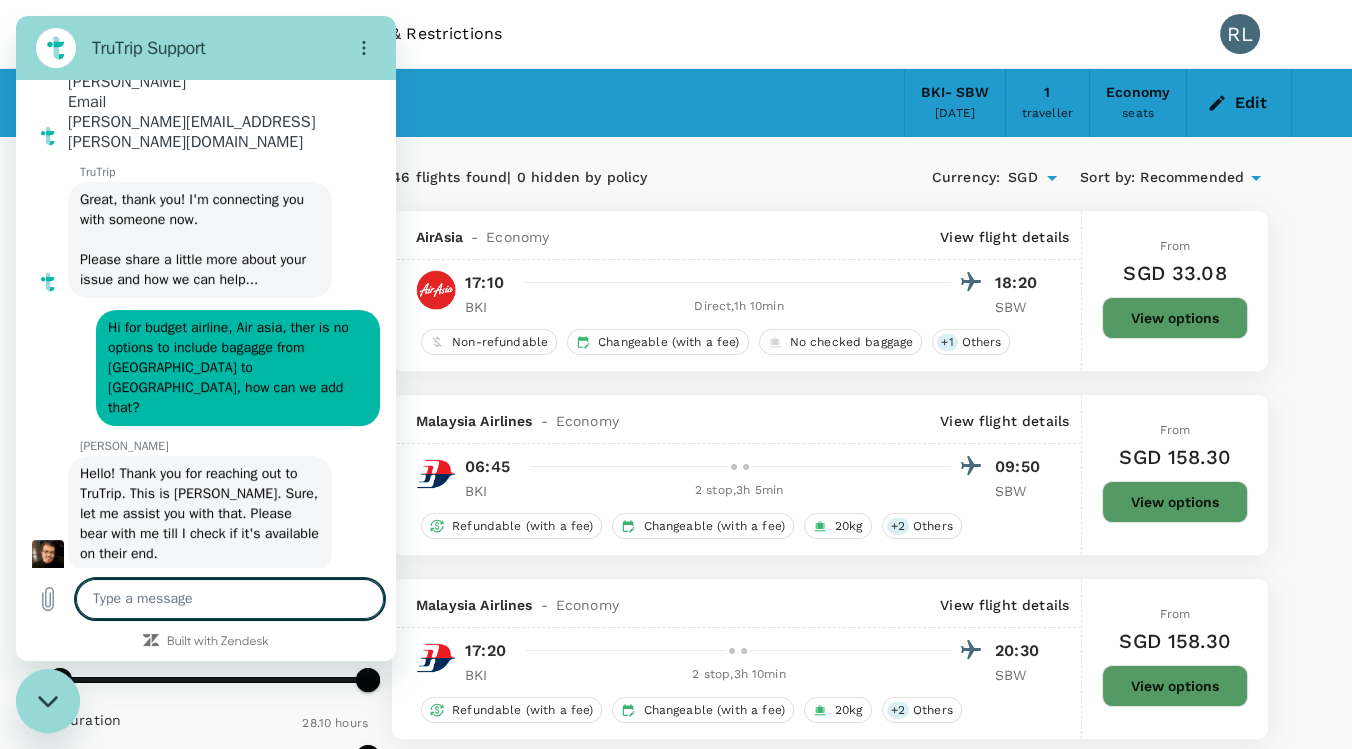 click at bounding box center (230, 599) 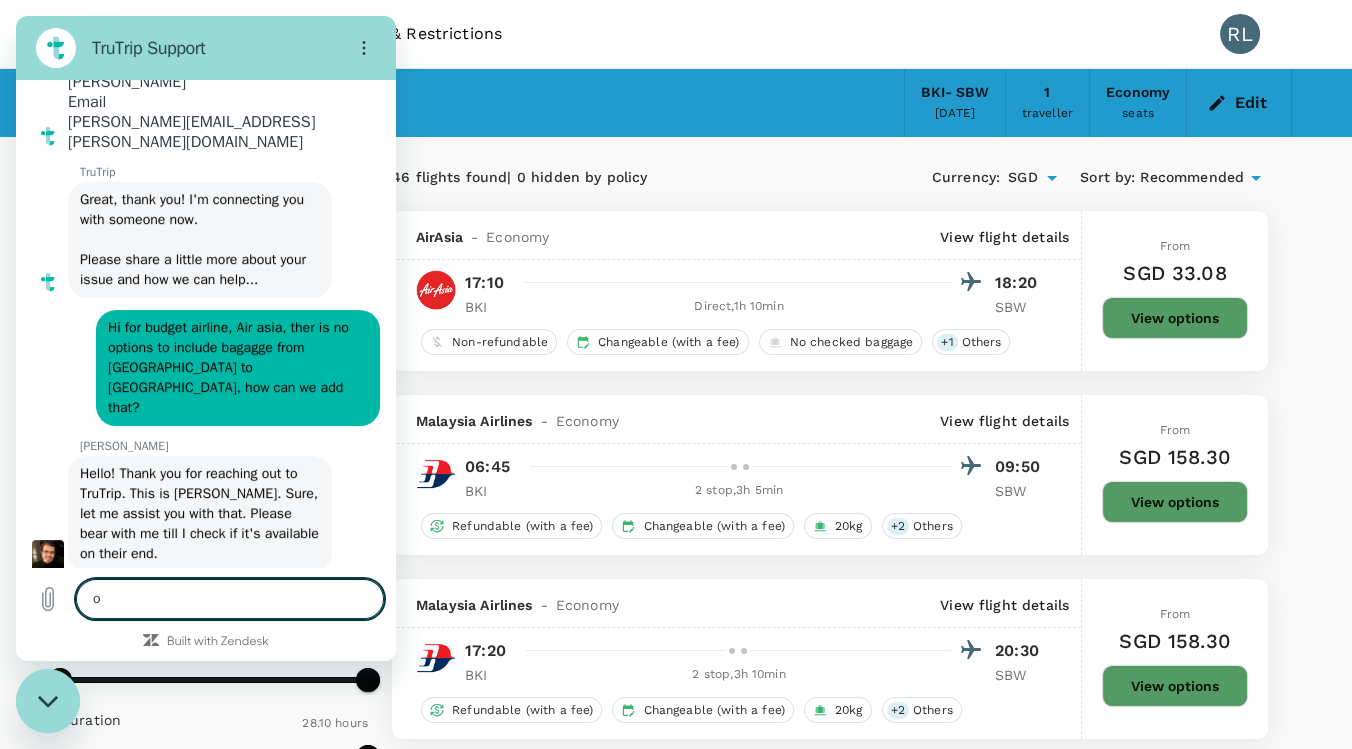 type on "ok" 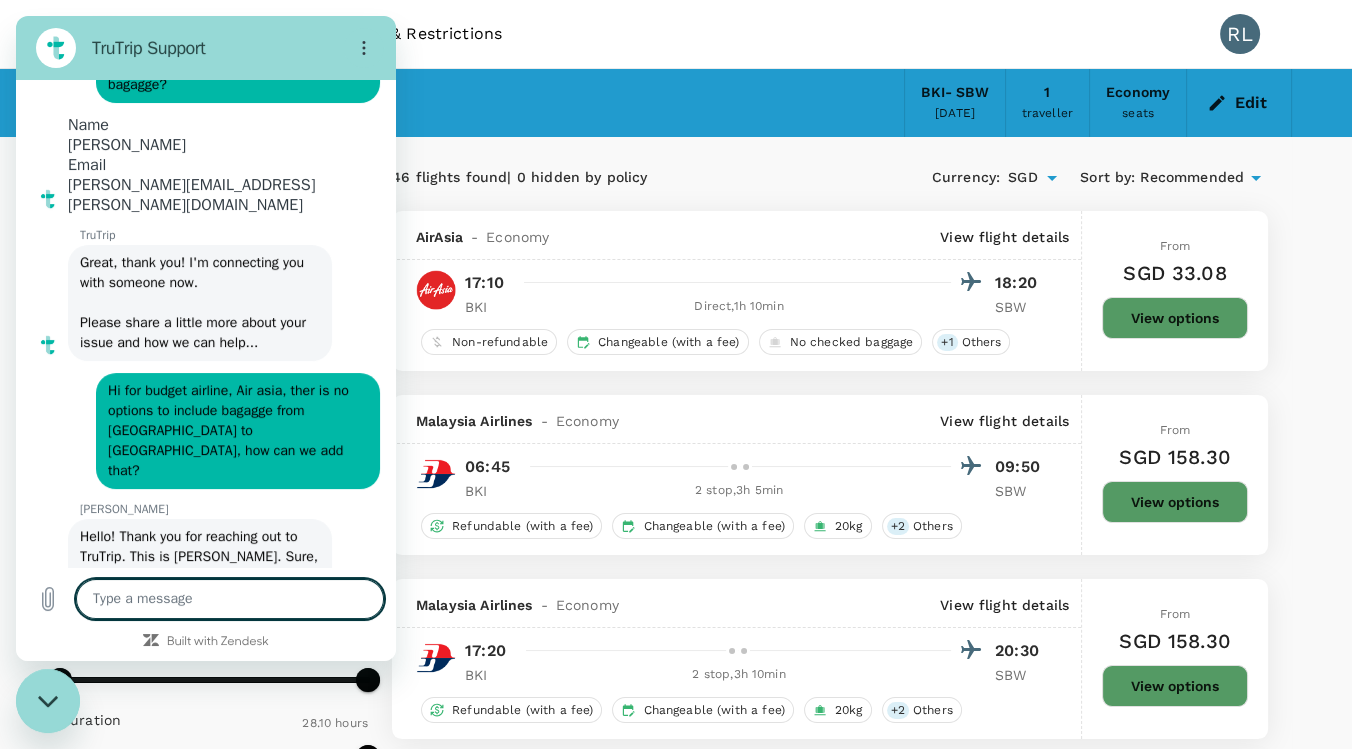 scroll, scrollTop: 562, scrollLeft: 0, axis: vertical 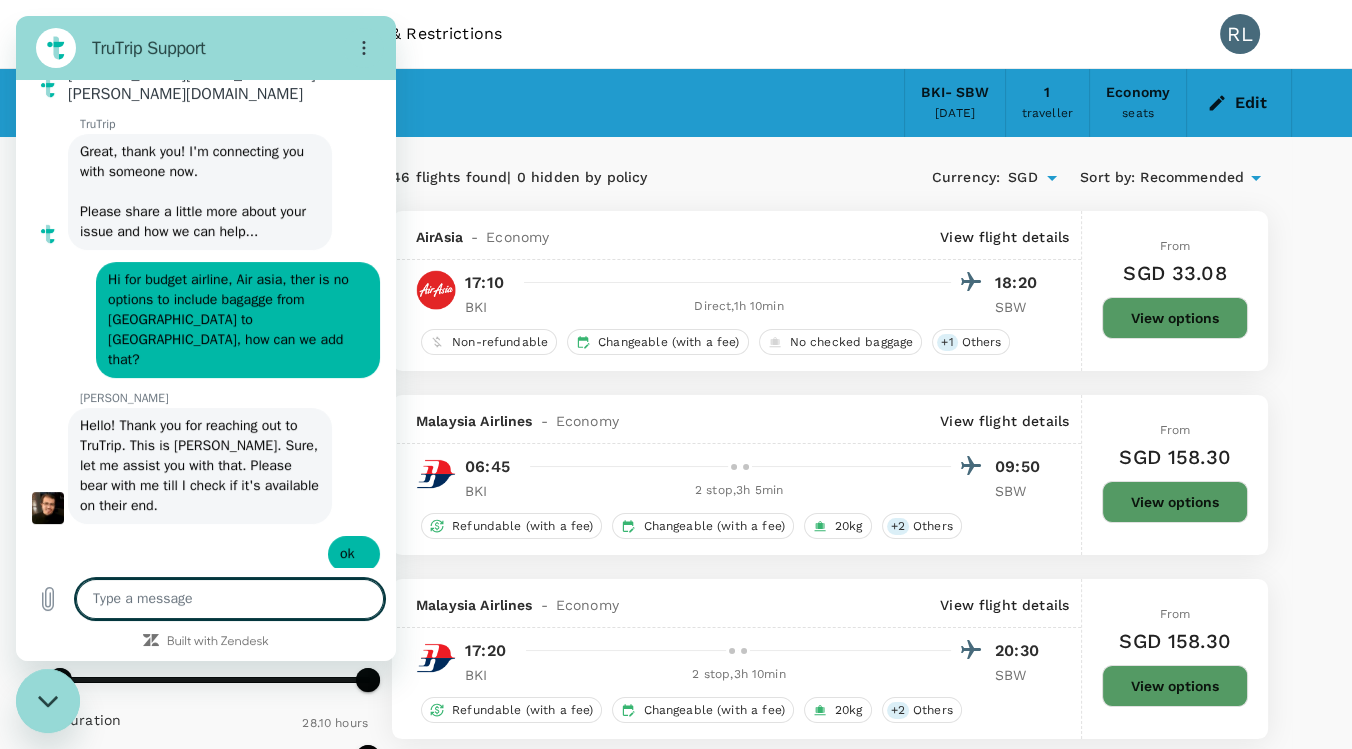 click on "Trips Book Risk & Restrictions RL" at bounding box center [676, 34] 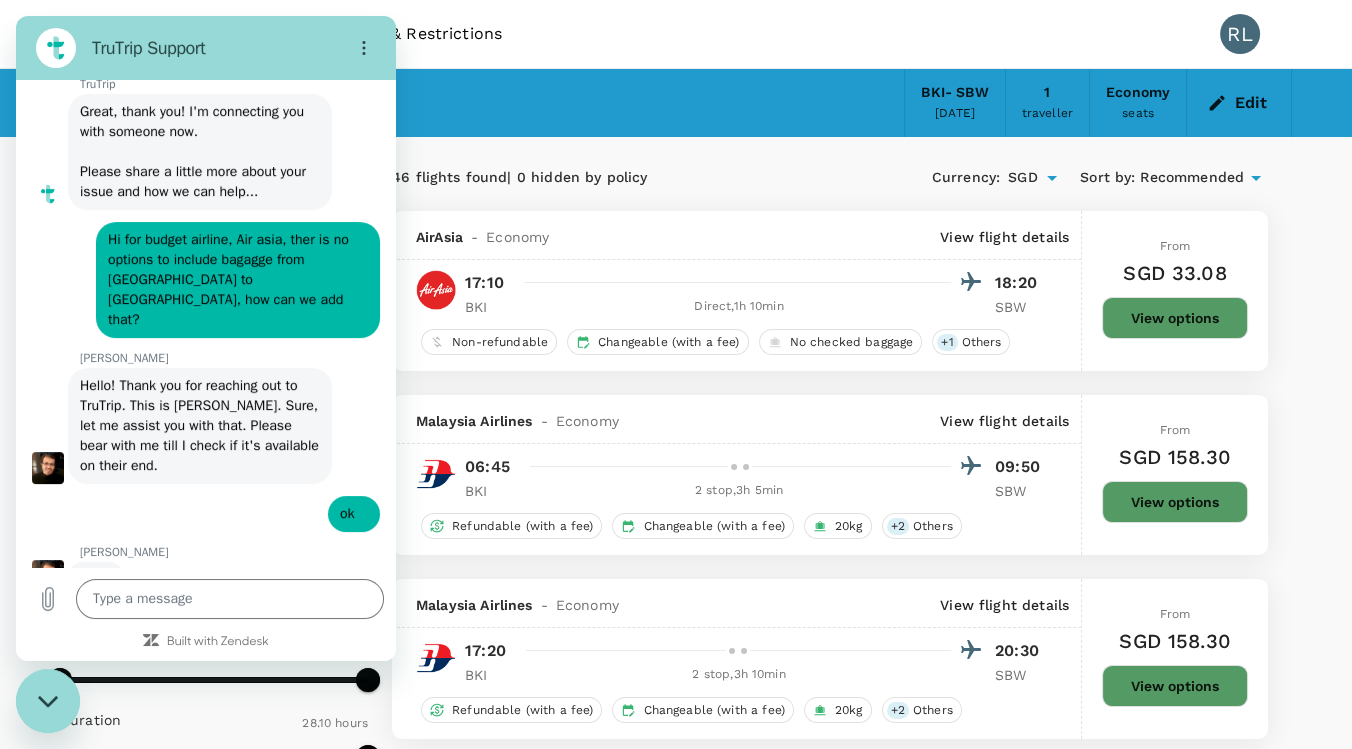 scroll, scrollTop: 600, scrollLeft: 0, axis: vertical 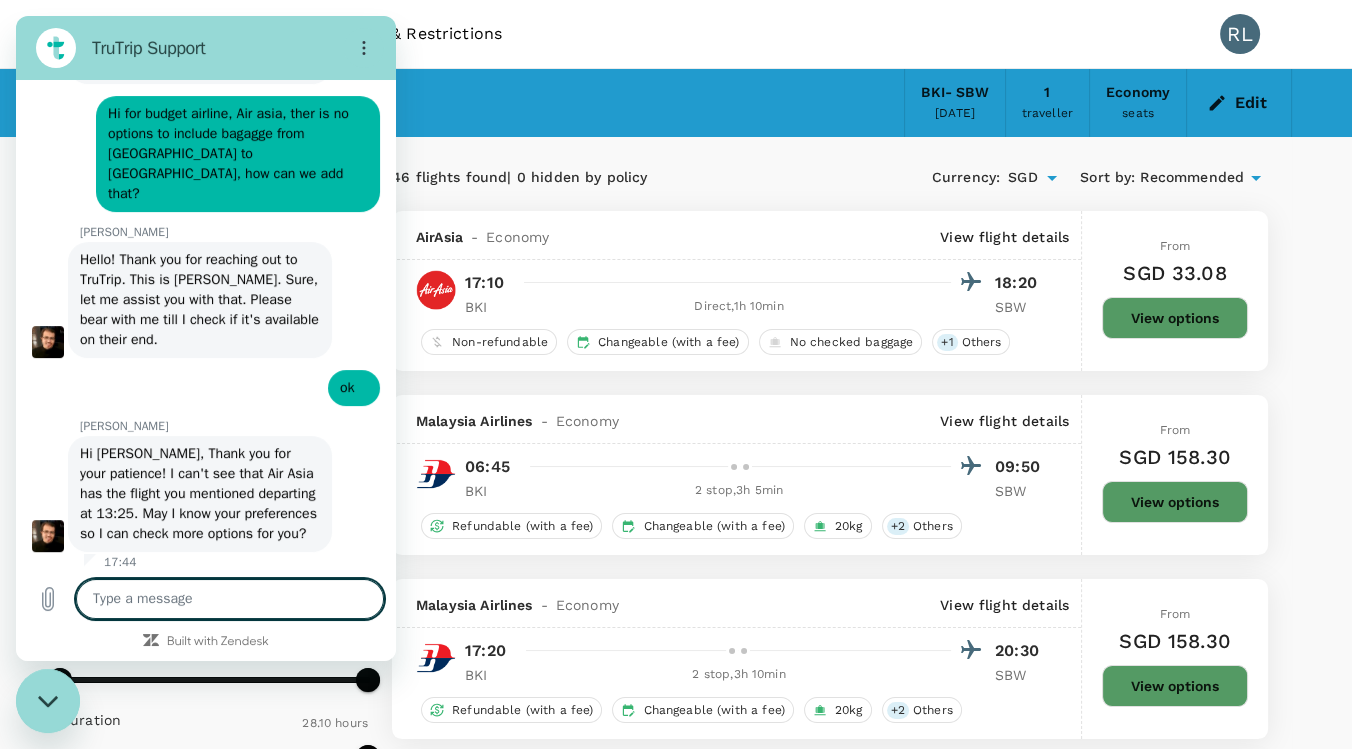 click at bounding box center (230, 599) 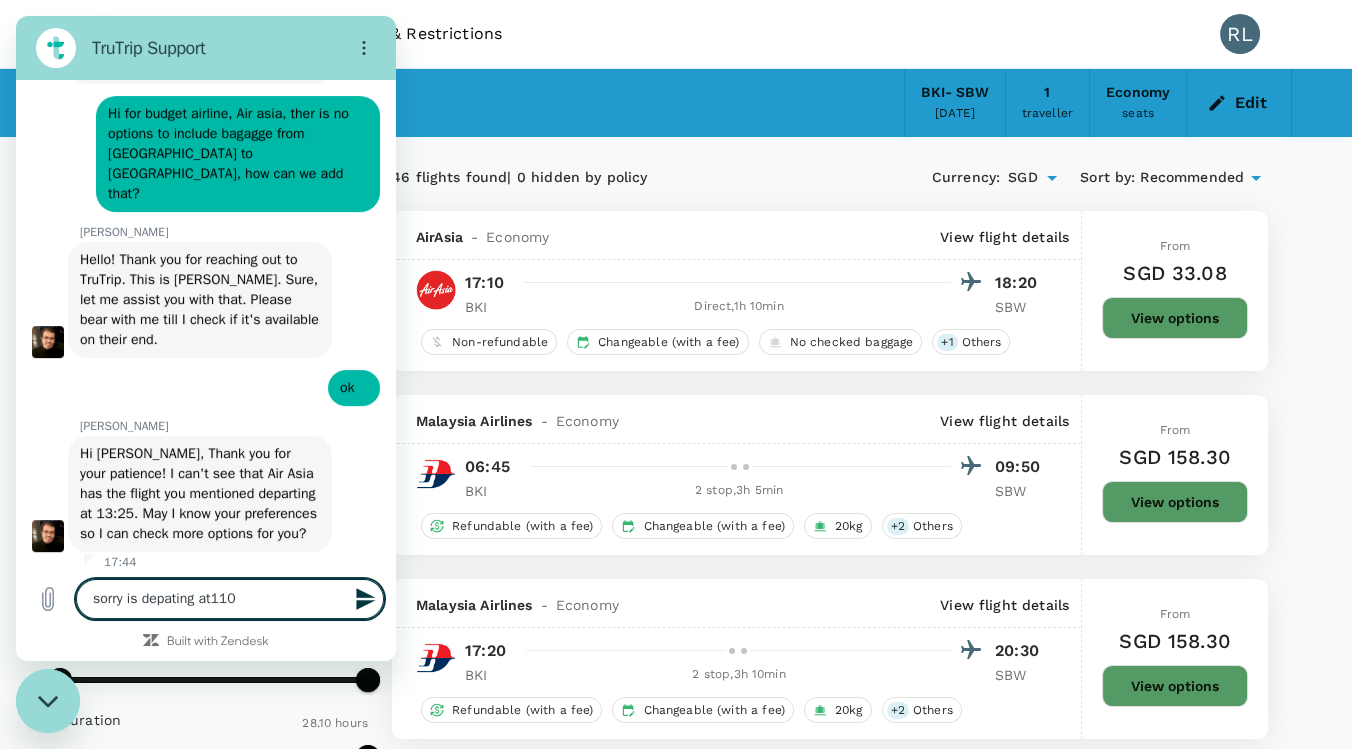 type on "sorry is depating at1710" 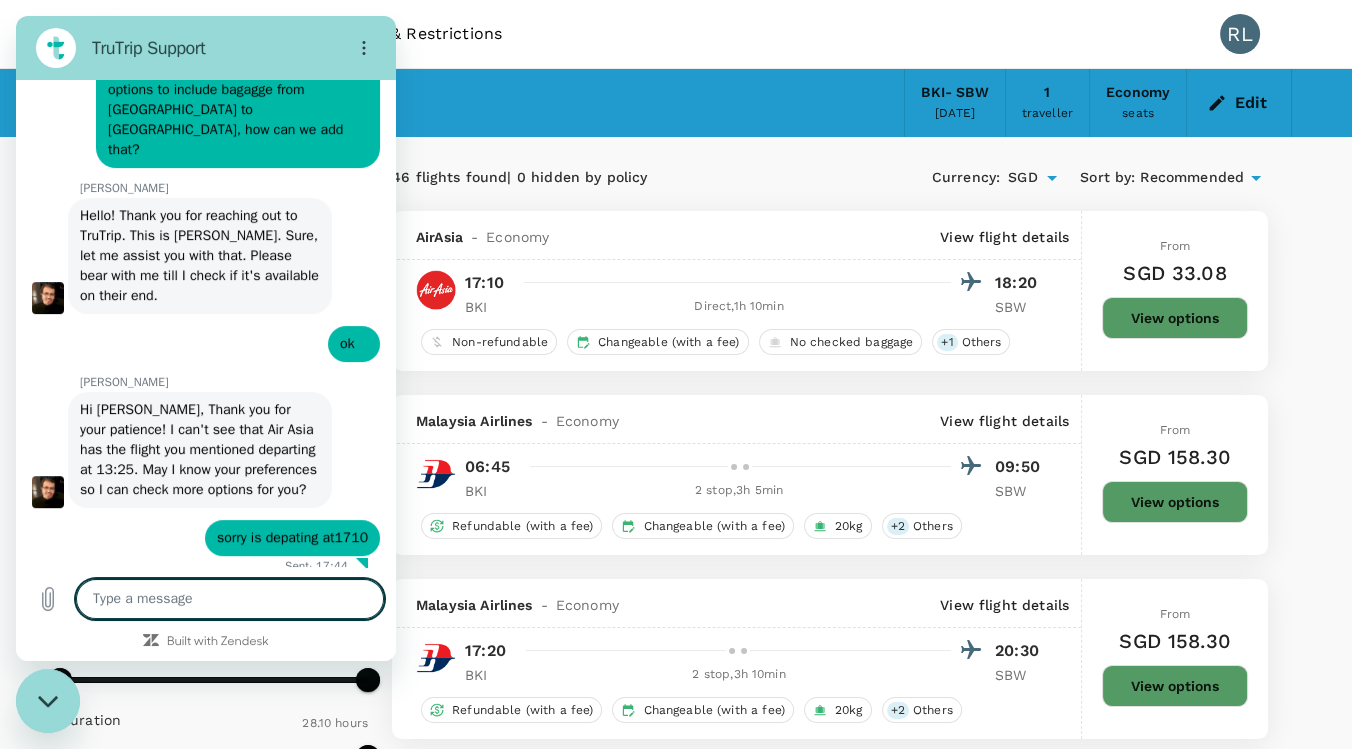 scroll, scrollTop: 777, scrollLeft: 0, axis: vertical 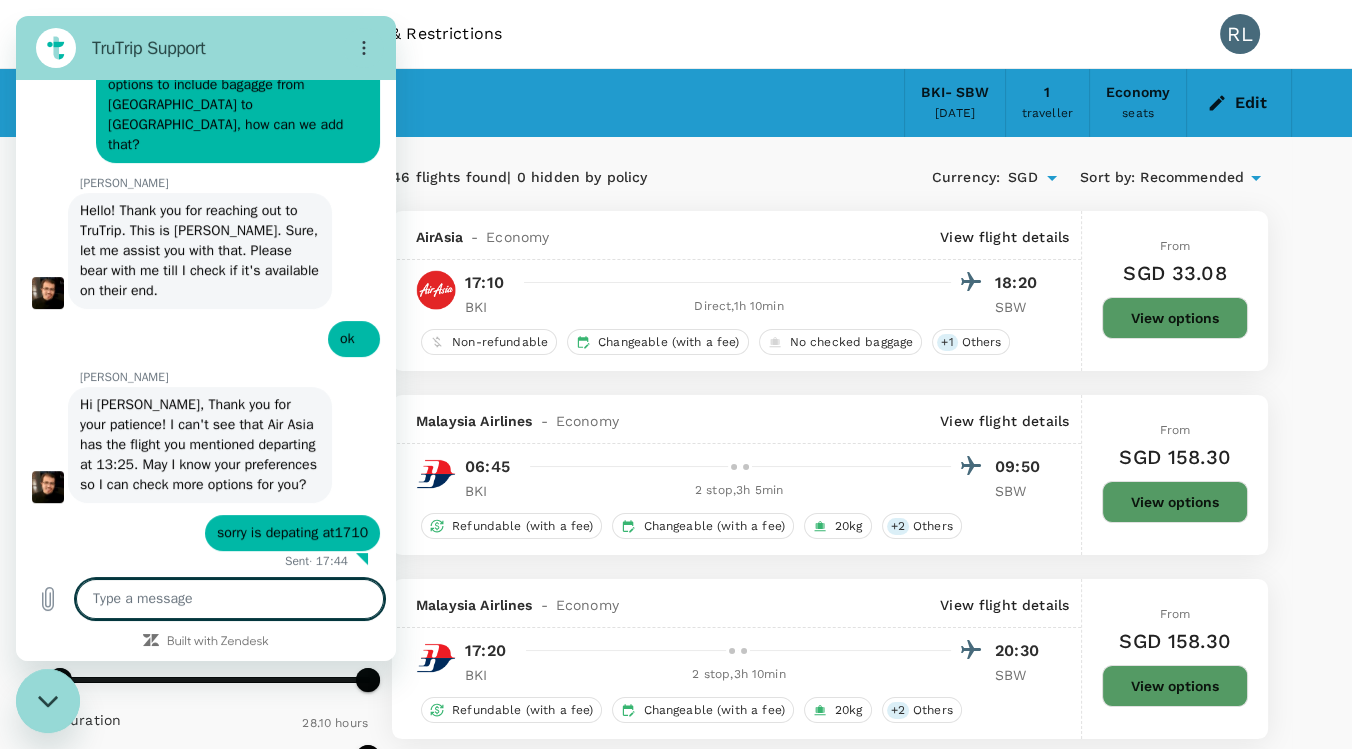 click at bounding box center (230, 599) 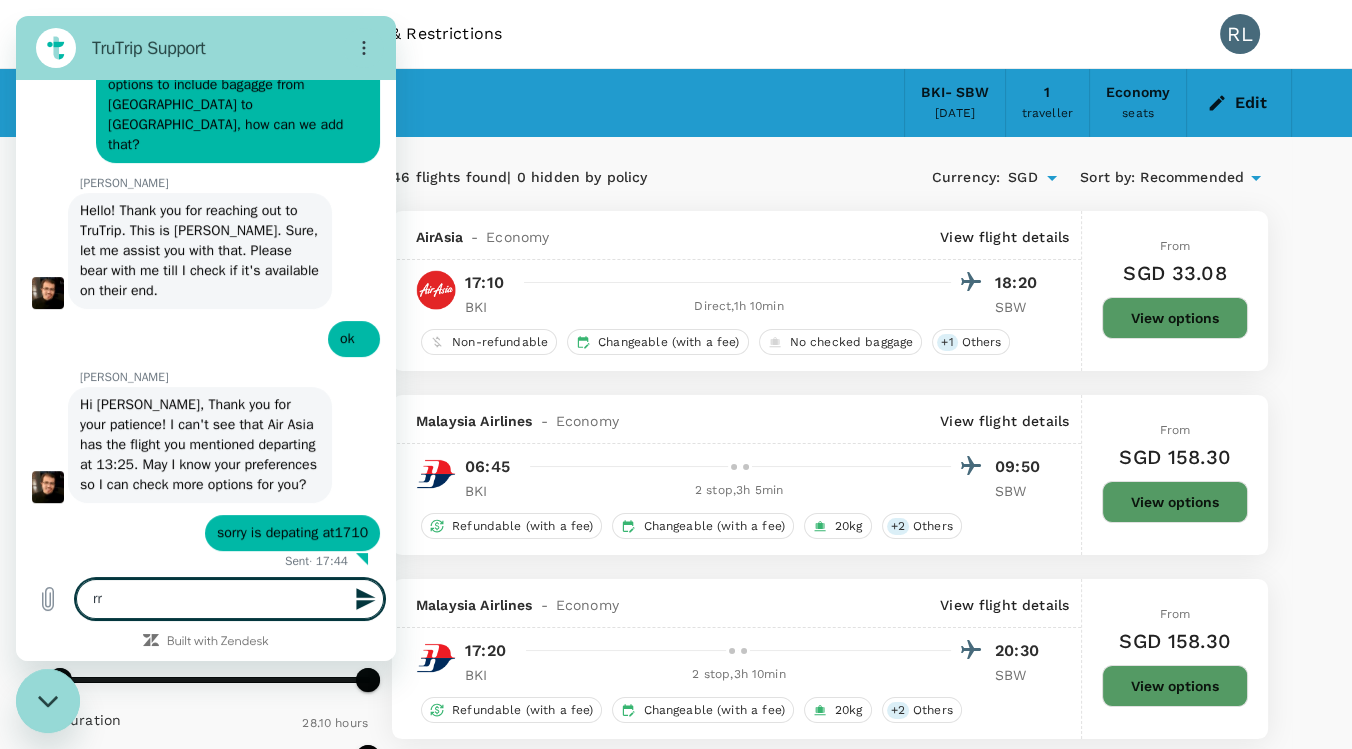 type on "r" 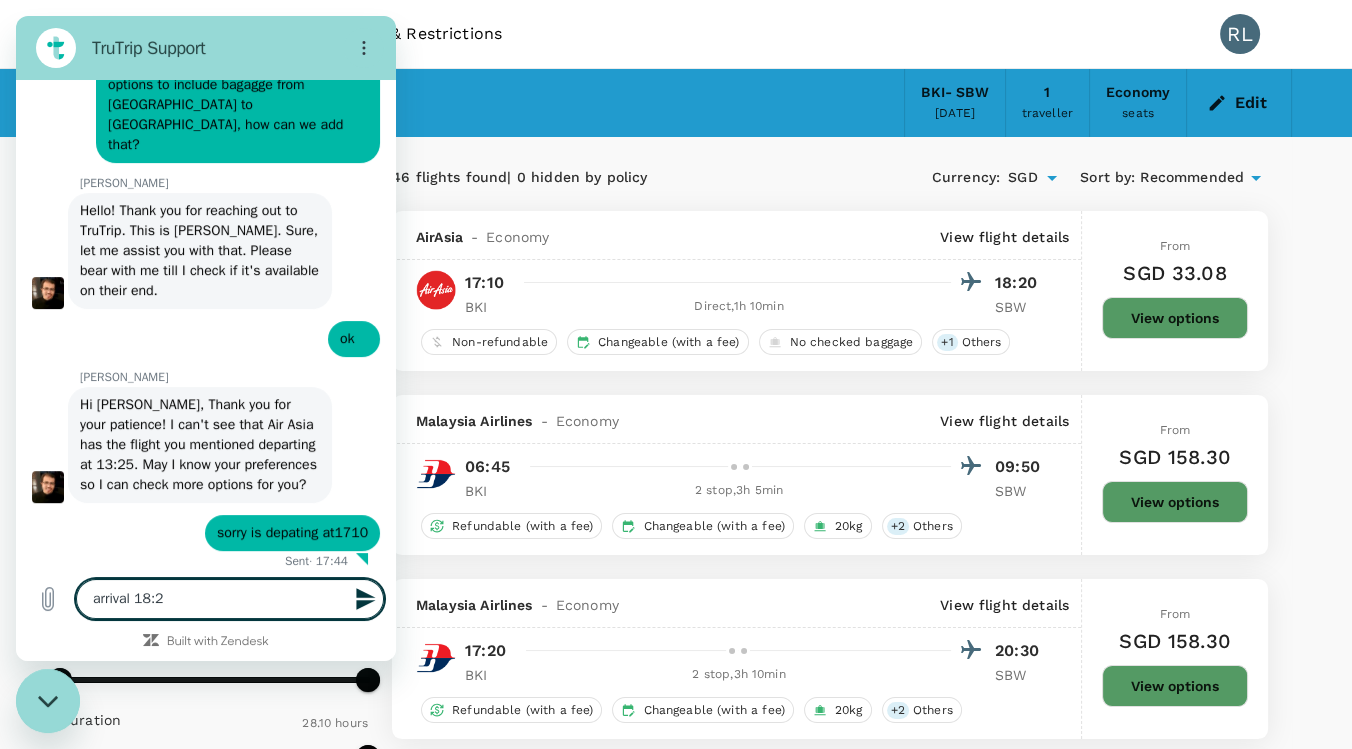 type on "arrival 18:20" 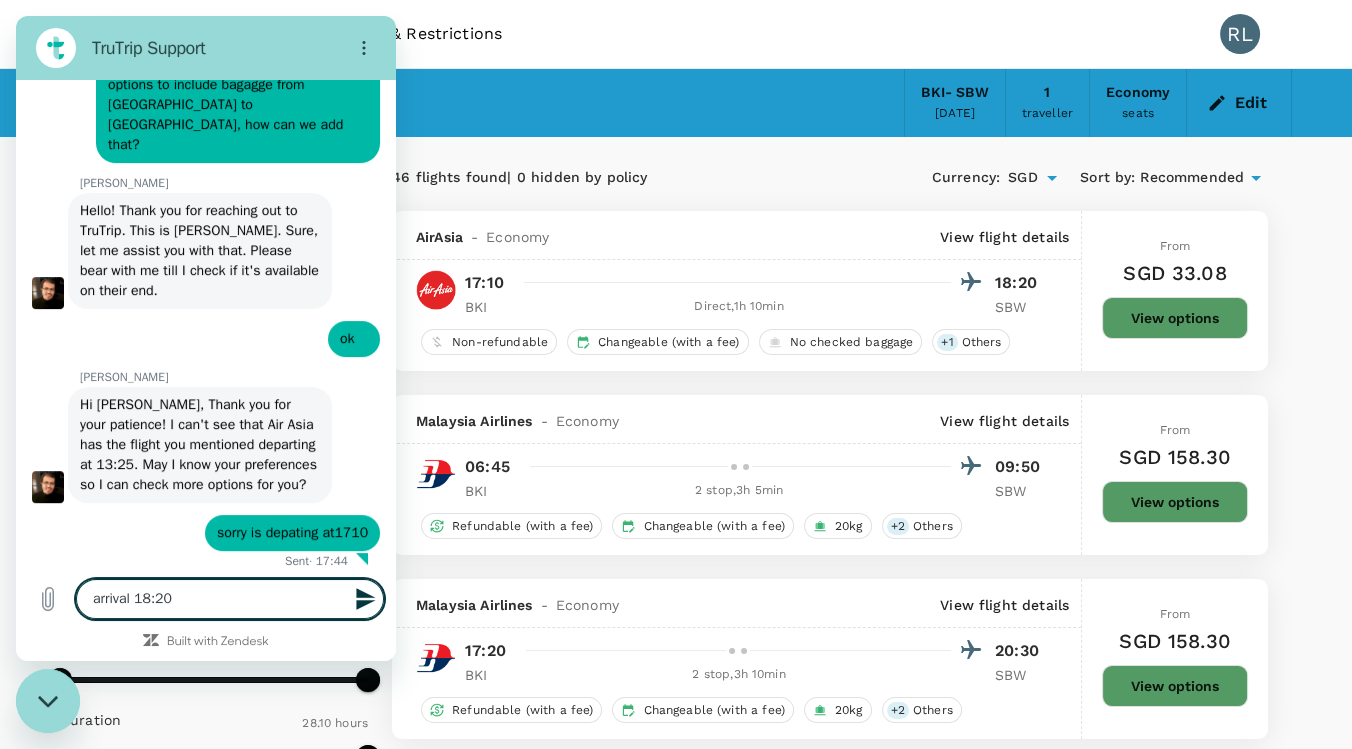 type 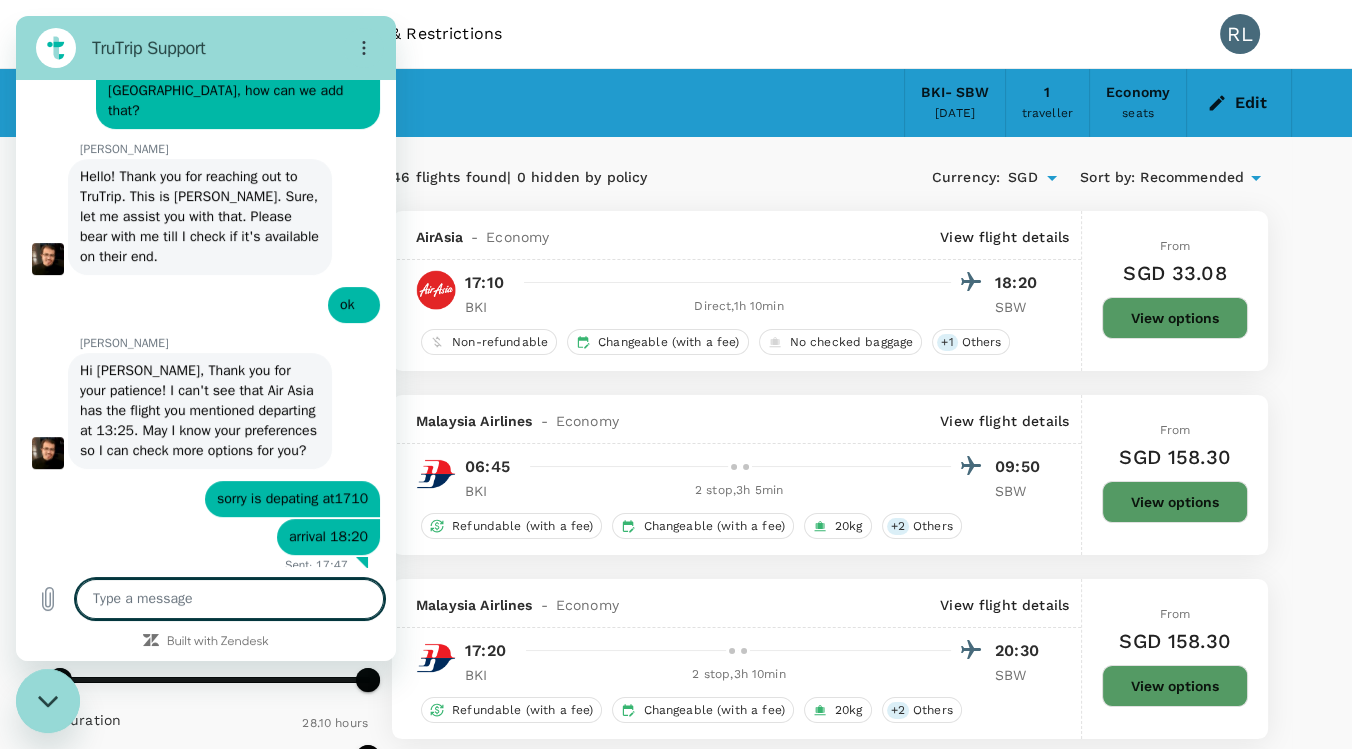 scroll, scrollTop: 814, scrollLeft: 0, axis: vertical 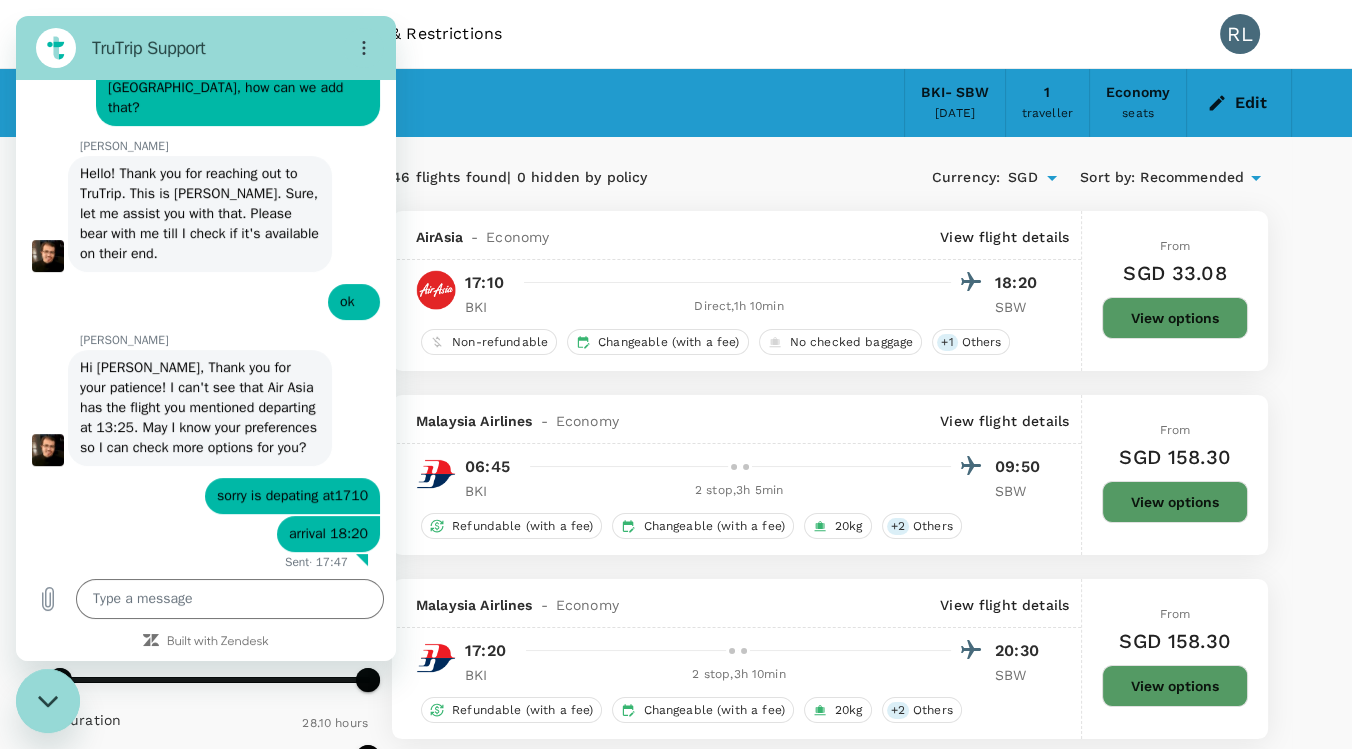 drag, startPoint x: 190, startPoint y: 534, endPoint x: 200, endPoint y: 528, distance: 11.661903 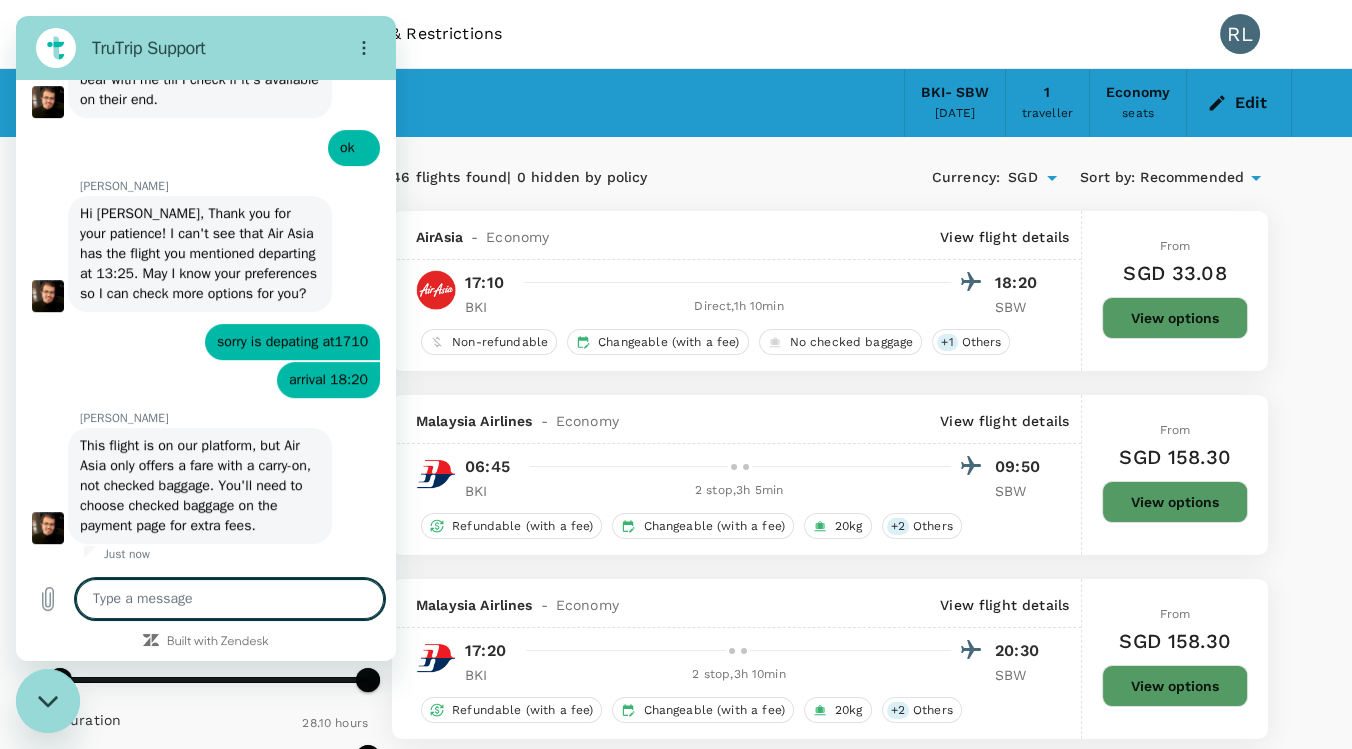 scroll, scrollTop: 980, scrollLeft: 0, axis: vertical 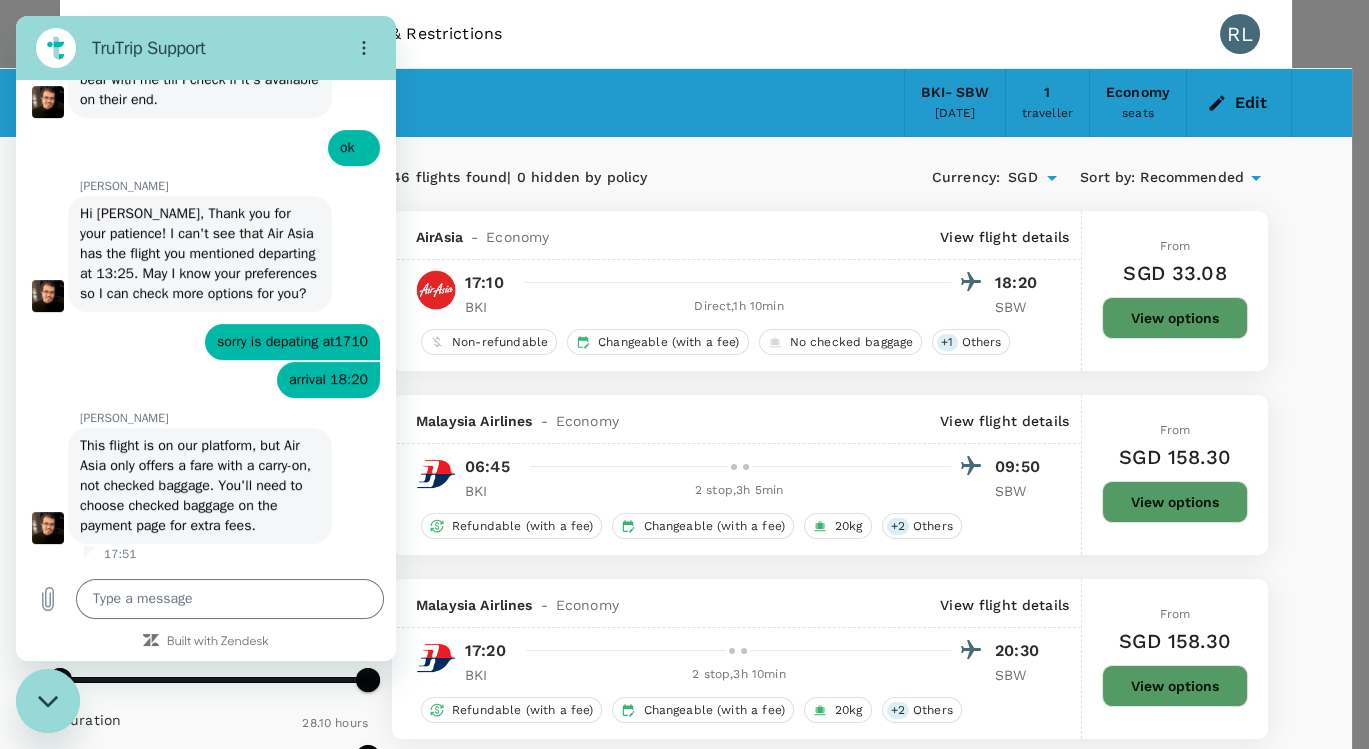 click on "Refresh your page for the latest flight data Flight prices and availability may have changed since you started this search session. Click refresh to stay updated. Refresh Search" at bounding box center [676, 4356] 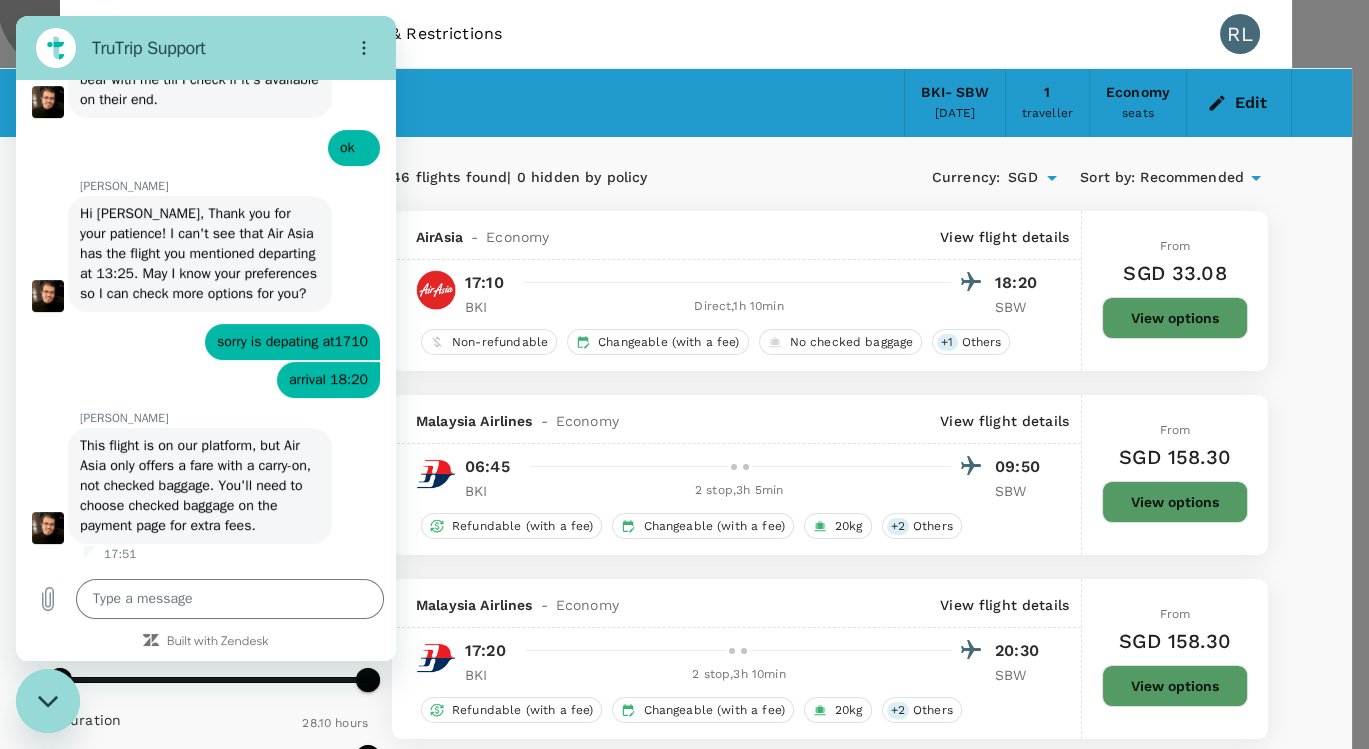 click on "Refresh Search" at bounding box center [48, 4427] 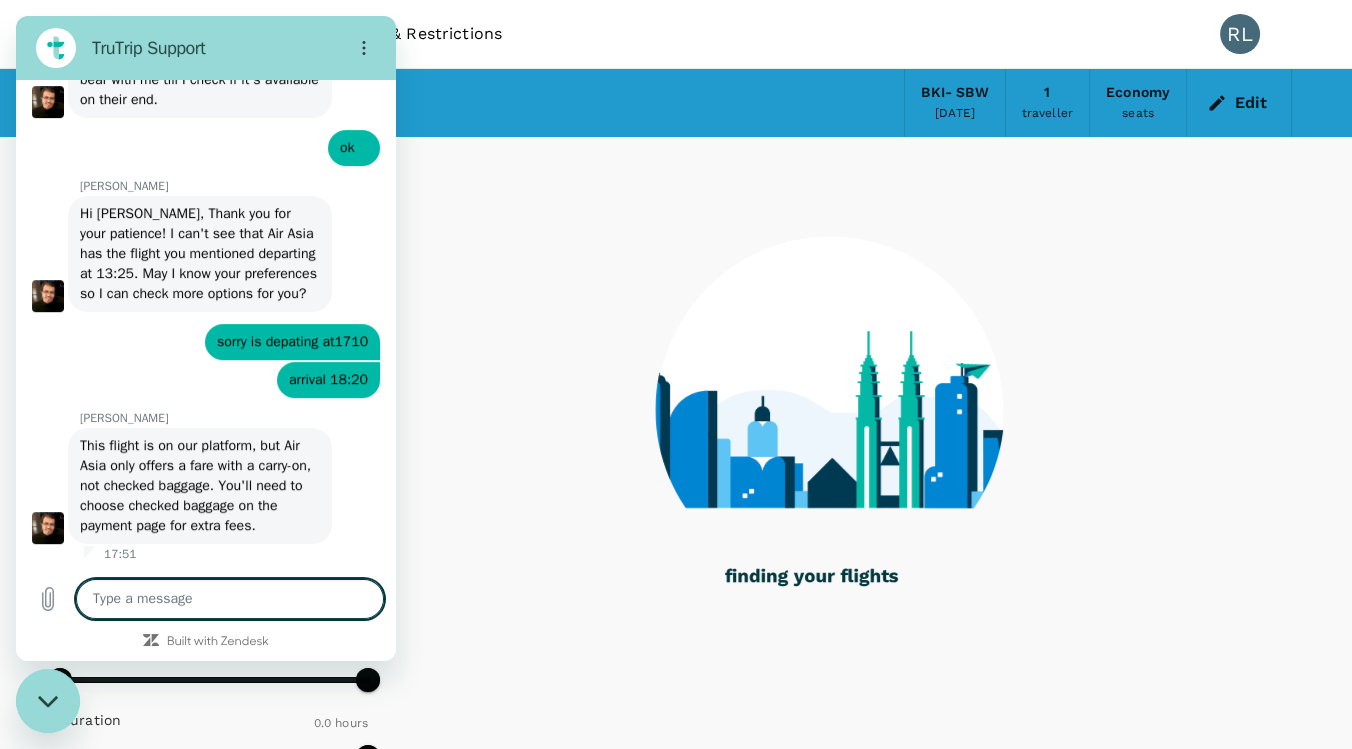click at bounding box center [230, 599] 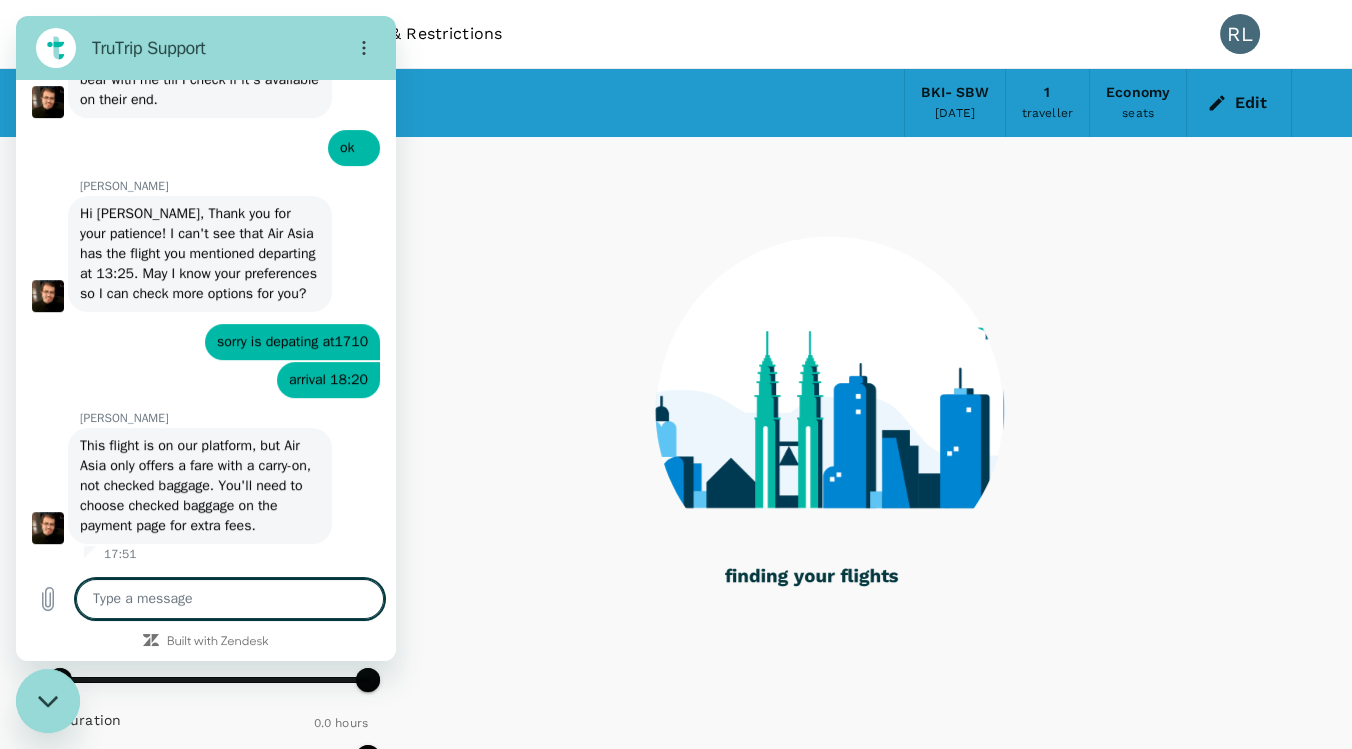 type on "550" 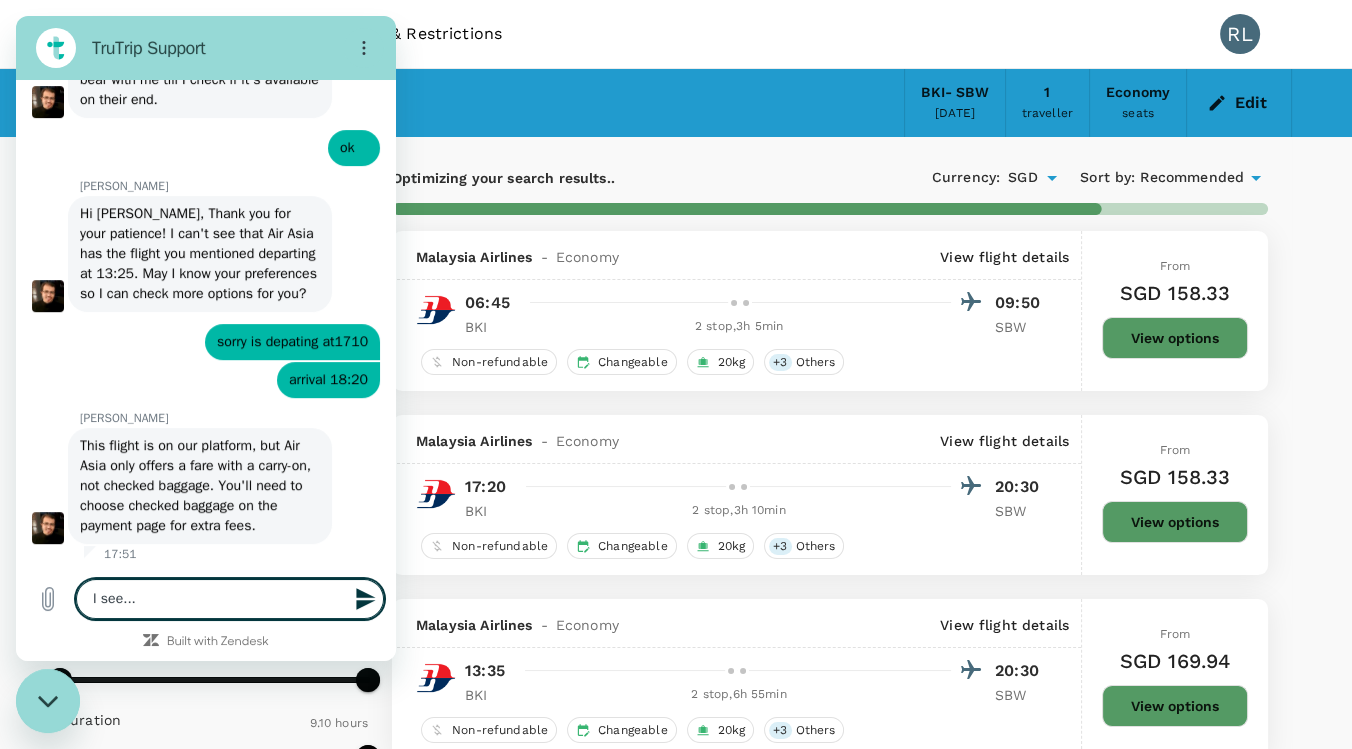 type on "I see..." 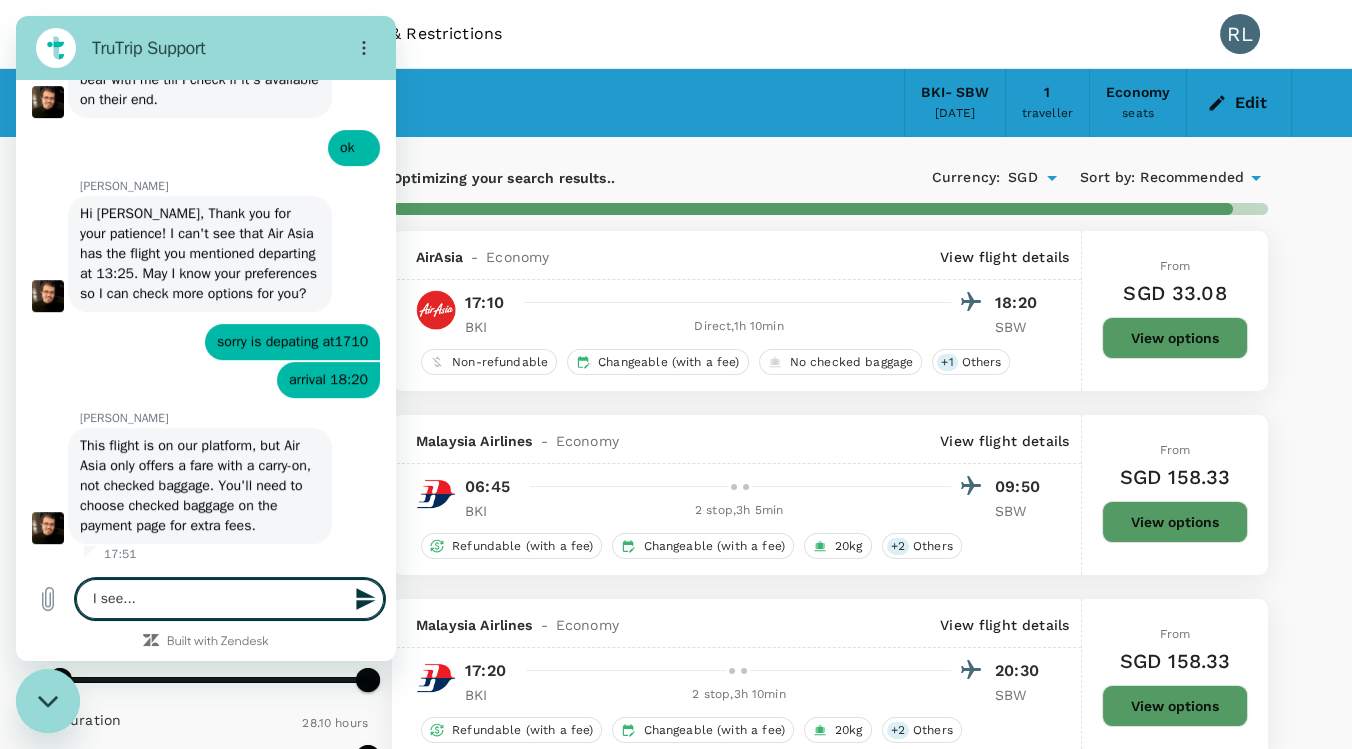 type on "1690" 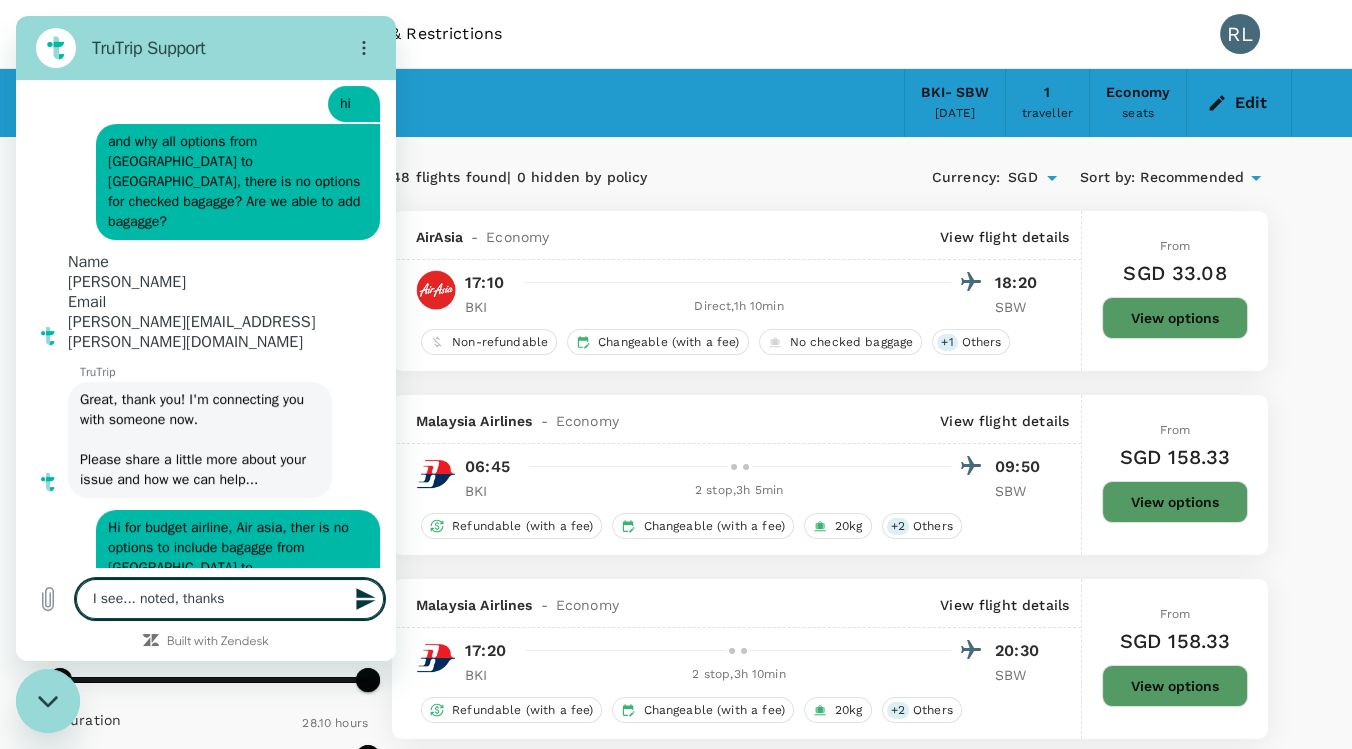 scroll, scrollTop: 91, scrollLeft: 0, axis: vertical 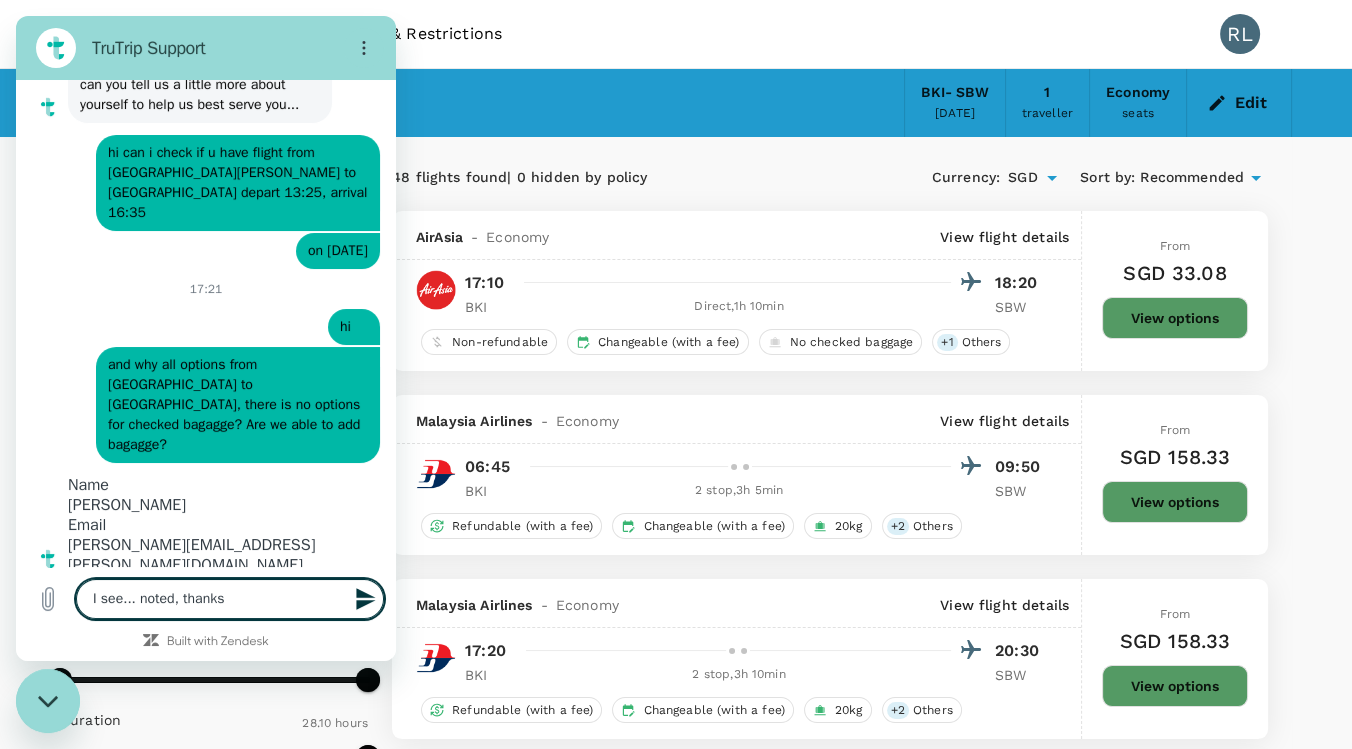 type on "I see... noted, thanks" 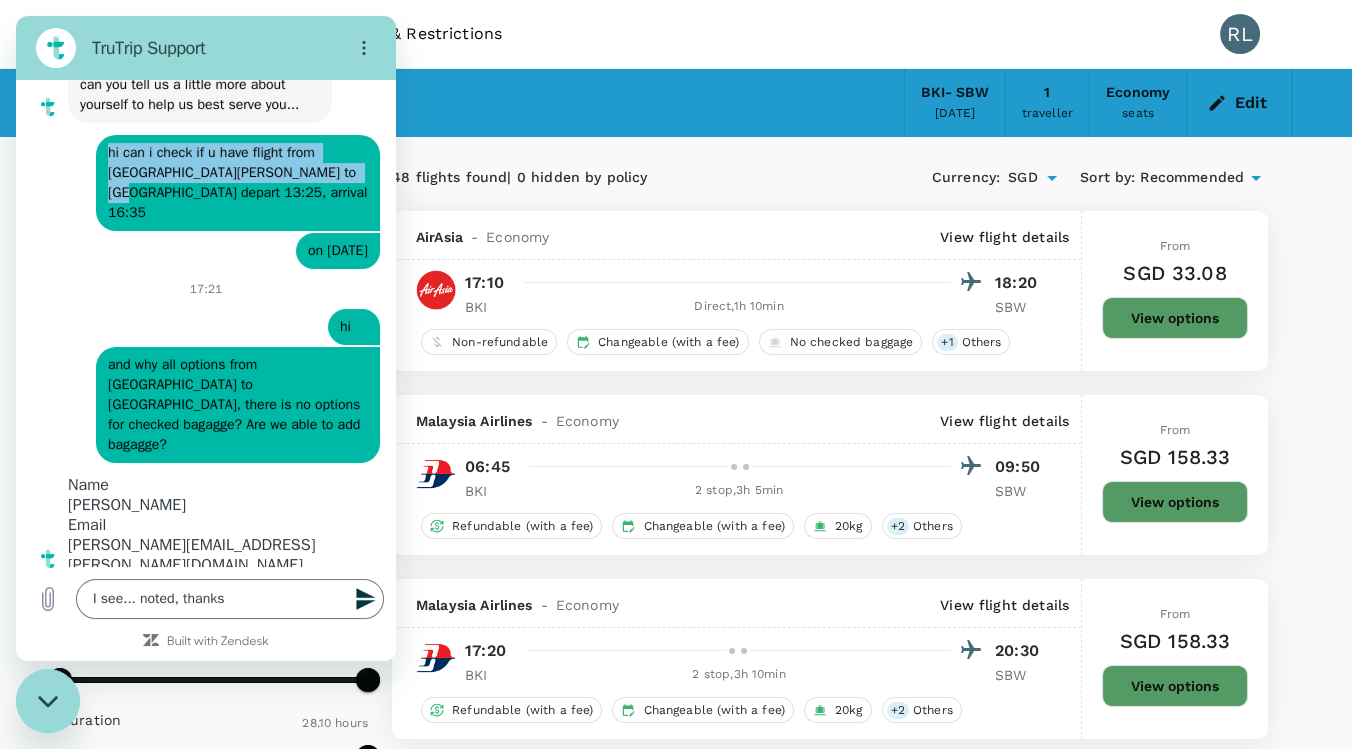 drag, startPoint x: 328, startPoint y: 186, endPoint x: 88, endPoint y: 168, distance: 240.67406 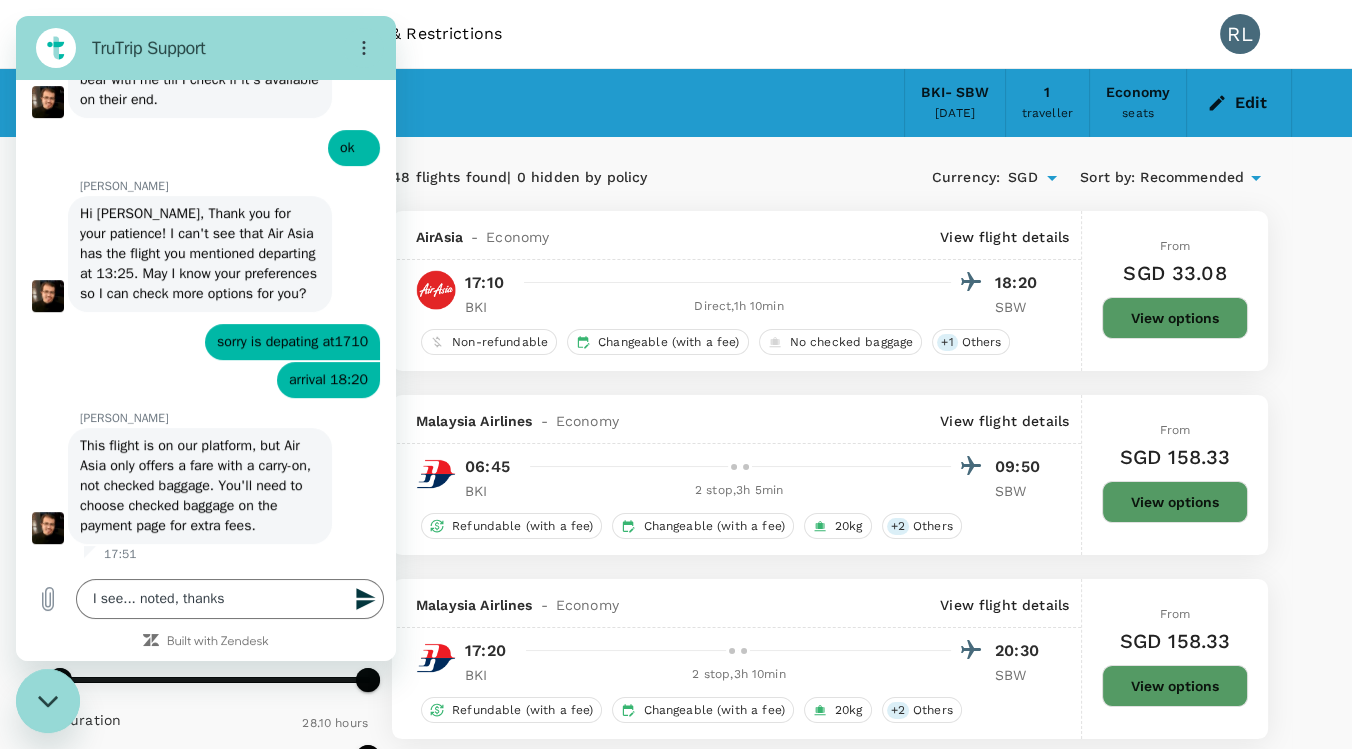 scroll, scrollTop: 777, scrollLeft: 0, axis: vertical 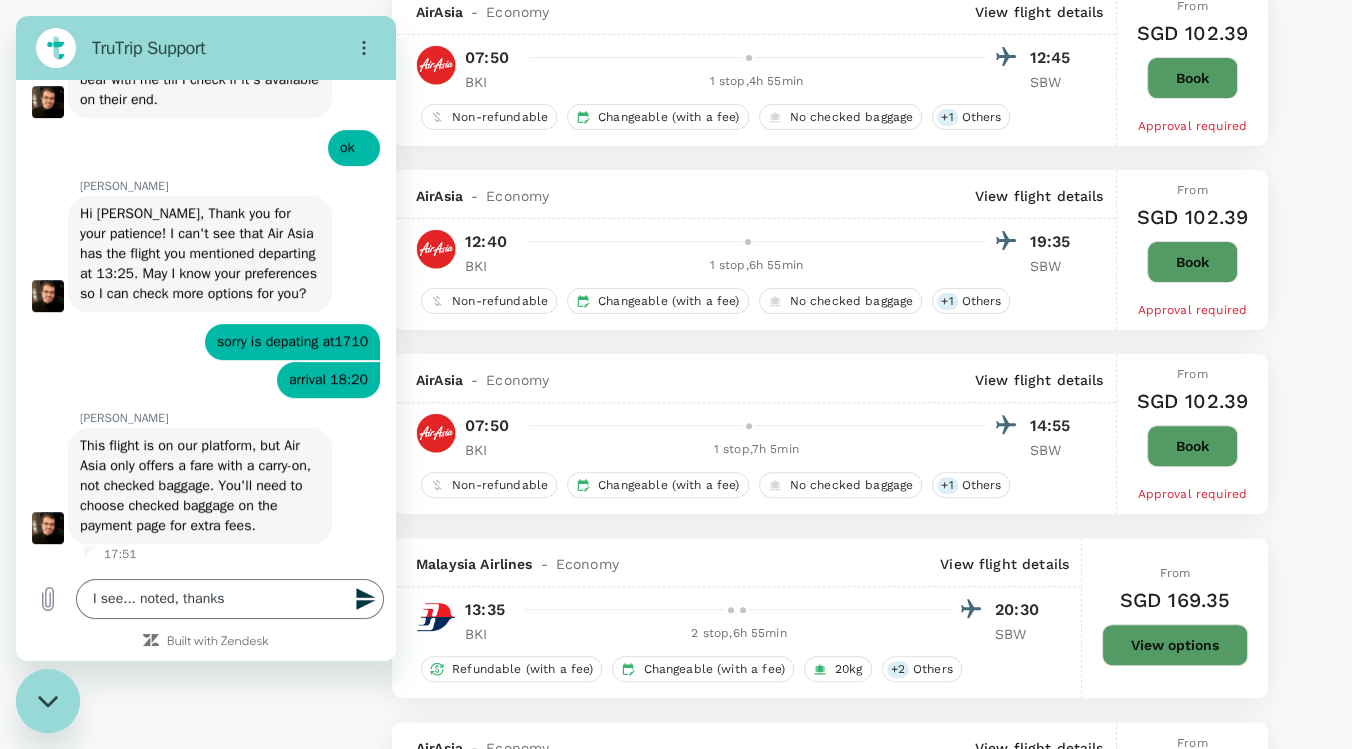 click 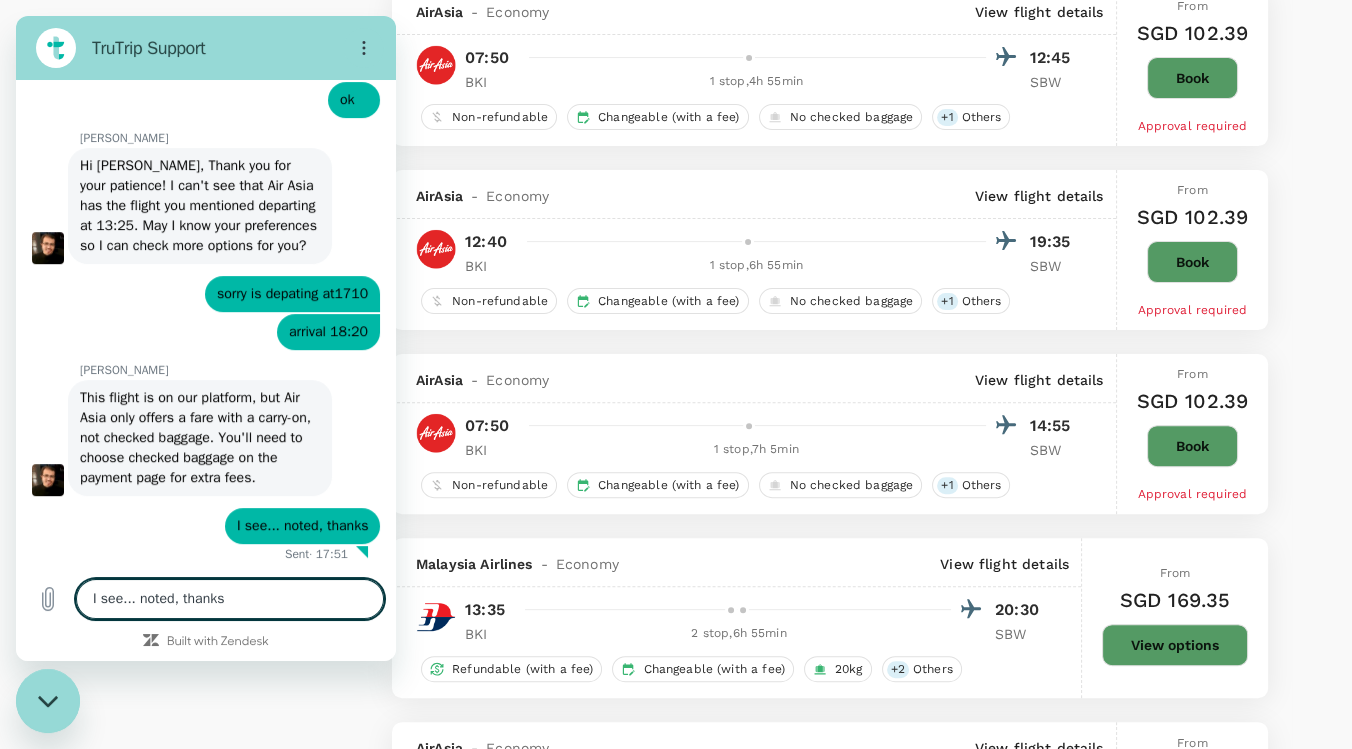 scroll, scrollTop: 1028, scrollLeft: 0, axis: vertical 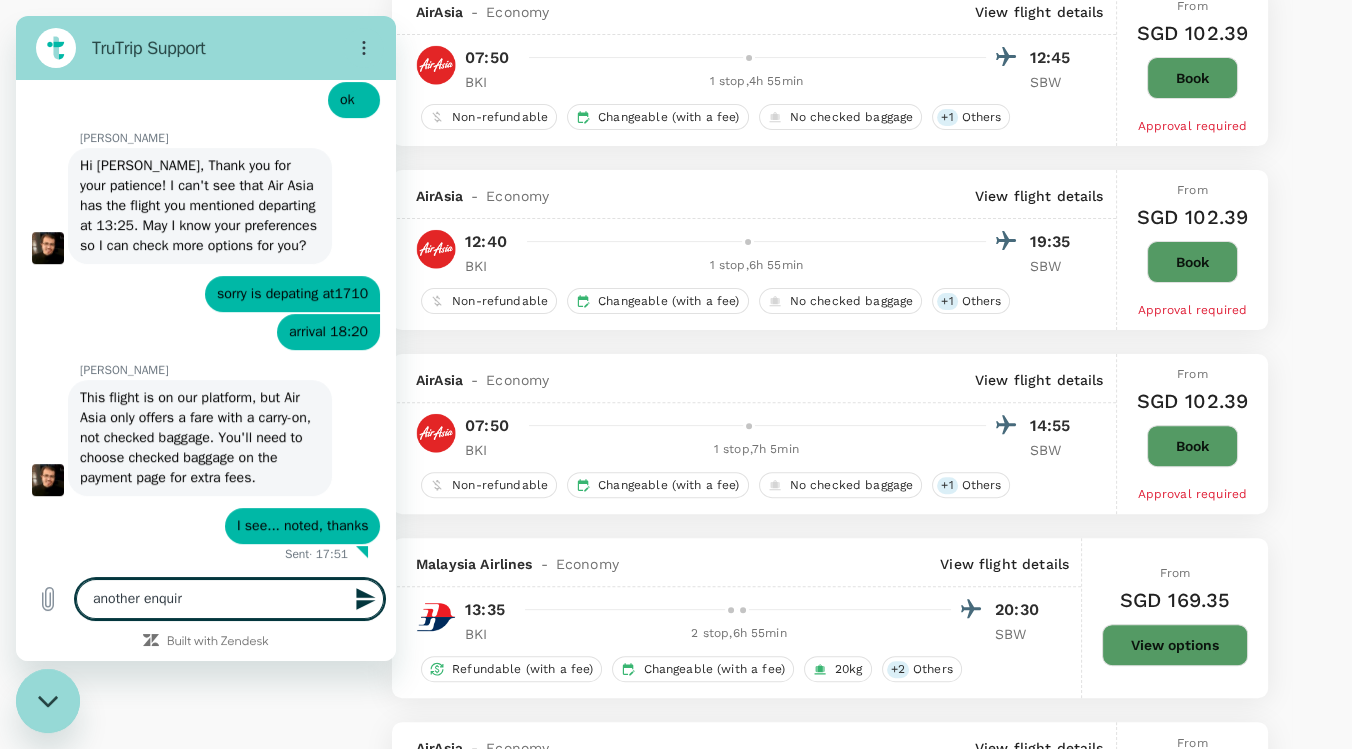 type on "another enquiry" 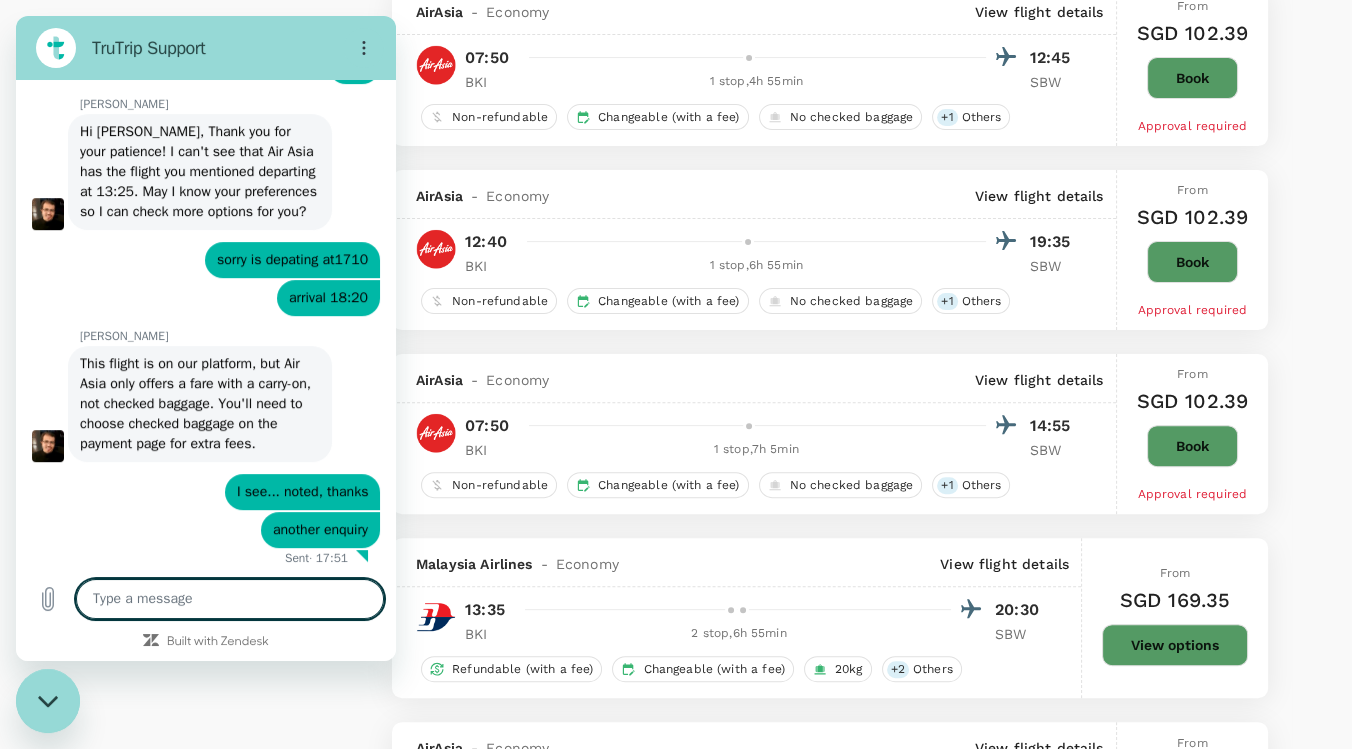 scroll, scrollTop: 1066, scrollLeft: 0, axis: vertical 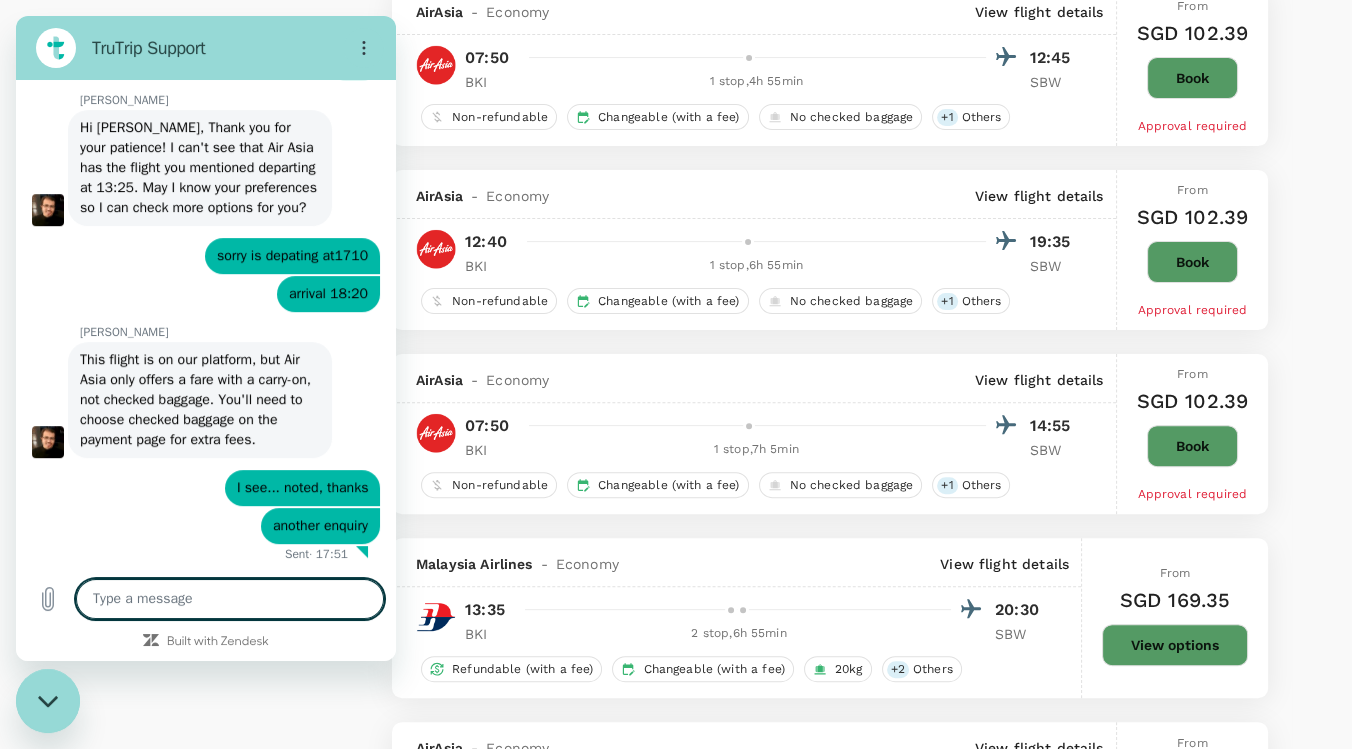 paste on "hi can i check if u have flight from [GEOGRAPHIC_DATA][PERSON_NAME] to [GEOGRAPHIC_DATA] depart" 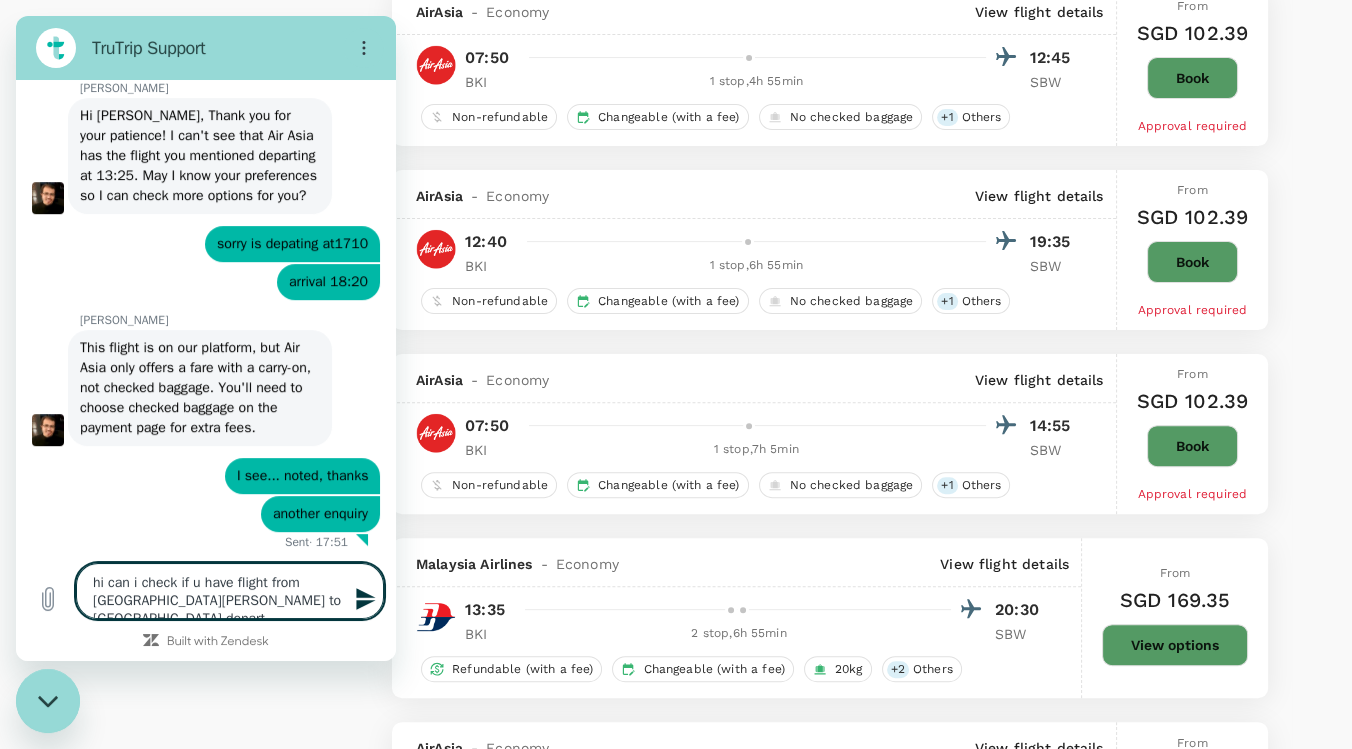 click on "hi can i check if u have flight from [GEOGRAPHIC_DATA][PERSON_NAME] to [GEOGRAPHIC_DATA] depart" at bounding box center (230, 591) 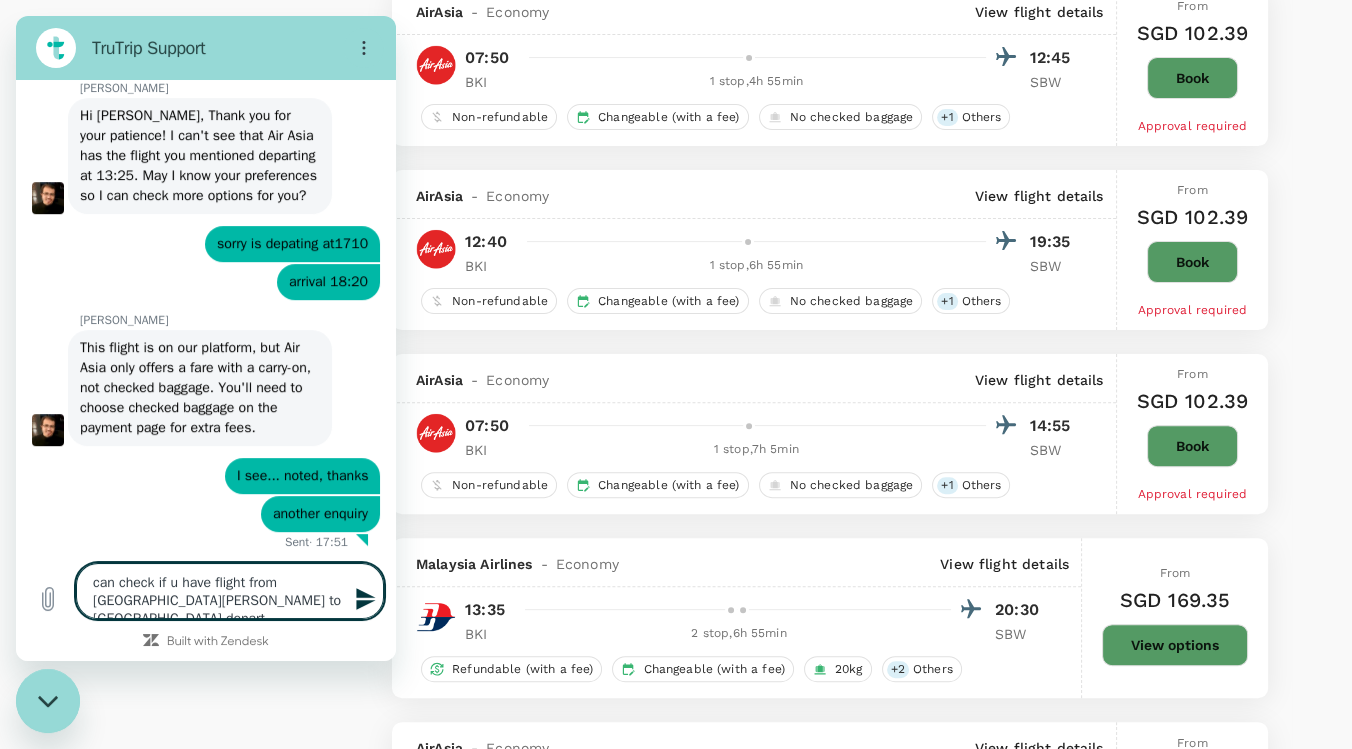 click on "can check if u have flight from [GEOGRAPHIC_DATA][PERSON_NAME] to [GEOGRAPHIC_DATA] depart" at bounding box center [230, 591] 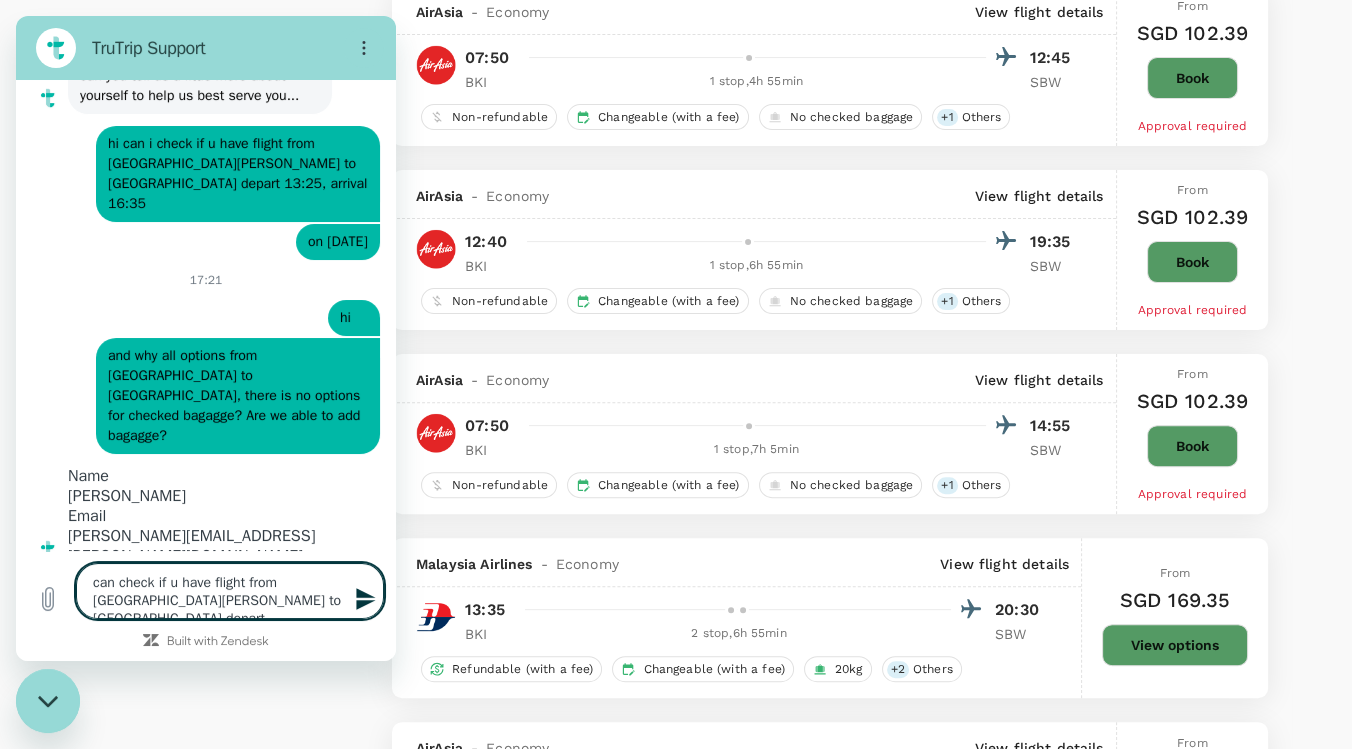 scroll, scrollTop: 66, scrollLeft: 0, axis: vertical 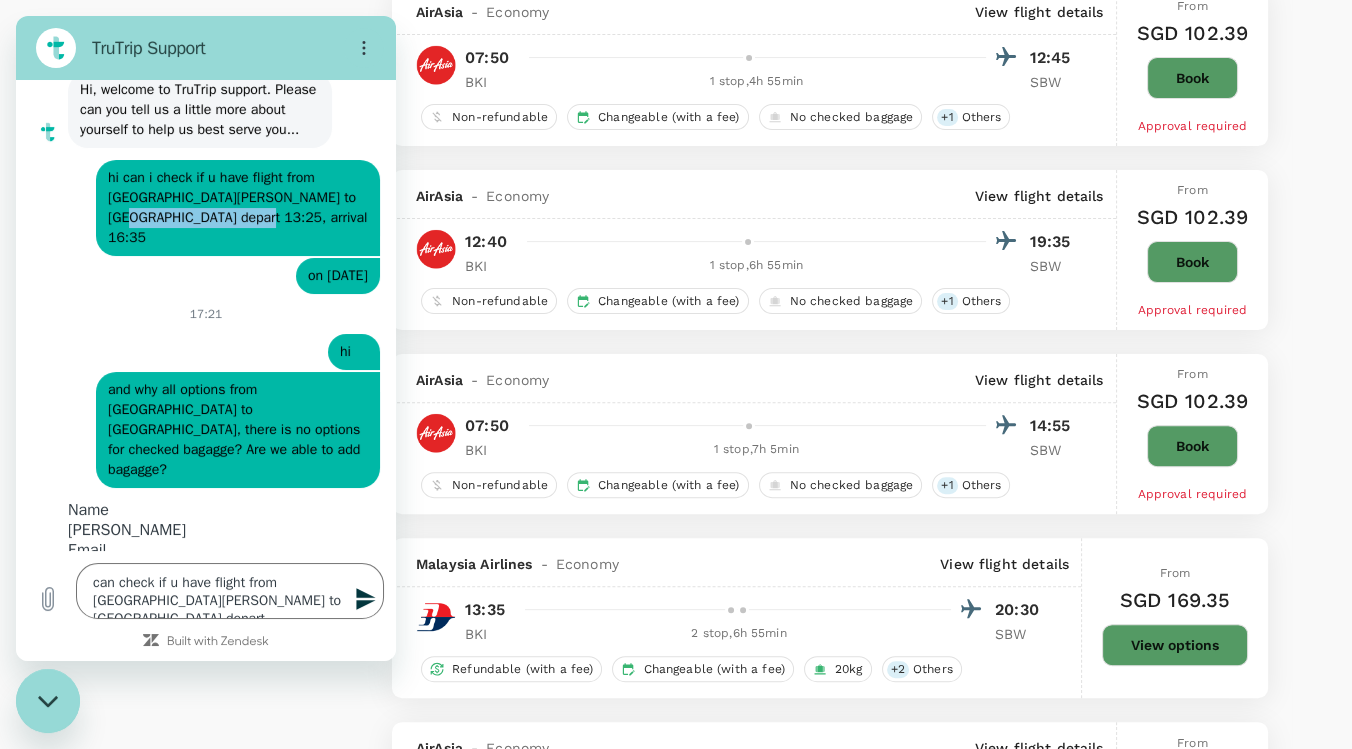drag, startPoint x: 231, startPoint y: 234, endPoint x: 104, endPoint y: 236, distance: 127.01575 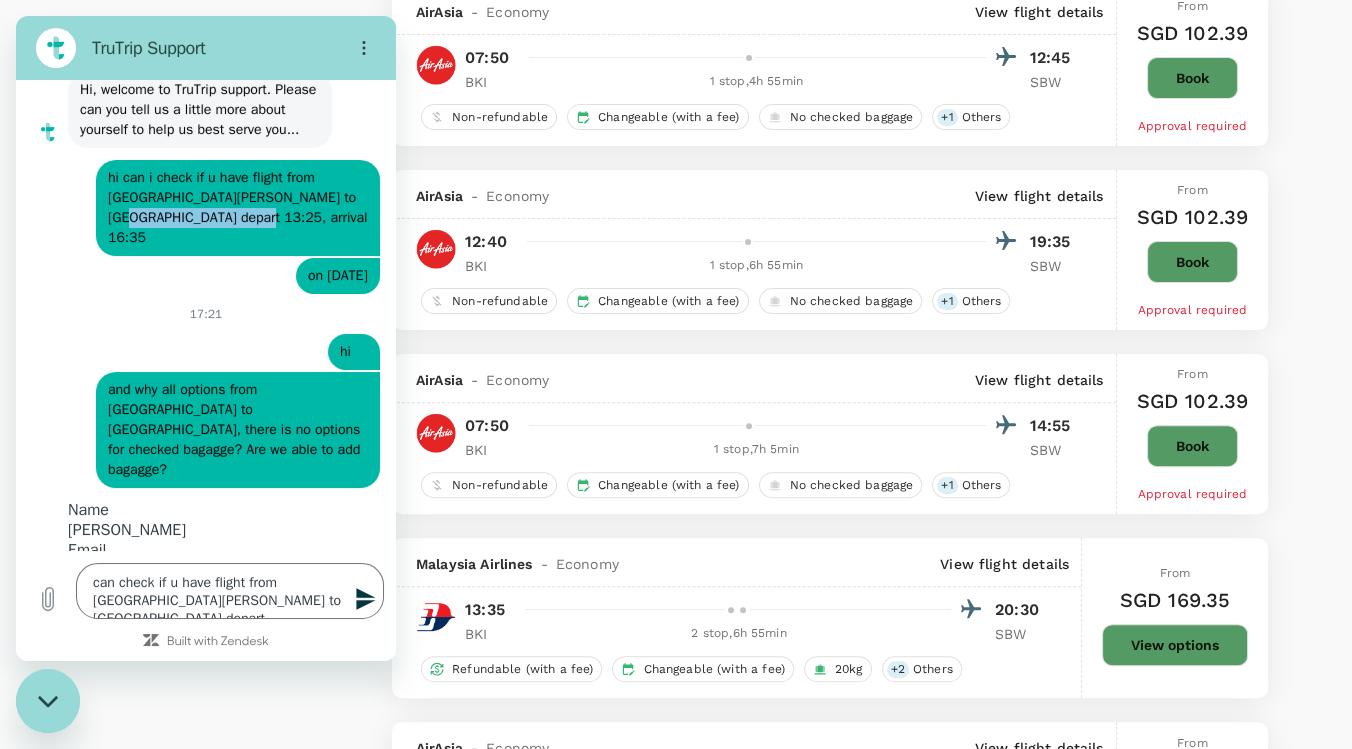 click on "says:  hi can i check if u have flight from [PERSON_NAME] to [GEOGRAPHIC_DATA] depart 13:25, arrival 16:35" at bounding box center [238, 208] 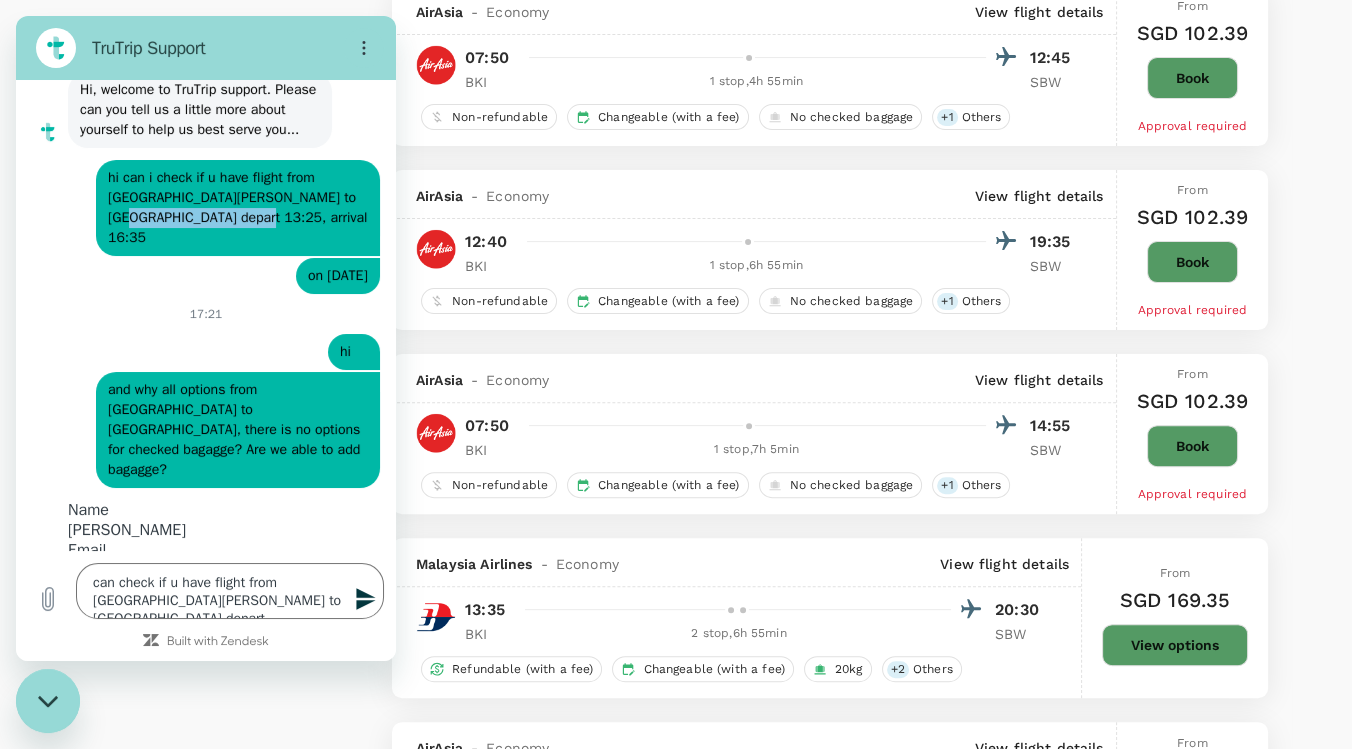 copy on "13:25, arrival 16:35" 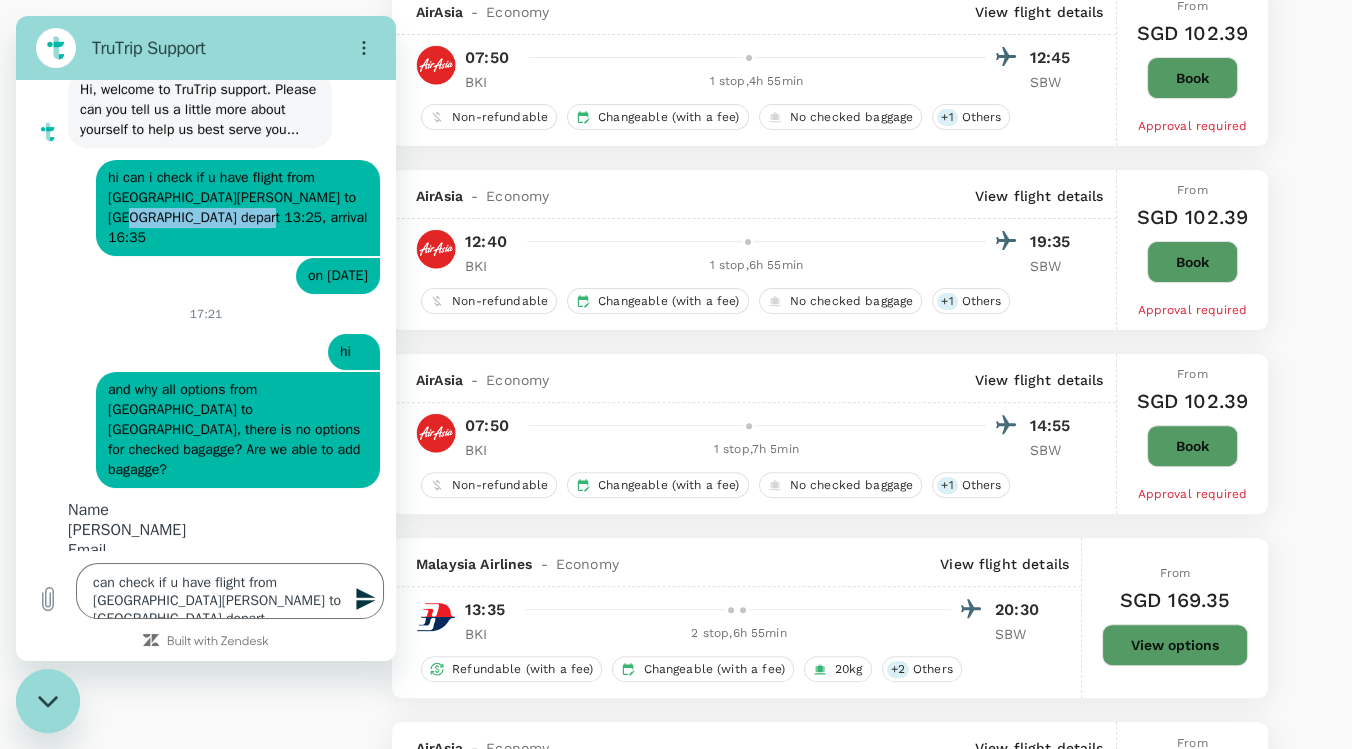 scroll, scrollTop: 955, scrollLeft: 0, axis: vertical 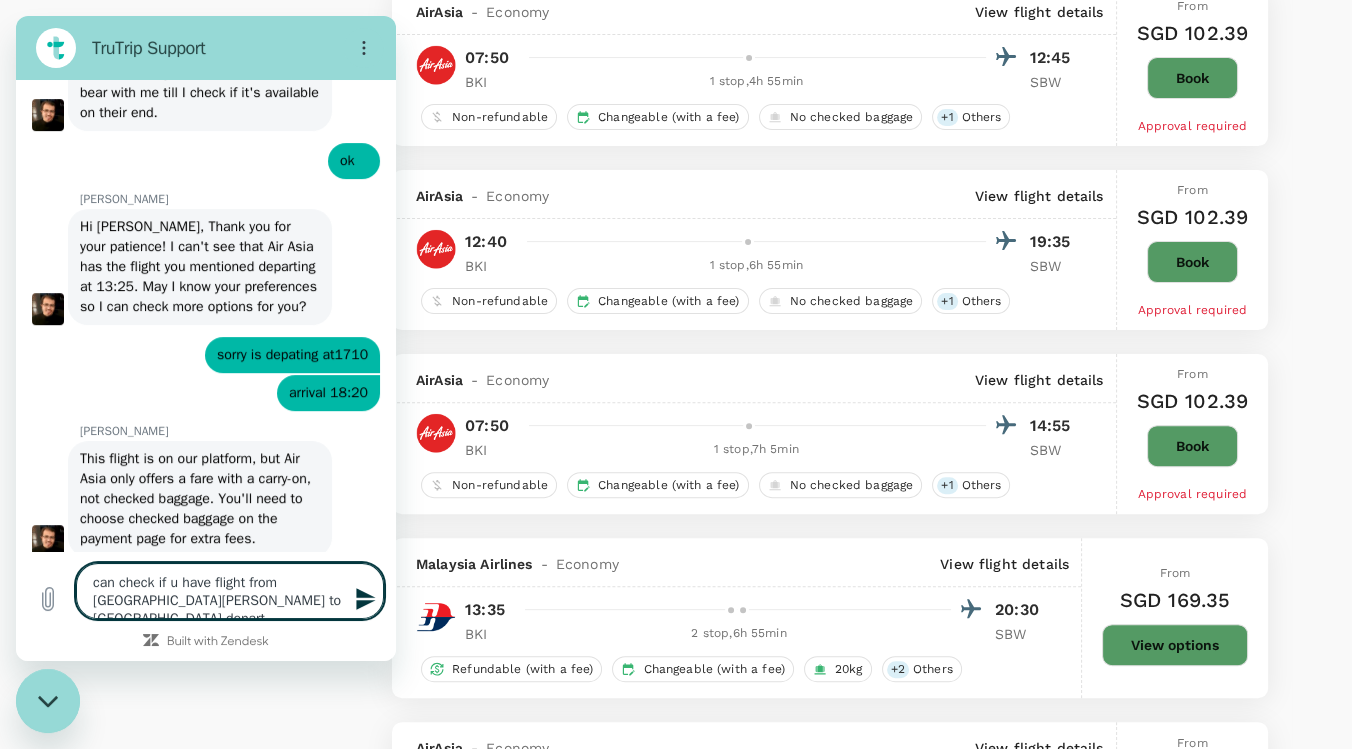 click on "can check if u have flight from [GEOGRAPHIC_DATA][PERSON_NAME] to [GEOGRAPHIC_DATA] depart" at bounding box center [230, 591] 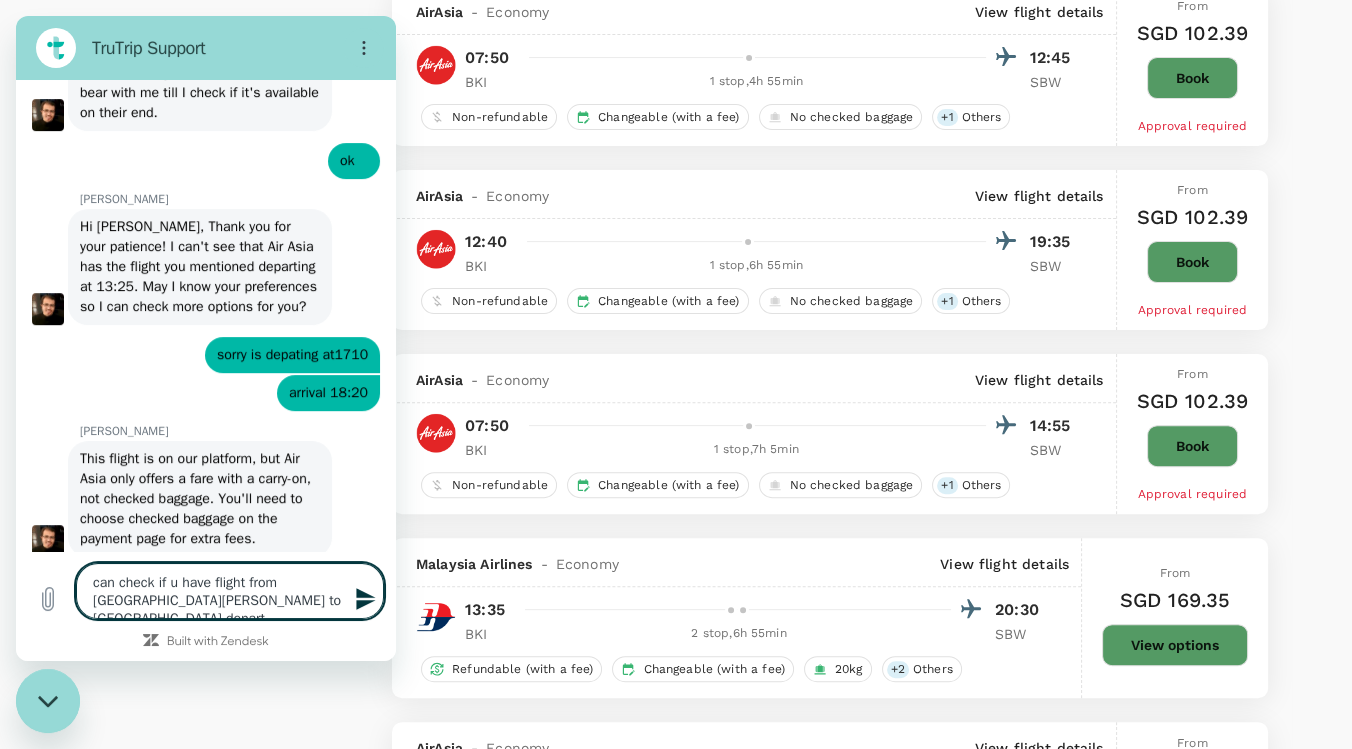 paste on "13:25, arrival 16:35" 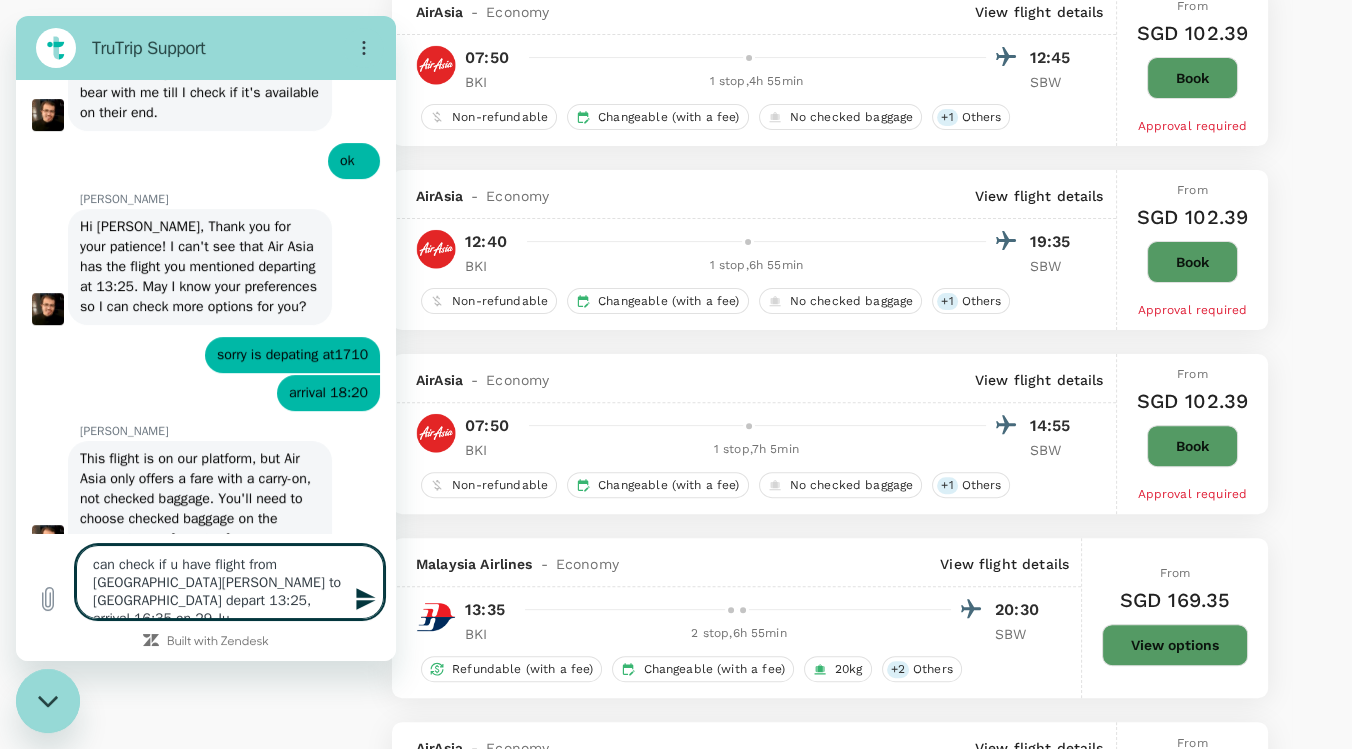 type on "can check if u have flight from [GEOGRAPHIC_DATA][PERSON_NAME] to [GEOGRAPHIC_DATA] depart 13:25, arrival 16:35 on [DATE]" 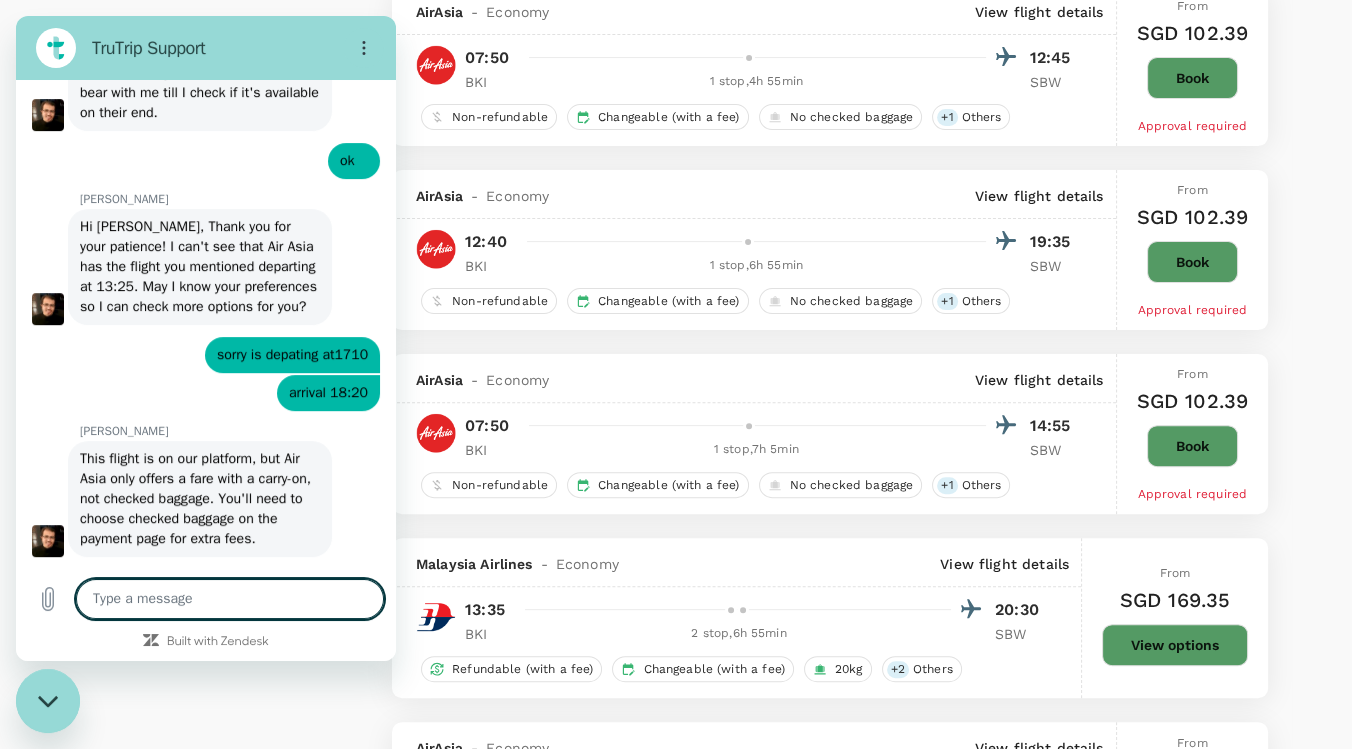 scroll, scrollTop: 1144, scrollLeft: 0, axis: vertical 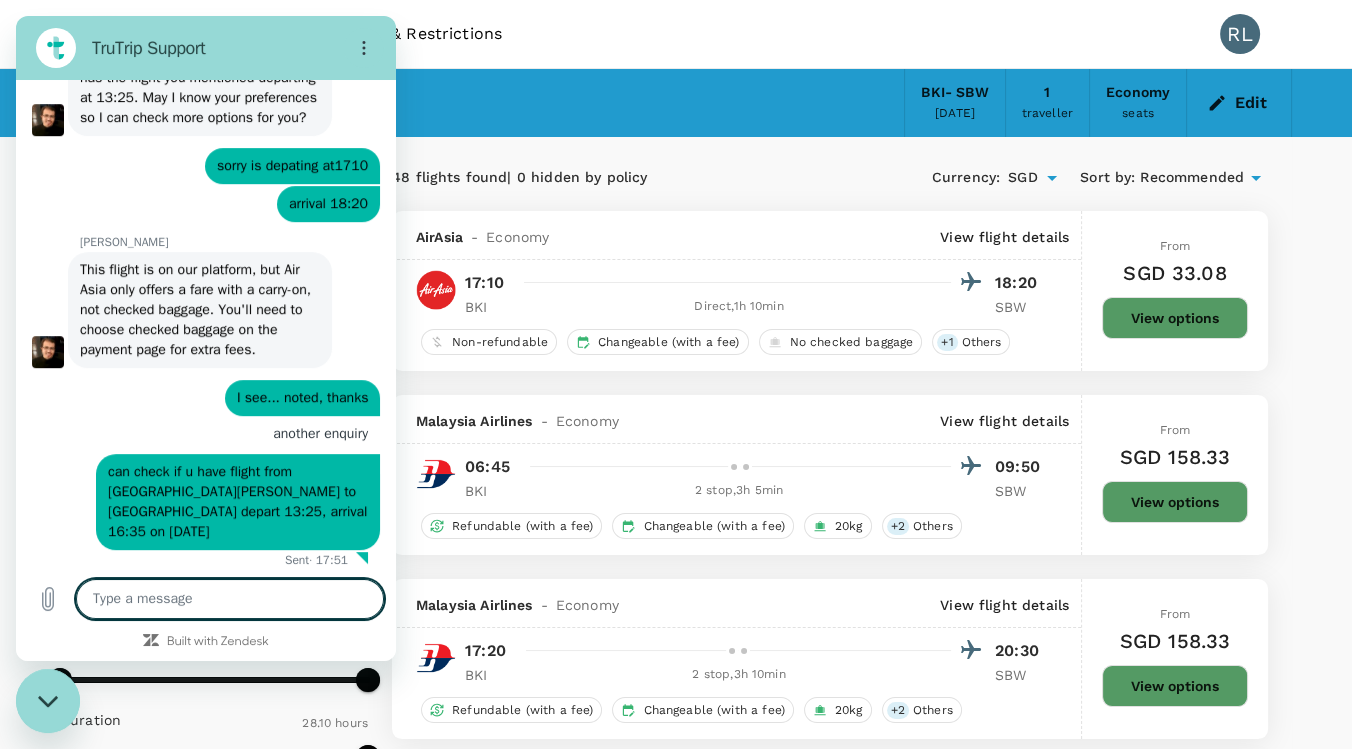 type 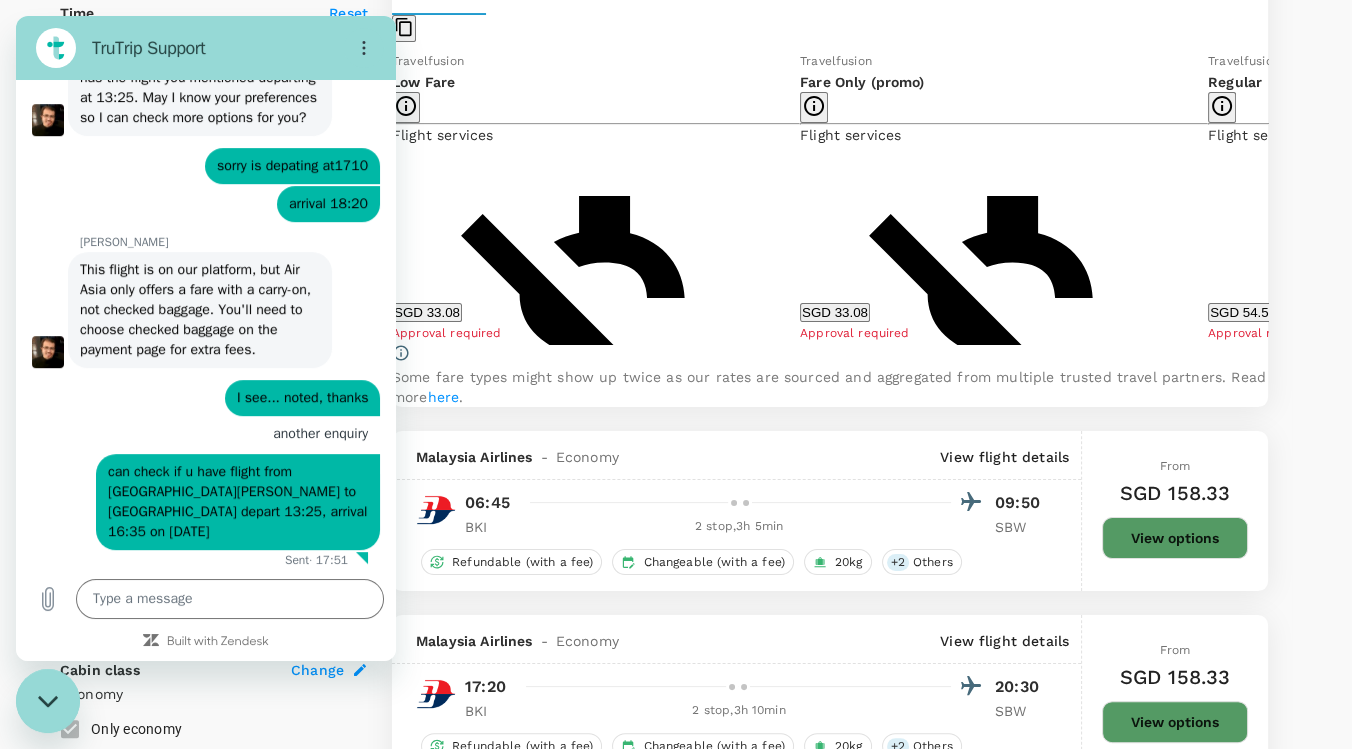 scroll, scrollTop: 433, scrollLeft: 0, axis: vertical 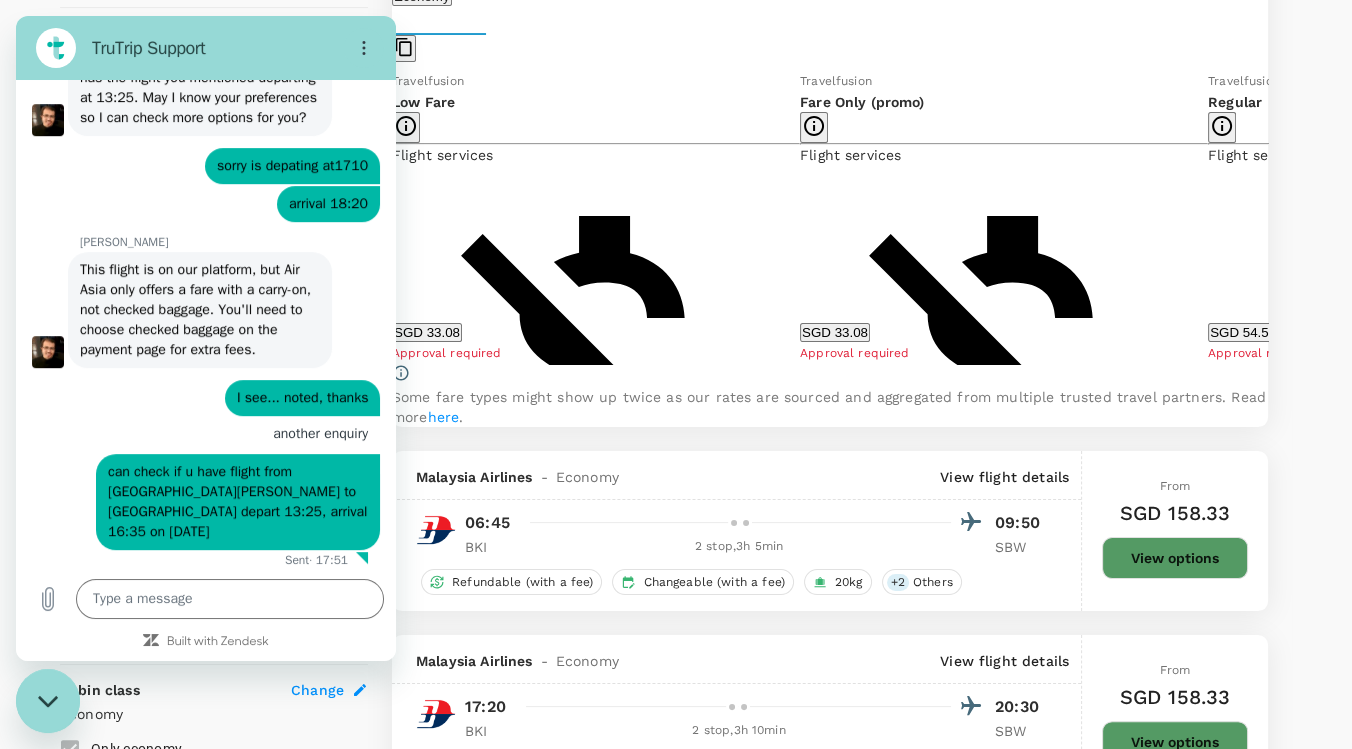 click on "SGD 33.08" at bounding box center [427, 332] 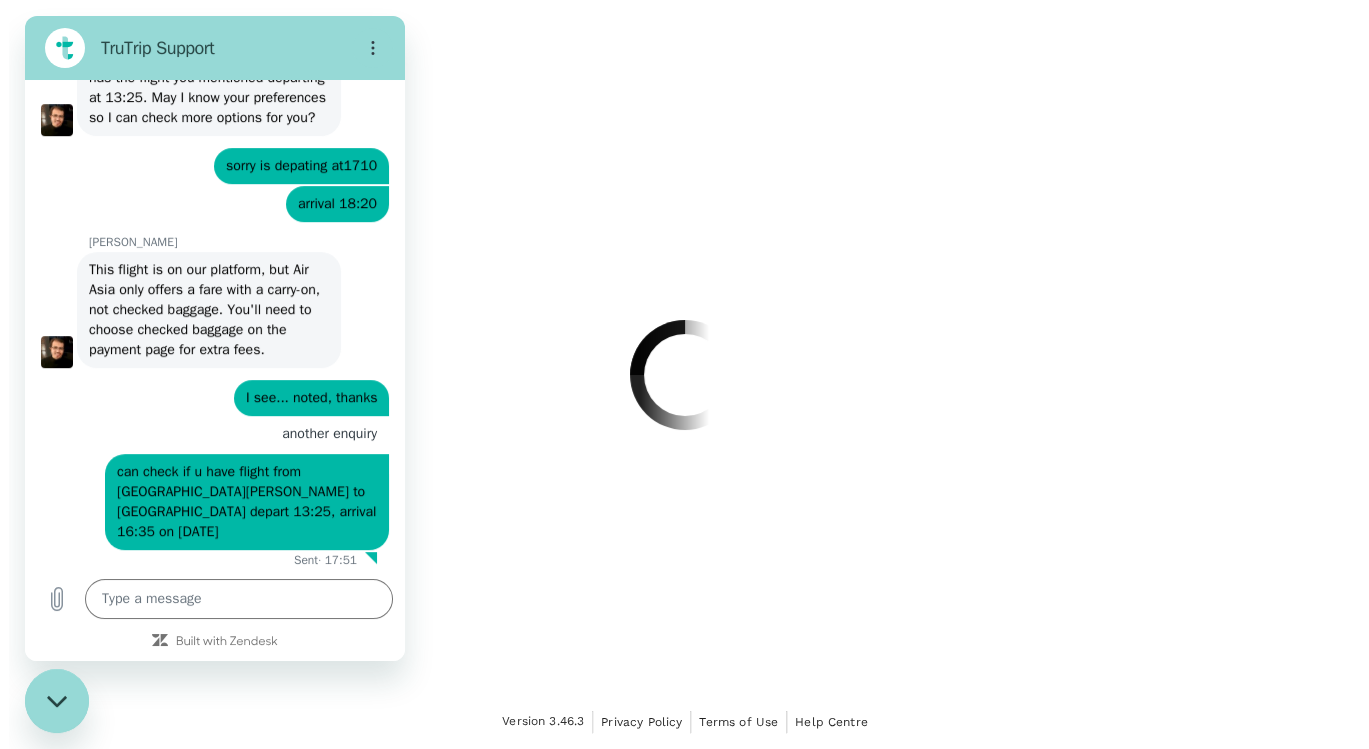 scroll, scrollTop: 0, scrollLeft: 0, axis: both 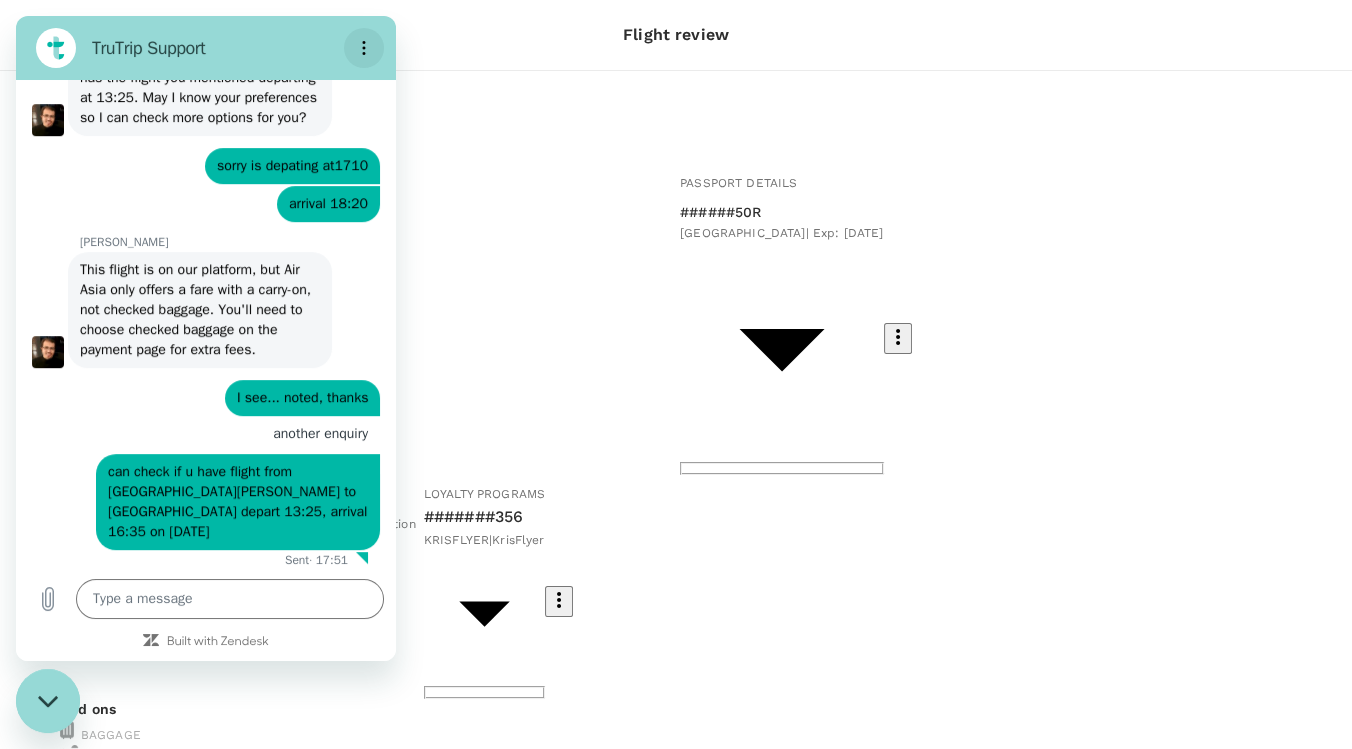 click at bounding box center [364, 48] 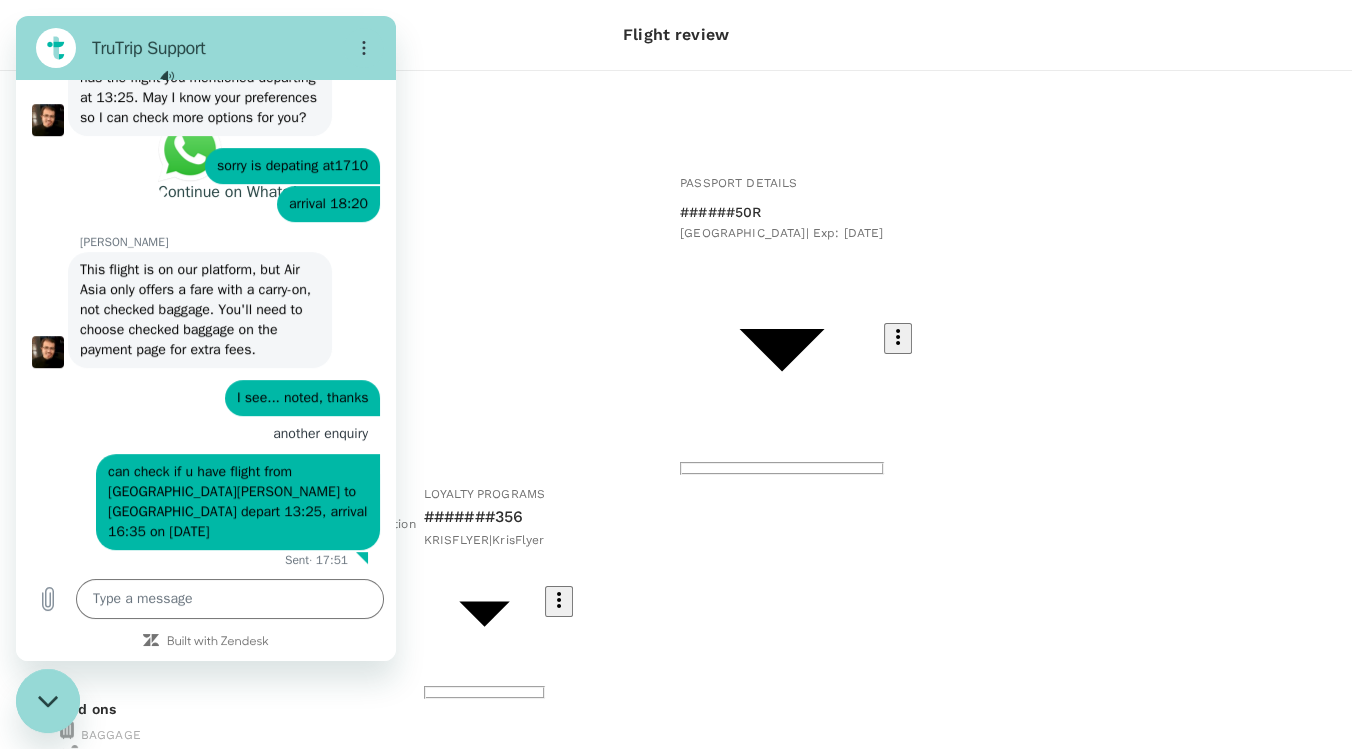 click on "Traveller(s)" at bounding box center [676, 83] 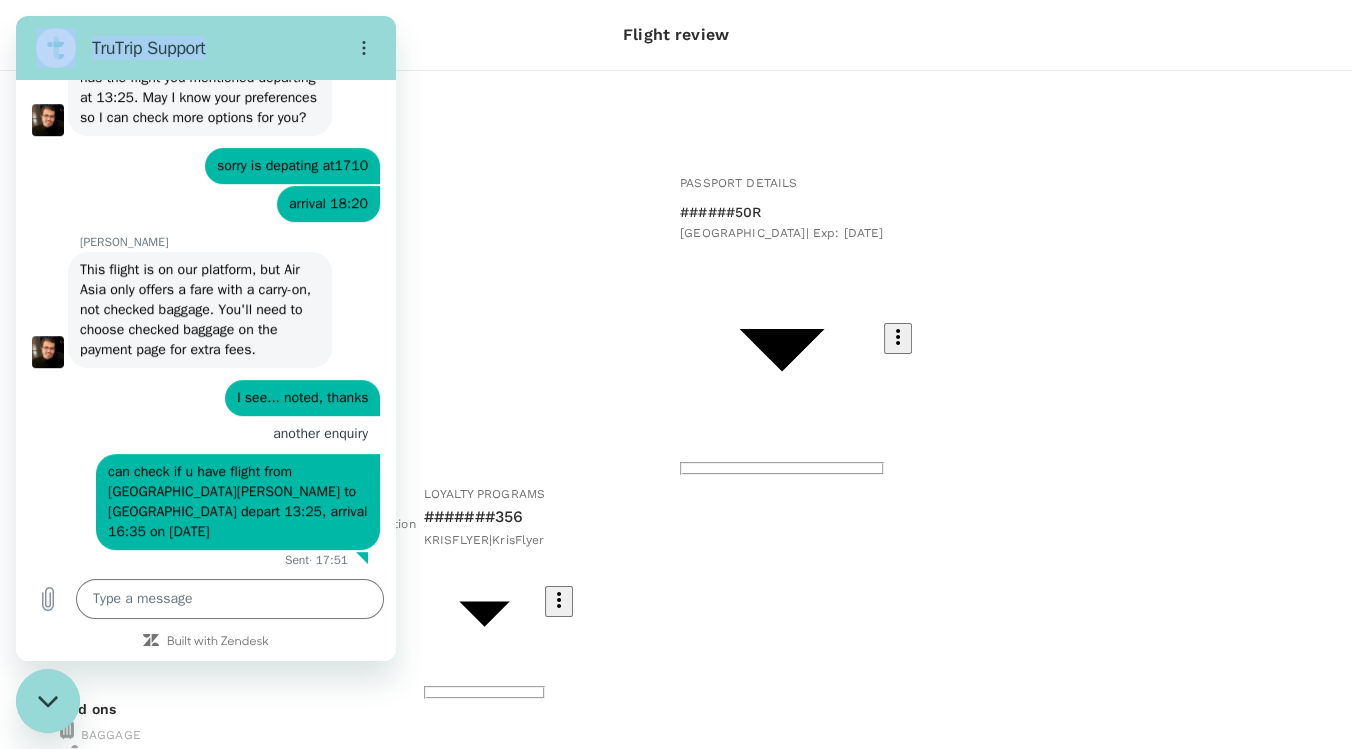 drag, startPoint x: 239, startPoint y: 55, endPoint x: 940, endPoint y: 52, distance: 701.0064 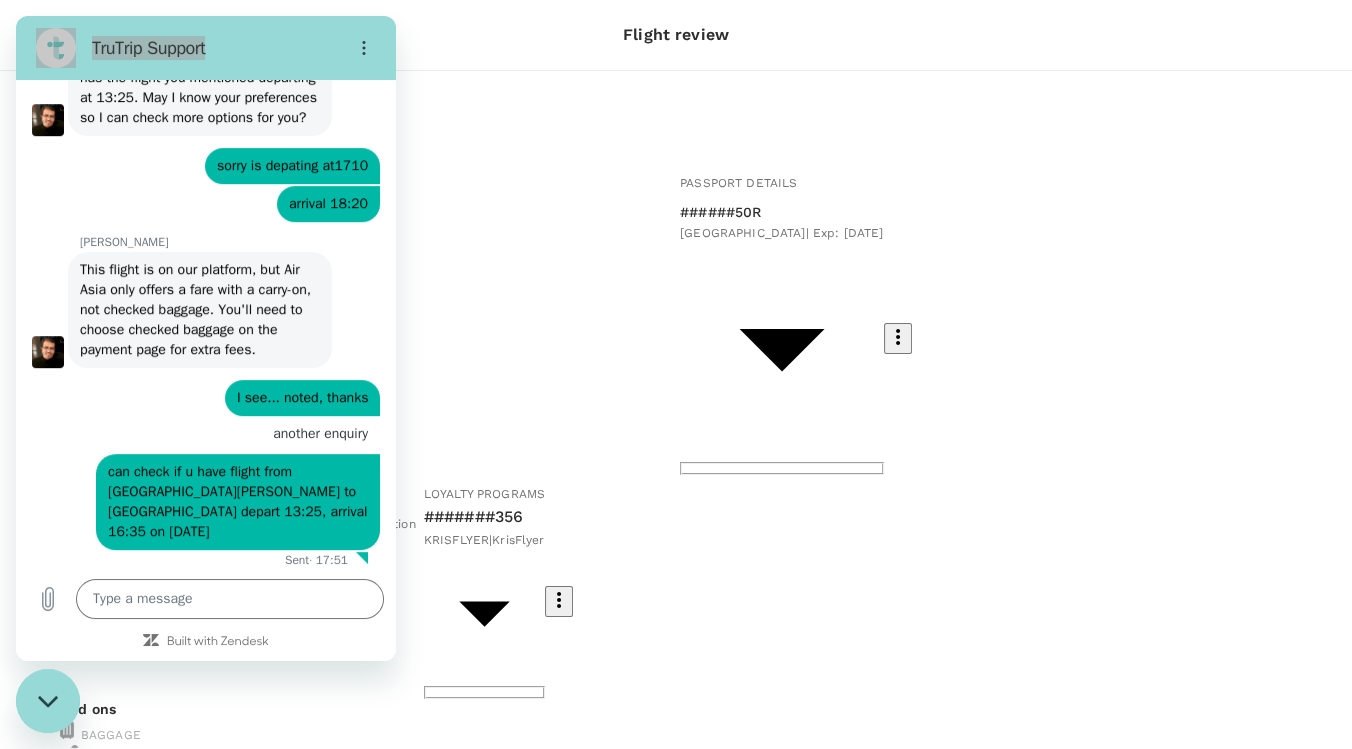 click 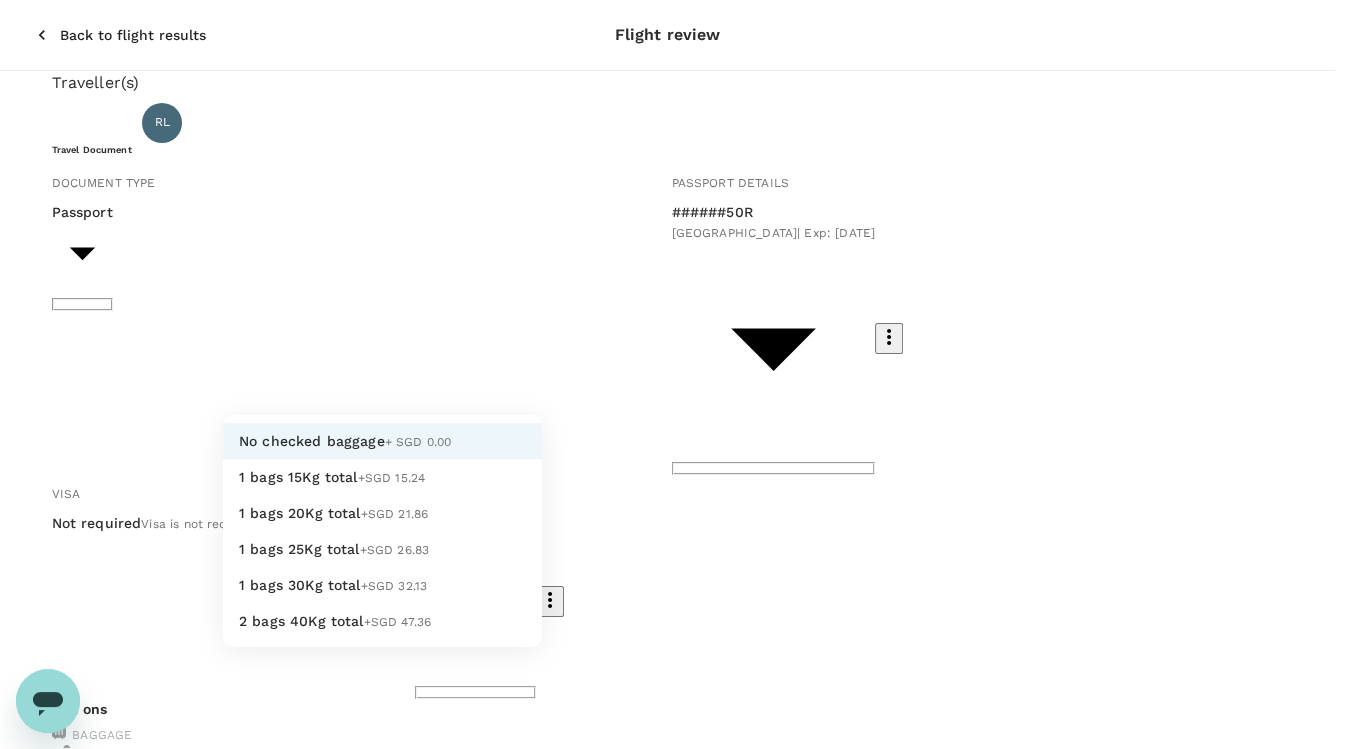 click on "Back to flight results Flight review Traveller(s) Traveller   1 : [PERSON_NAME] Travel Document Document type Passport Passport ​ Passport details ######50R [GEOGRAPHIC_DATA]  | Exp:   [DATE] ea87da5e-a818-4d16-9014-57ebb2d306f5 ​ Visa Not required Visa is not required to enter this destination Loyalty programs #######356 KRISFLYER |  KrisFlyer abbe8247-eec6-462e-9d44-3fa6457f6b85 ​ Add ons Baggage Seat BKI  -  SBW No checked baggage + SGD 0.00 ​ No seat selection + SGD 0.00 Special request Add any special requests here. Our support team will attend to it and reach out to you as soon as possible. Add request You've selected [DATE] 17:10 18:20 BKI Direct ,  1h 10min SBW View flight details Price summary Total fare (1 traveller(s)) SGD 30.83 Air fare SGD 30.83 Baggage fee SGD 0.00 Seat fee SGD 0.00 Service fee SGD 2.25 Total SGD 33.08 Continue to payment details Version 3.46.3 Privacy Policy Terms of Use Help Centre View details Edit Add new No checked baggage + SGD 0.00 1 bags 15Kg total" at bounding box center (676, 870) 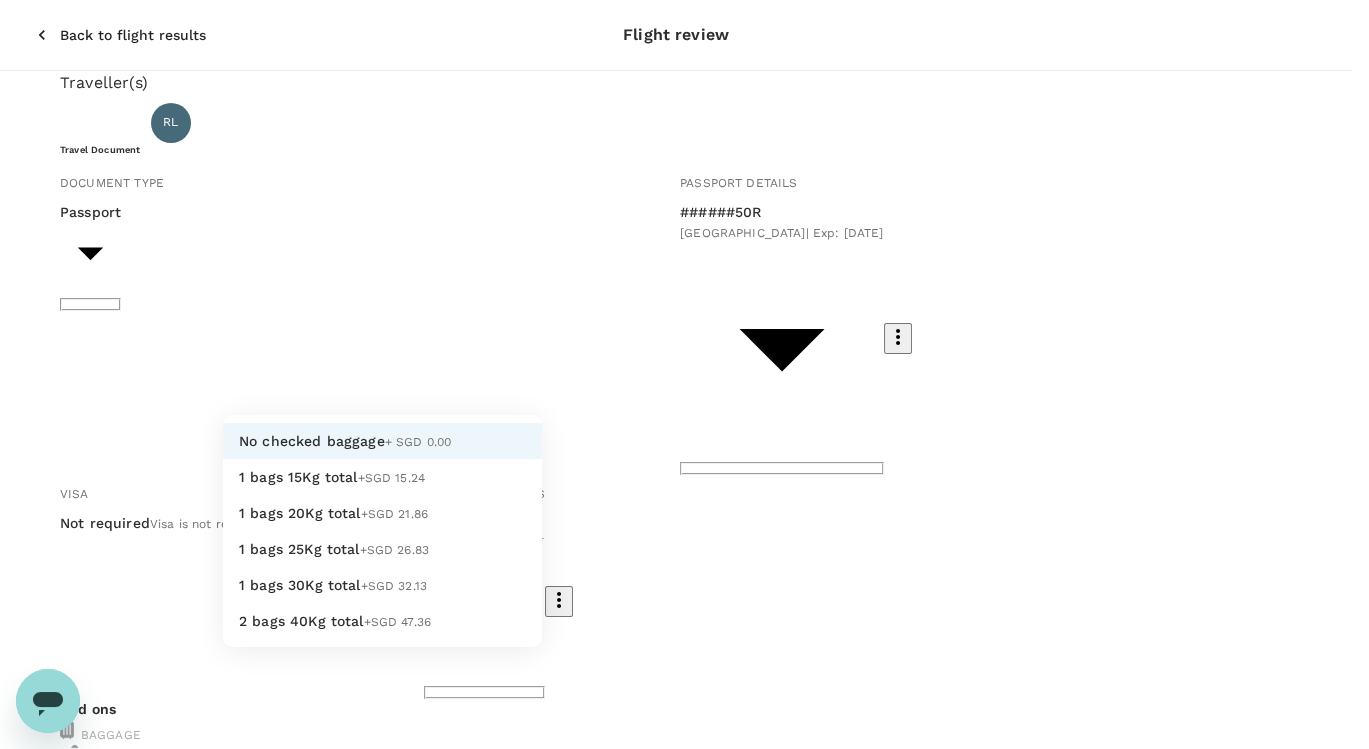 click on "1 bags 15Kg total +SGD 15.24" at bounding box center [382, 477] 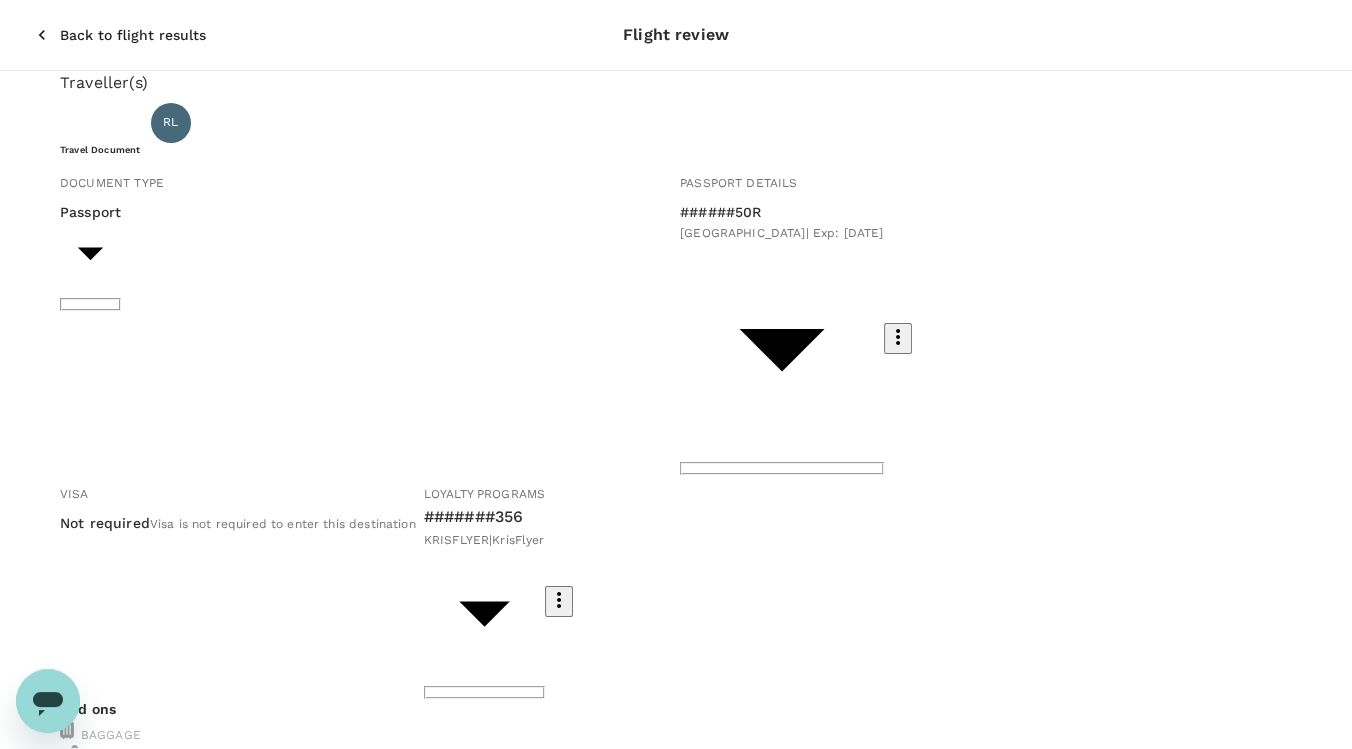 click on "No seat selection + SGD 0.00" at bounding box center (385, 805) 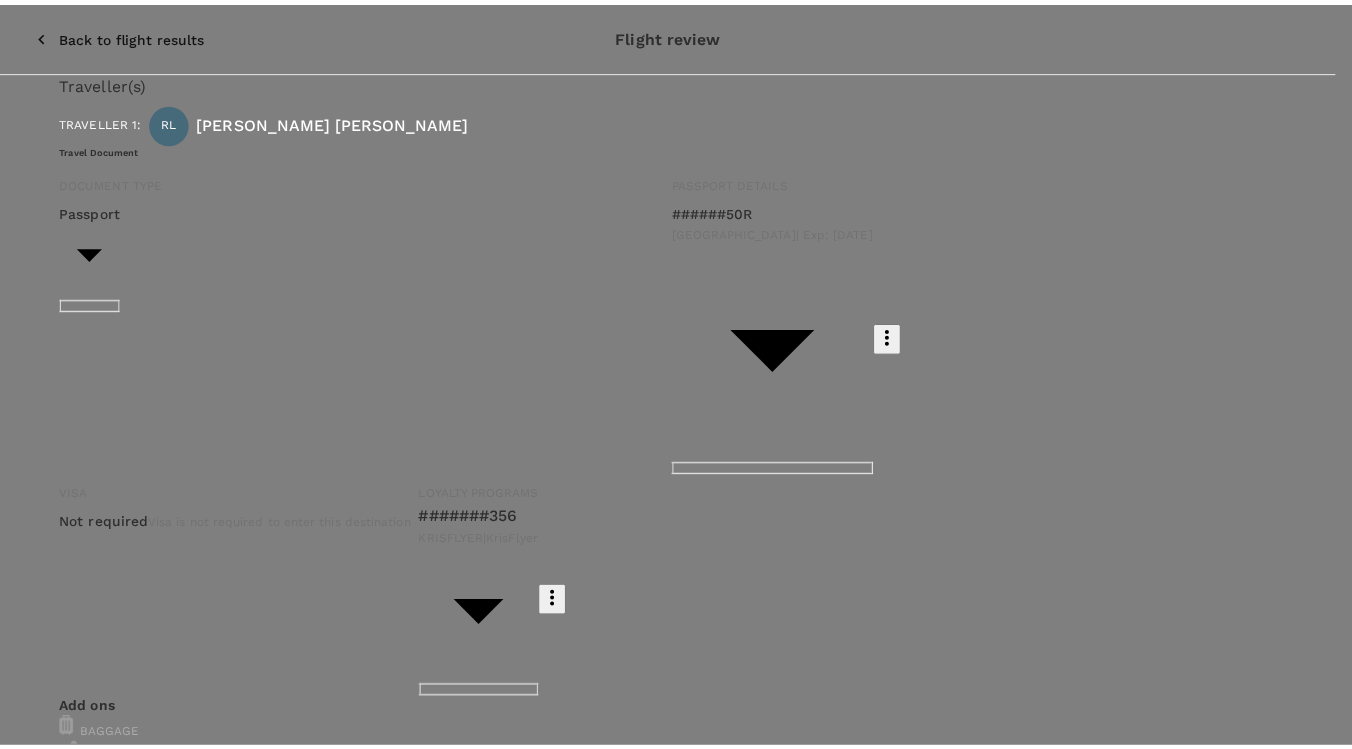 scroll, scrollTop: 444, scrollLeft: 0, axis: vertical 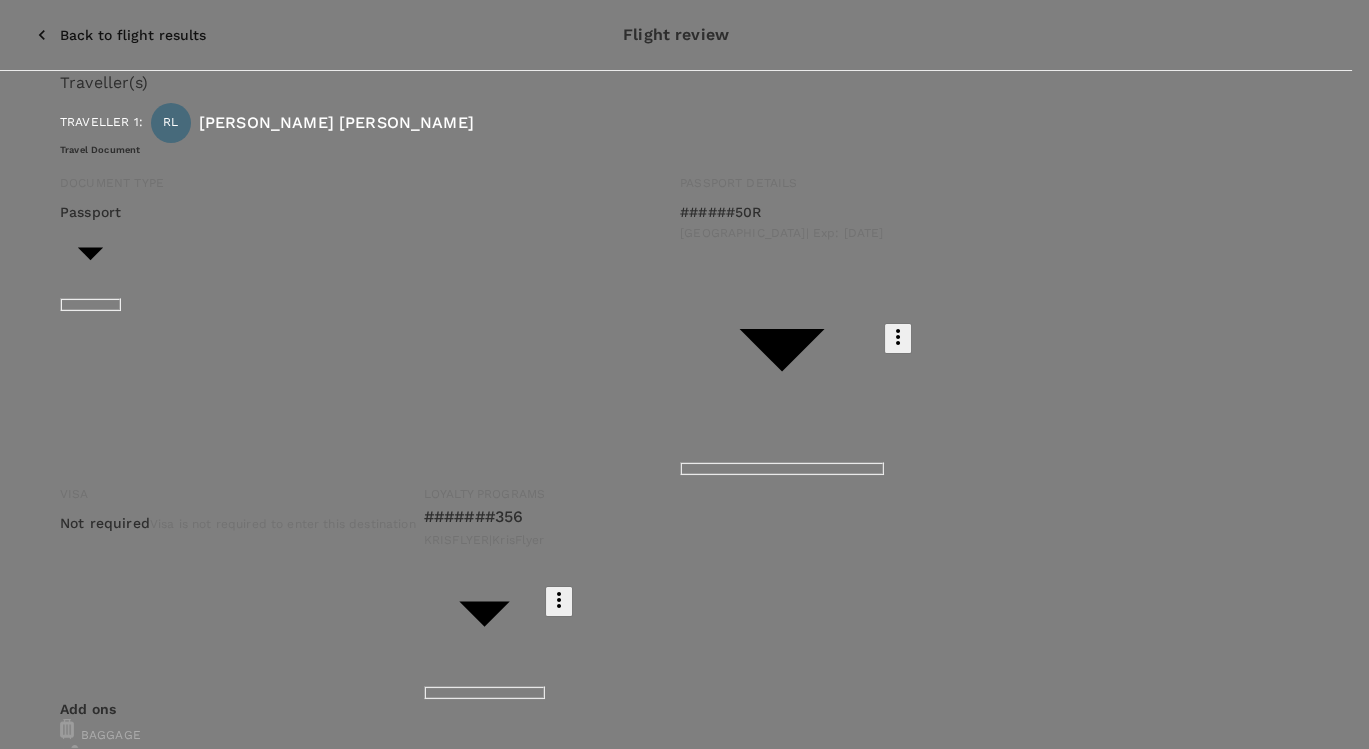 click 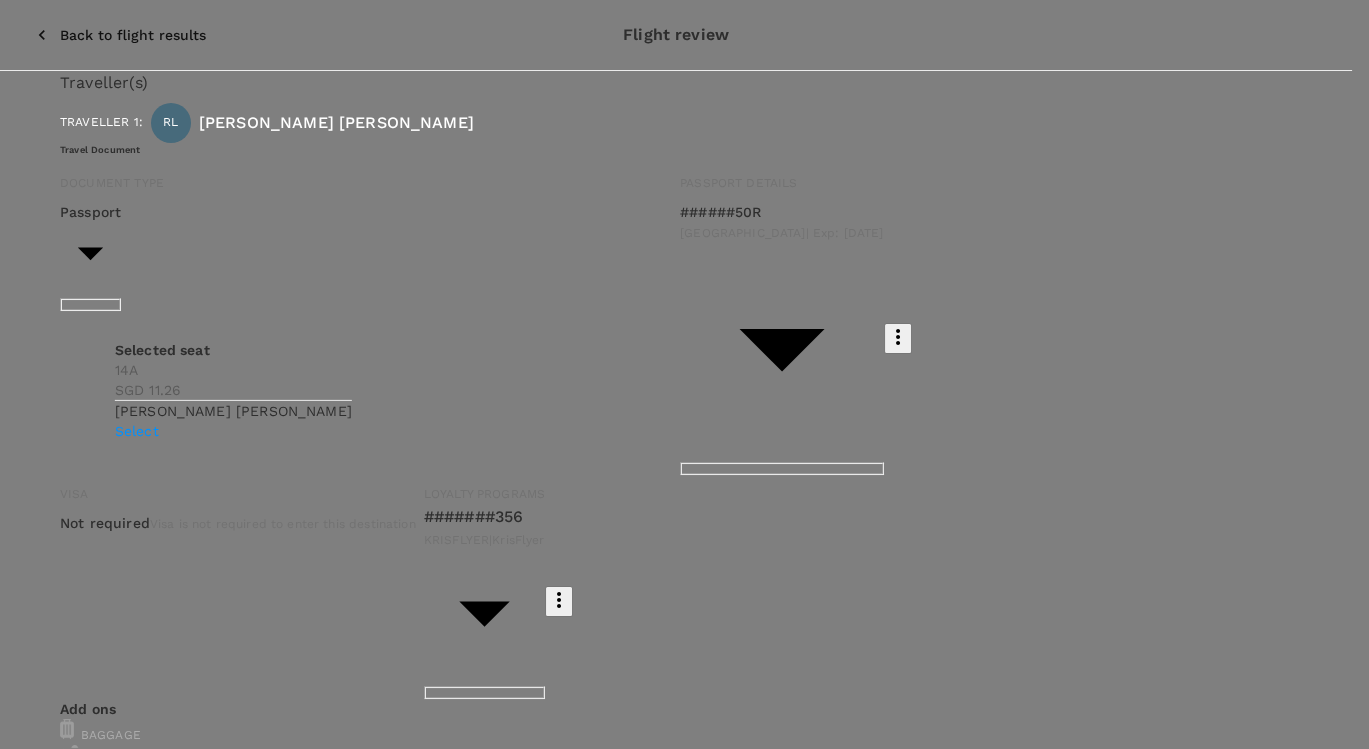 click on "Finish" at bounding box center (36, 3311) 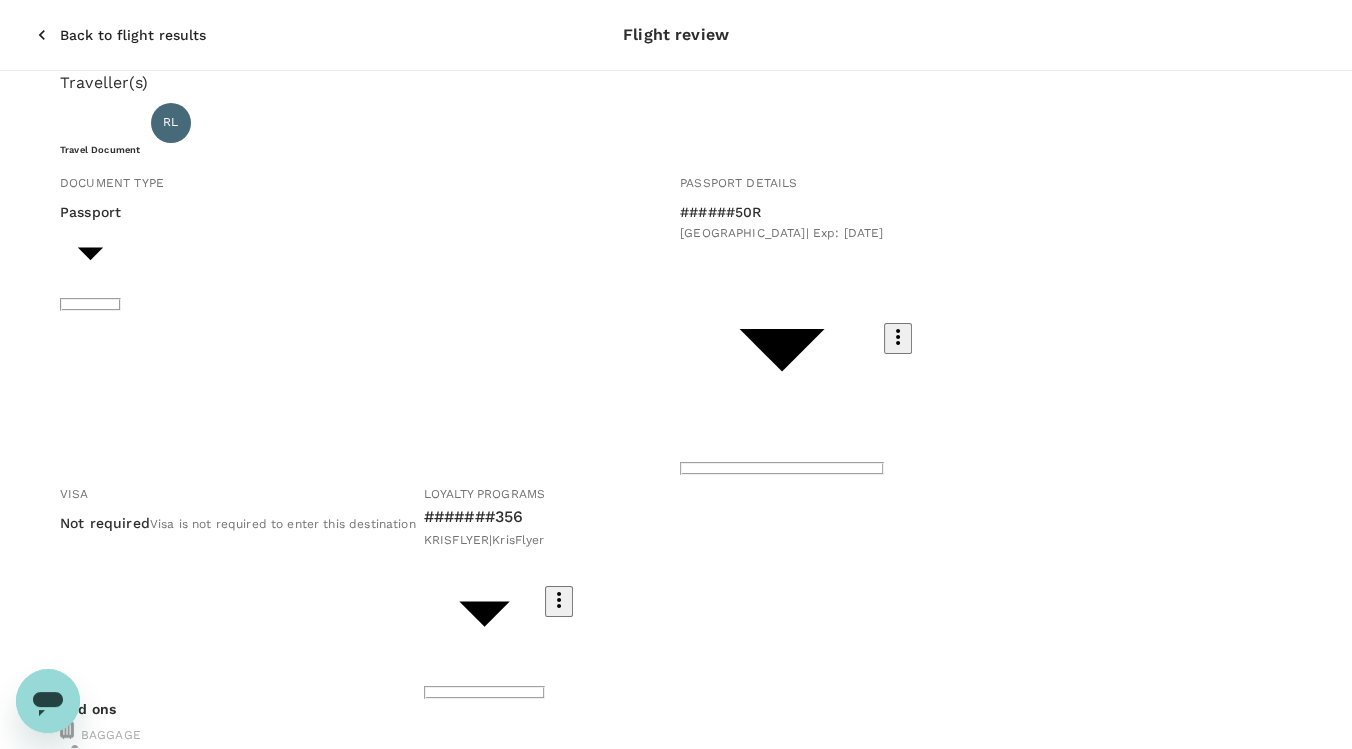 click on "No seat selection + SGD 0.00" at bounding box center [385, 805] 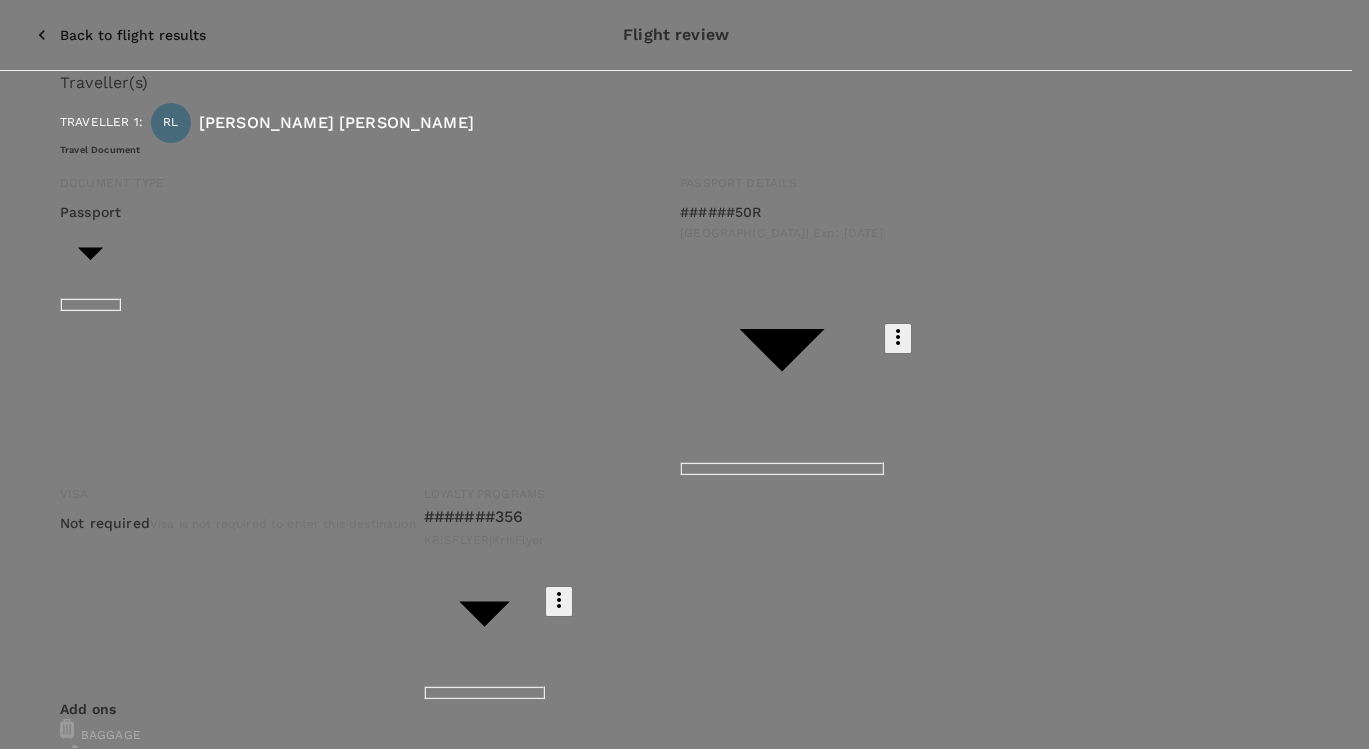 click 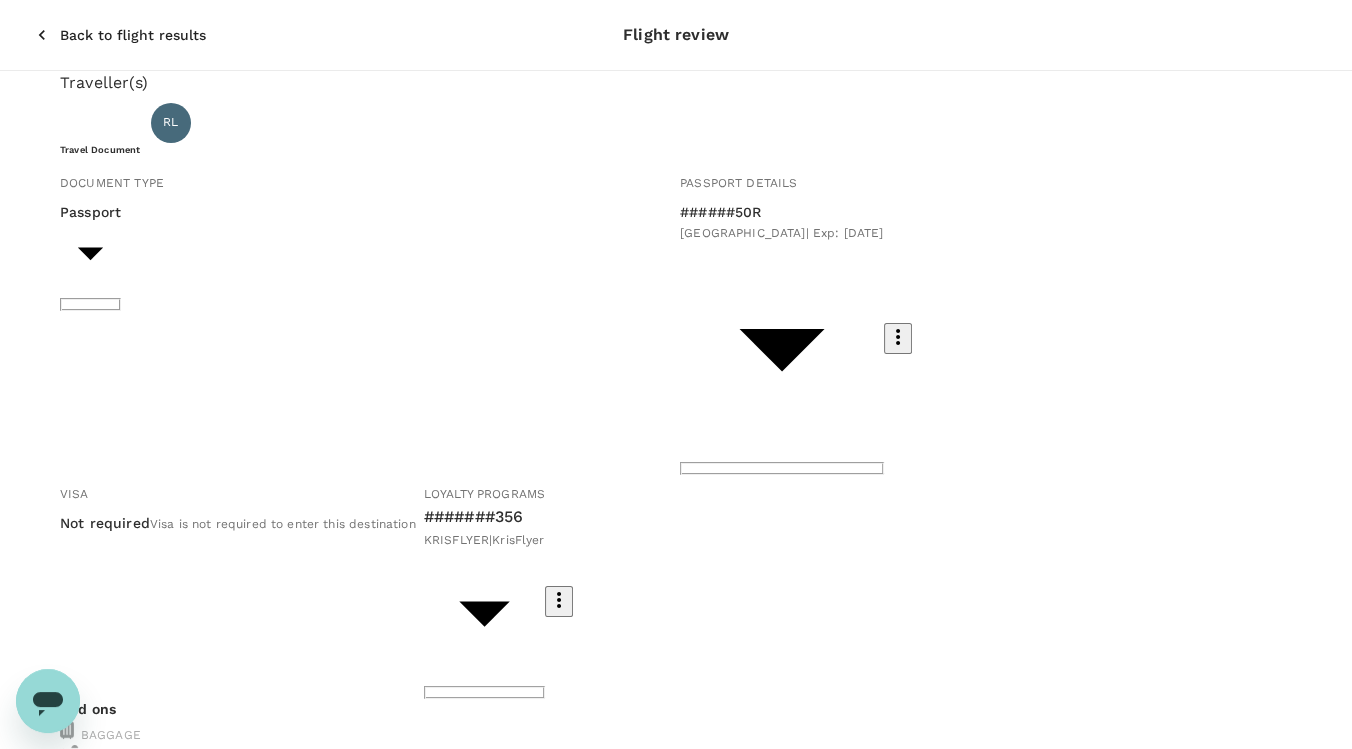 click on "Back to flight results Flight review Traveller(s) Traveller   1 : [PERSON_NAME] Travel Document Document type Passport Passport ​ Passport details ######50R [GEOGRAPHIC_DATA]  | Exp:   [DATE] ea87da5e-a818-4d16-9014-57ebb2d306f5 ​ Visa Not required Visa is not required to enter this destination Loyalty programs #######356 KRISFLYER |  KrisFlyer abbe8247-eec6-462e-9d44-3fa6457f6b85 ​ Add ons Baggage Seat BKI  -  SBW 1 bags 15Kg total +SGD 15.24 1 - 15.24 ​ No seat selection + SGD 0.00 Special request Add any special requests here. Our support team will attend to it and reach out to you as soon as possible. Add request You've selected [DATE] 17:10 18:20 BKI Direct ,  1h 10min SBW View flight details Price summary Total fare (1 traveller(s)) SGD 30.83 Air fare SGD 30.83 Baggage fee SGD 0.00 Seat fee SGD 0.00 Service fee SGD 2.25 Total SGD 33.08 Continue to payment details Version 3.46.3 Privacy Policy Terms of Use Help Centre View details Edit Add new" at bounding box center (676, 857) 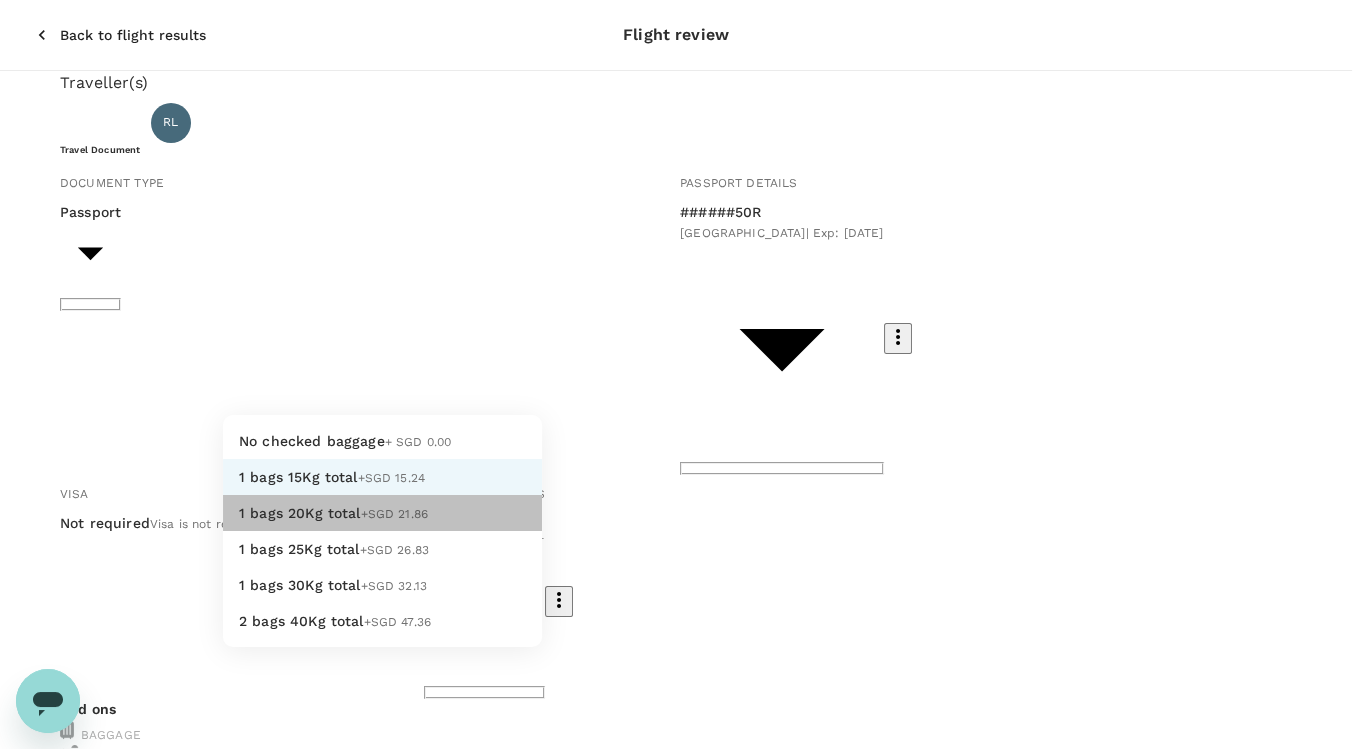 click on "1 bags 20Kg total +SGD 21.86" at bounding box center (382, 513) 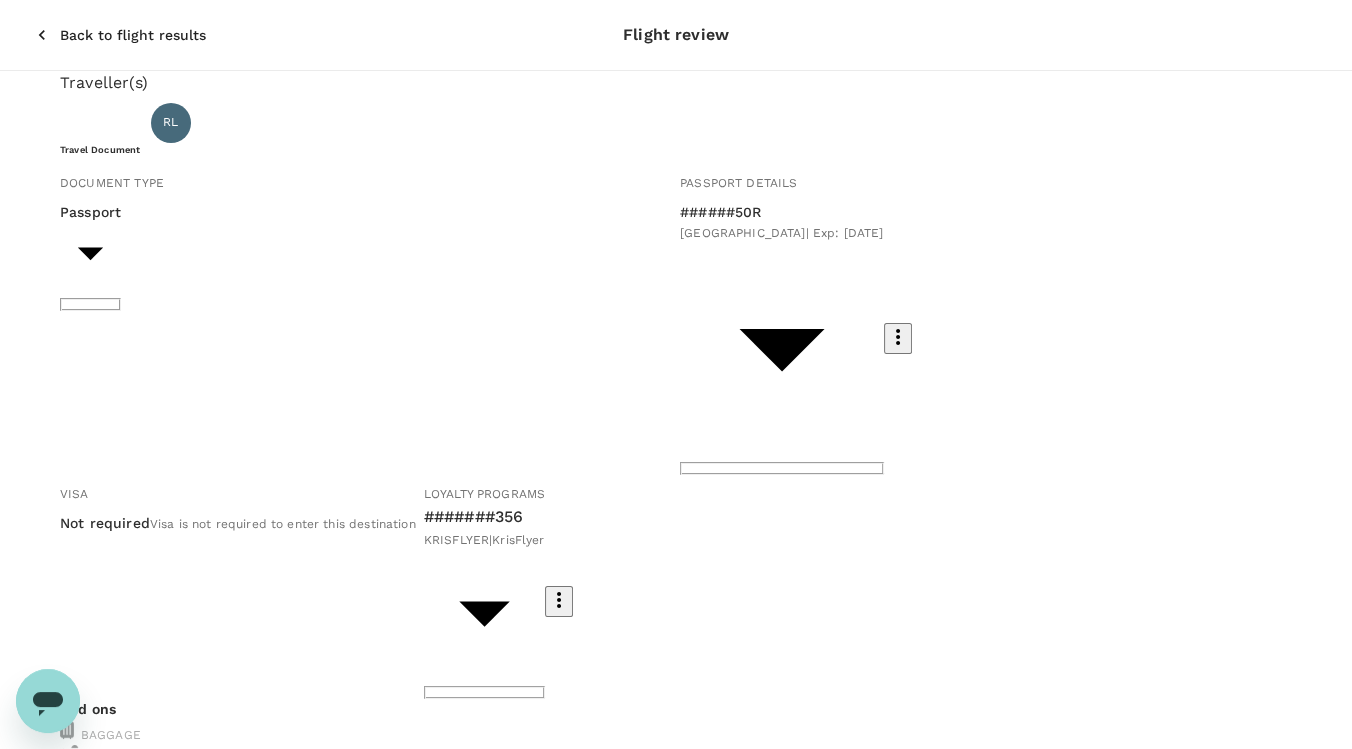 click on "Back to flight results Flight review Traveller(s) Traveller   1 : [PERSON_NAME] Travel Document Document type Passport Passport ​ Passport details ######50R [GEOGRAPHIC_DATA]  | Exp:   [DATE] ea87da5e-a818-4d16-9014-57ebb2d306f5 ​ Visa Not required Visa is not required to enter this destination Loyalty programs #######356 KRISFLYER |  KrisFlyer abbe8247-eec6-462e-9d44-3fa6457f6b85 ​ Add ons Baggage Seat BKI  -  SBW 1 bags 20Kg total +SGD 21.86 2 - 21.86 ​ No seat selection + SGD 0.00 Special request Add any special requests here. Our support team will attend to it and reach out to you as soon as possible. Add request You've selected [DATE] 17:10 18:20 BKI Direct ,  1h 10min SBW View flight details Price summary Total fare (1 traveller(s)) SGD 52.69 Air fare SGD 30.83 Baggage fee SGD 21.86 Seat fee SGD 0.00 Service fee SGD 2.25 Total SGD 54.94 Continue to payment details Version 3.46.3 Privacy Policy Terms of Use Help Centre View details Edit Add new" at bounding box center [676, 858] 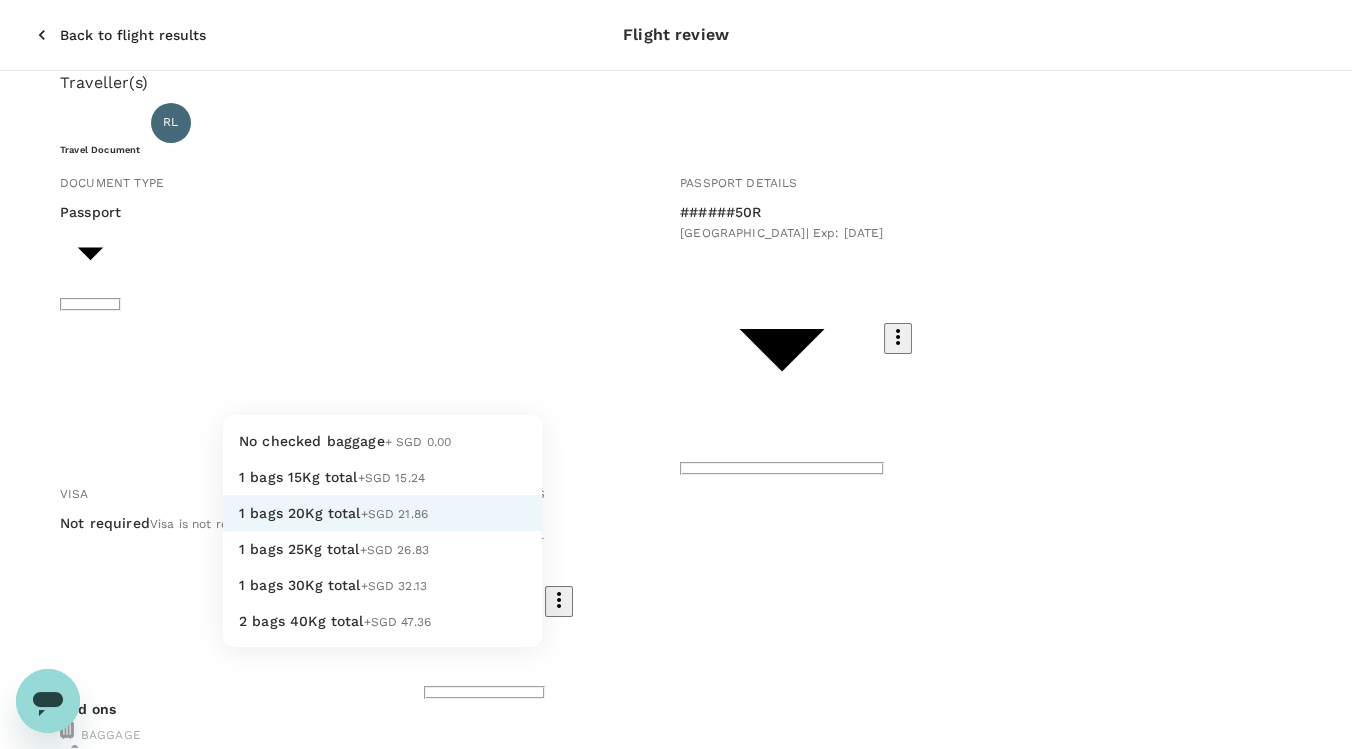 click on "1 bags 15Kg total +SGD 15.24" at bounding box center (382, 477) 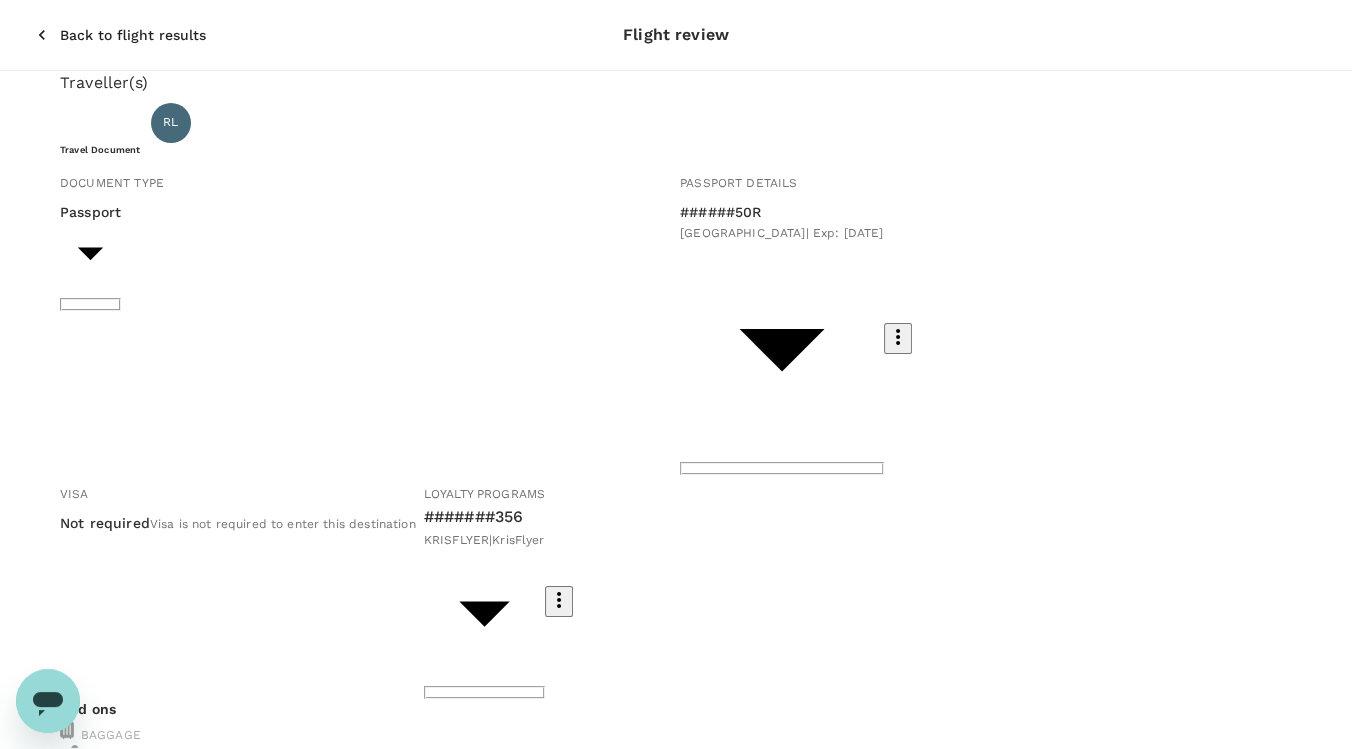 click 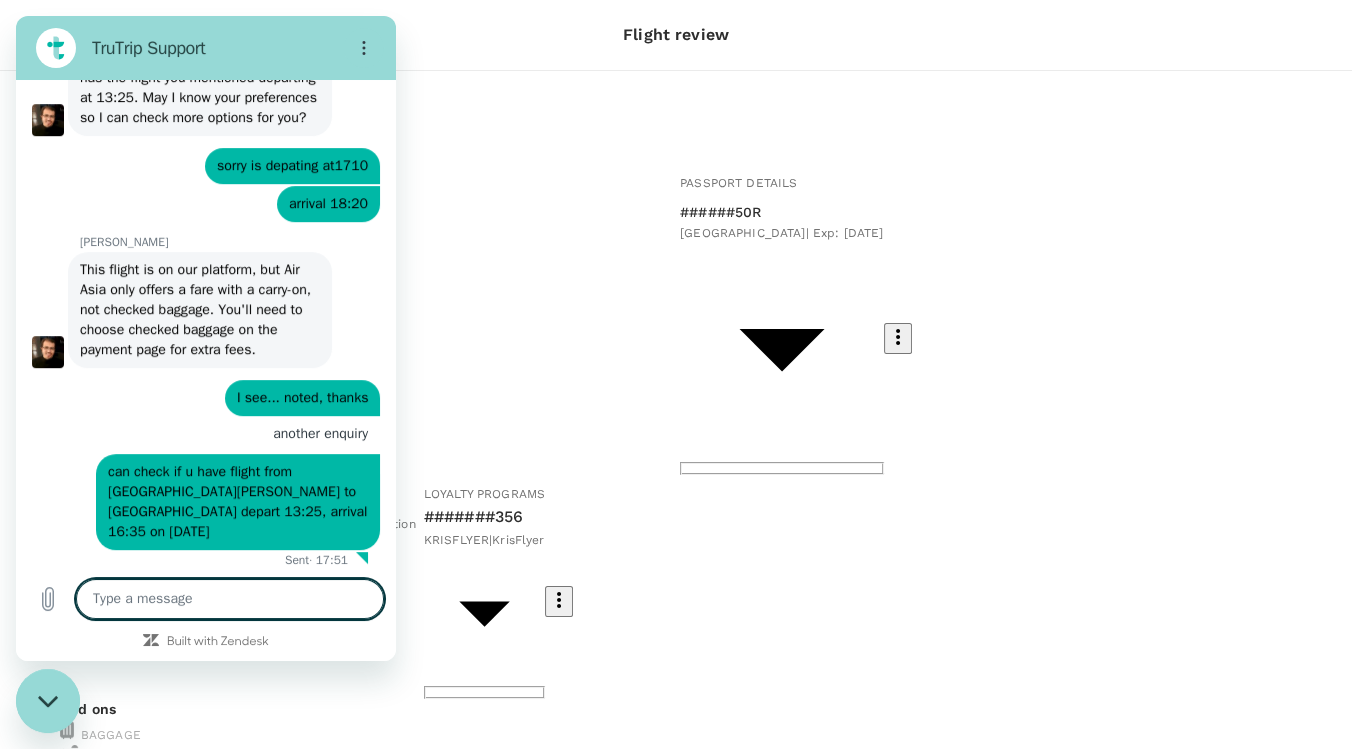 scroll, scrollTop: 0, scrollLeft: 0, axis: both 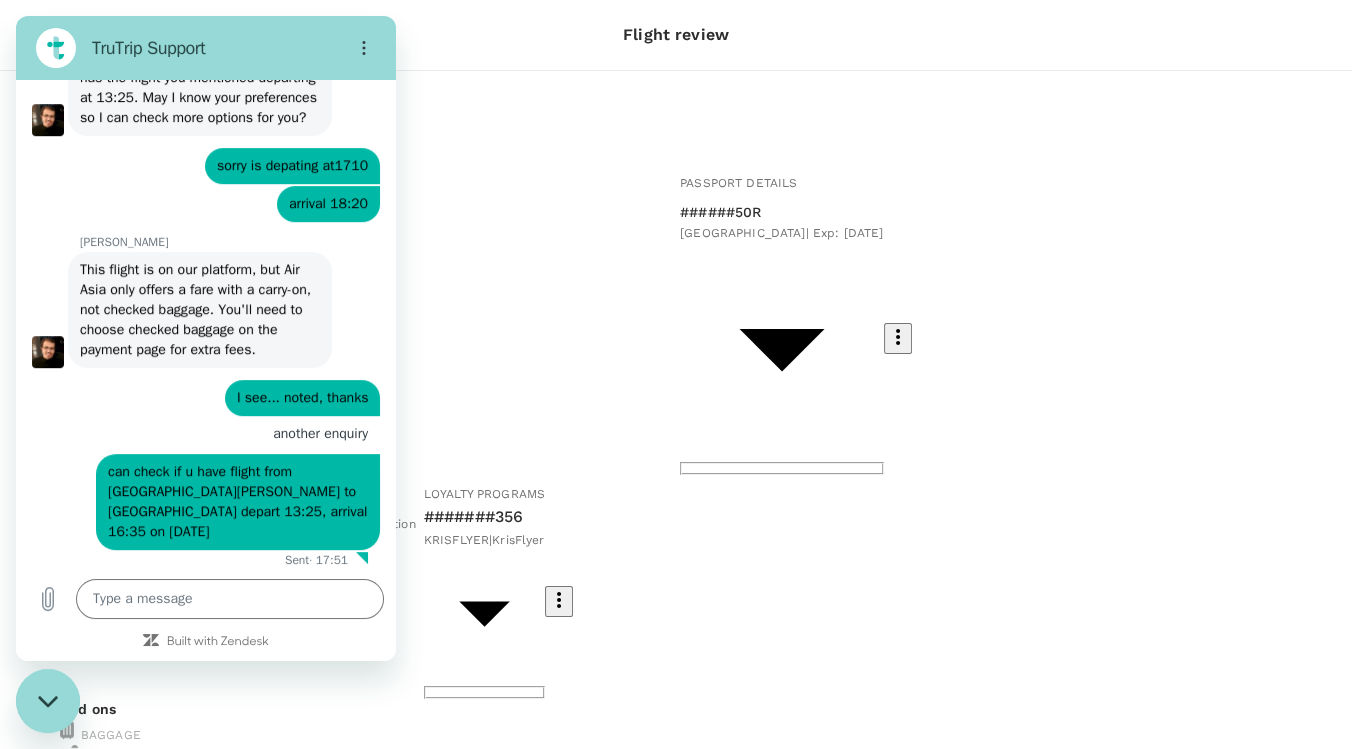 drag, startPoint x: 51, startPoint y: 683, endPoint x: 96, endPoint y: 1320, distance: 638.5875 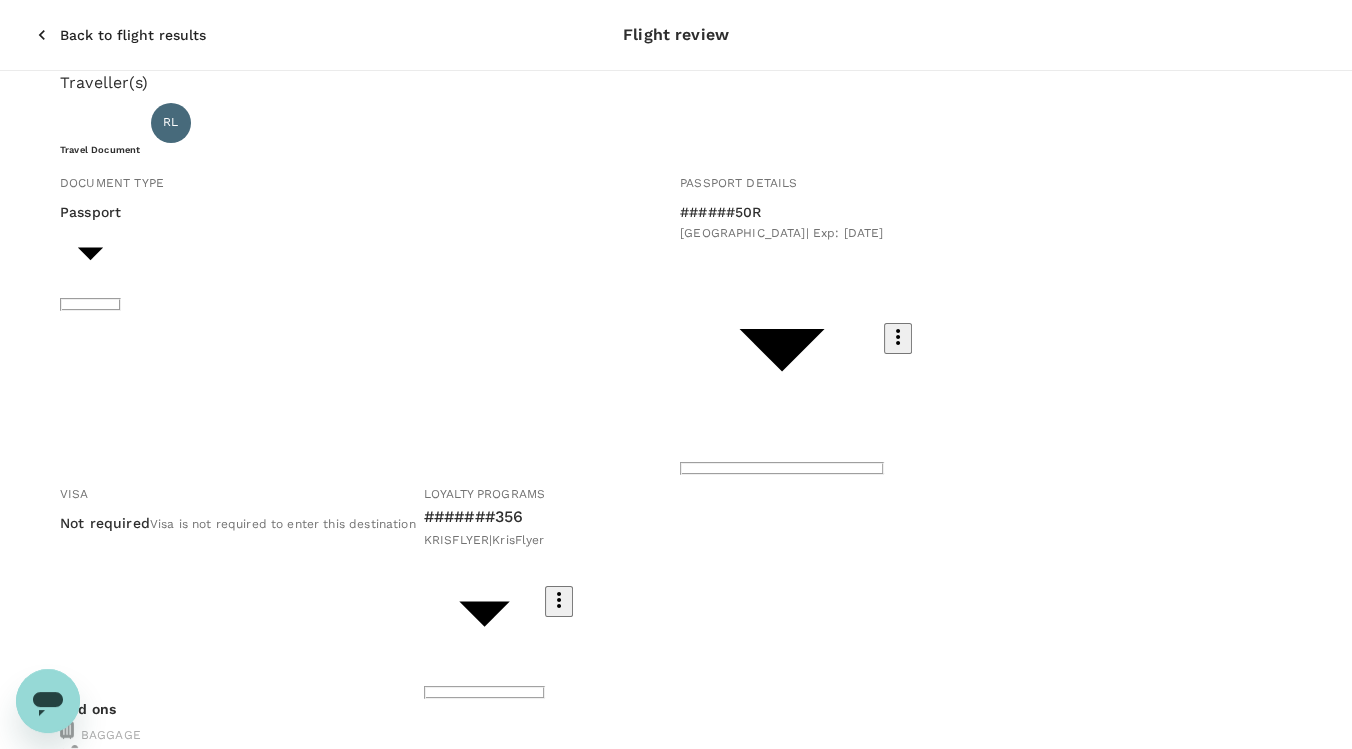 click 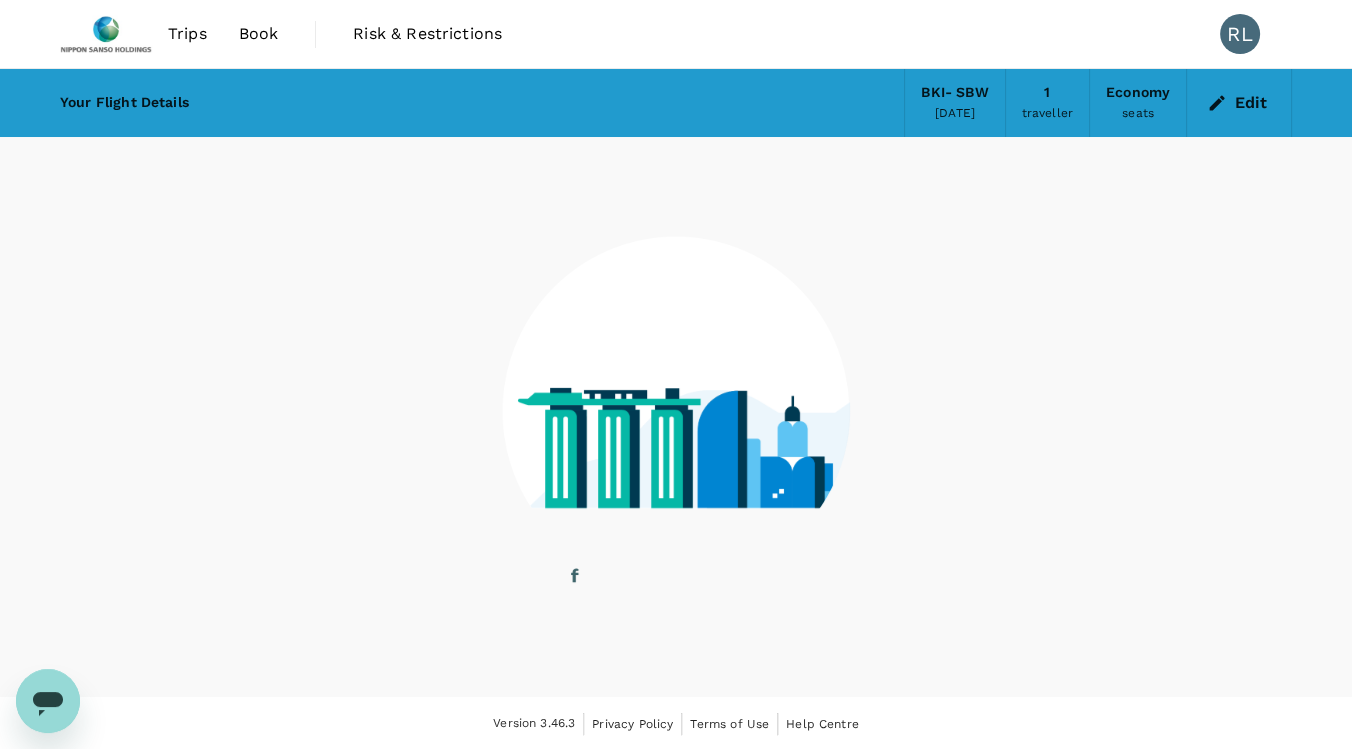 scroll, scrollTop: 1, scrollLeft: 0, axis: vertical 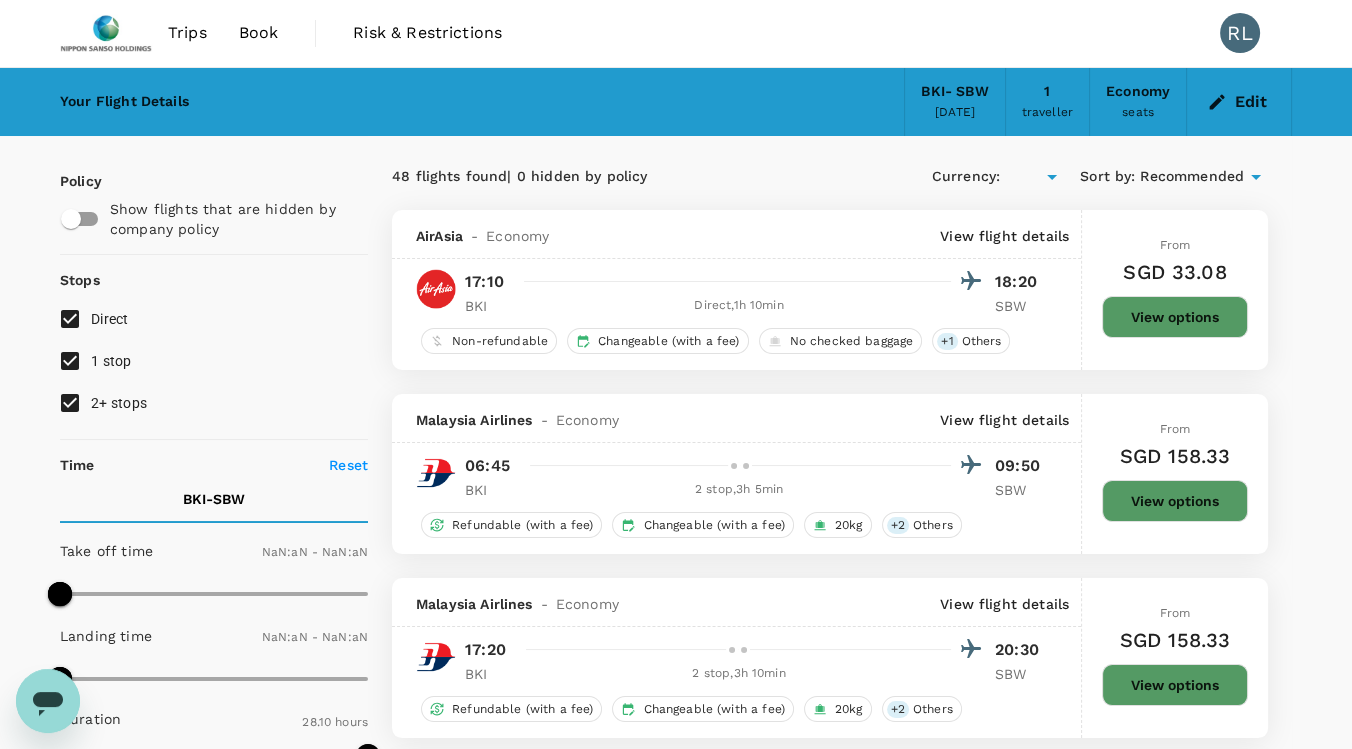 type on "SGD" 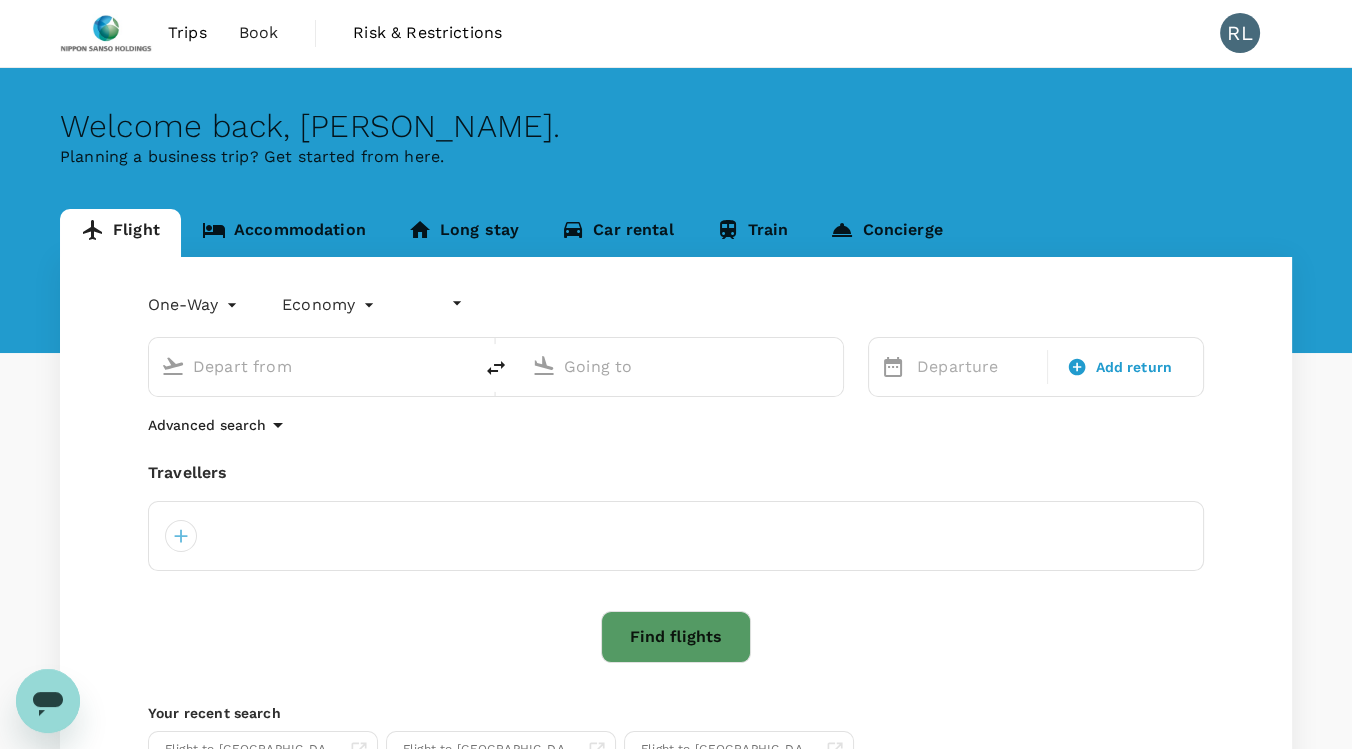 type on "undefined, undefined (any)" 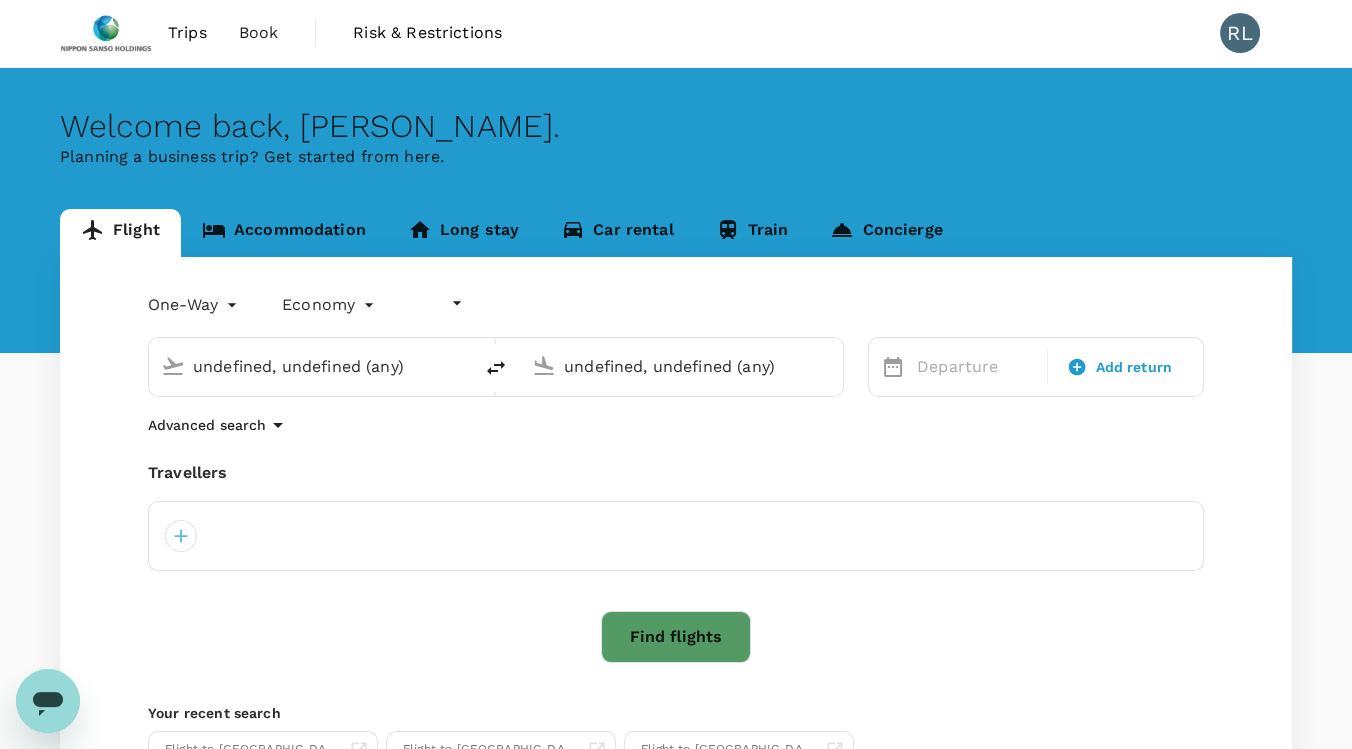 type 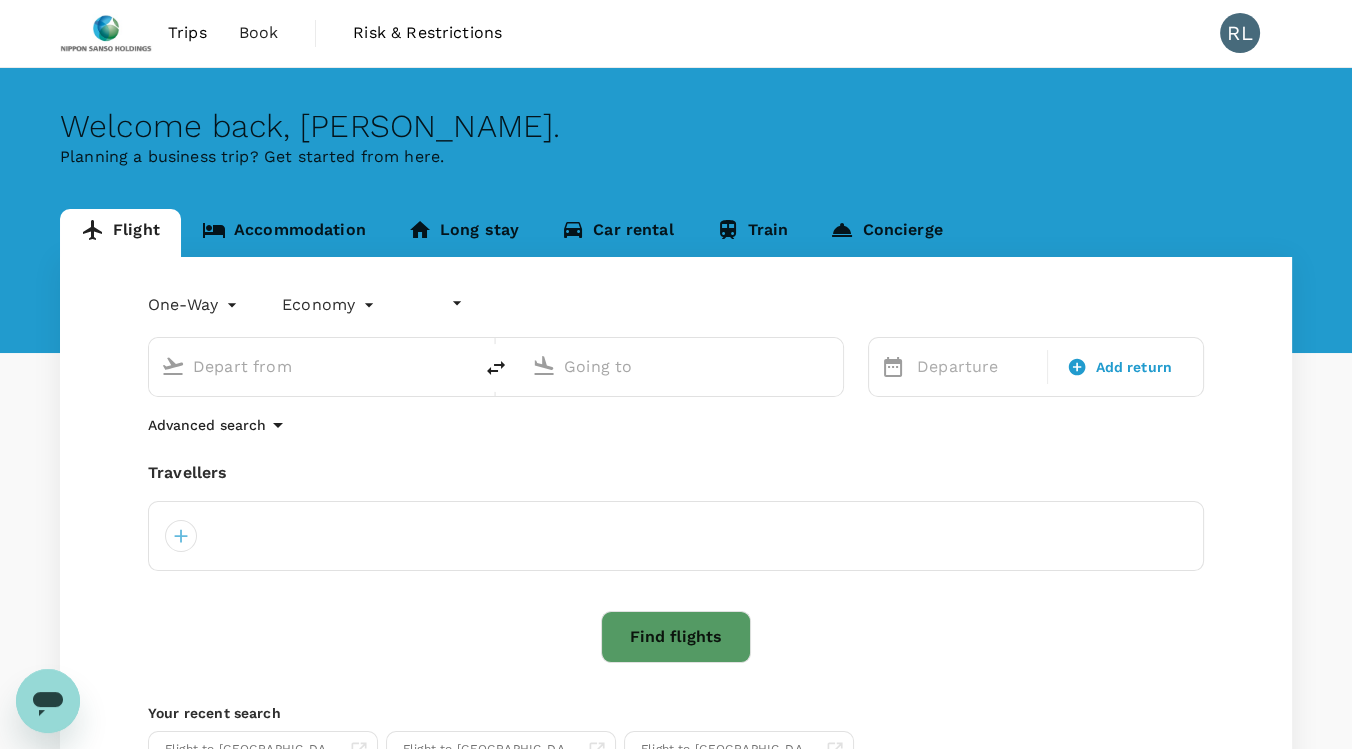 scroll, scrollTop: 0, scrollLeft: 0, axis: both 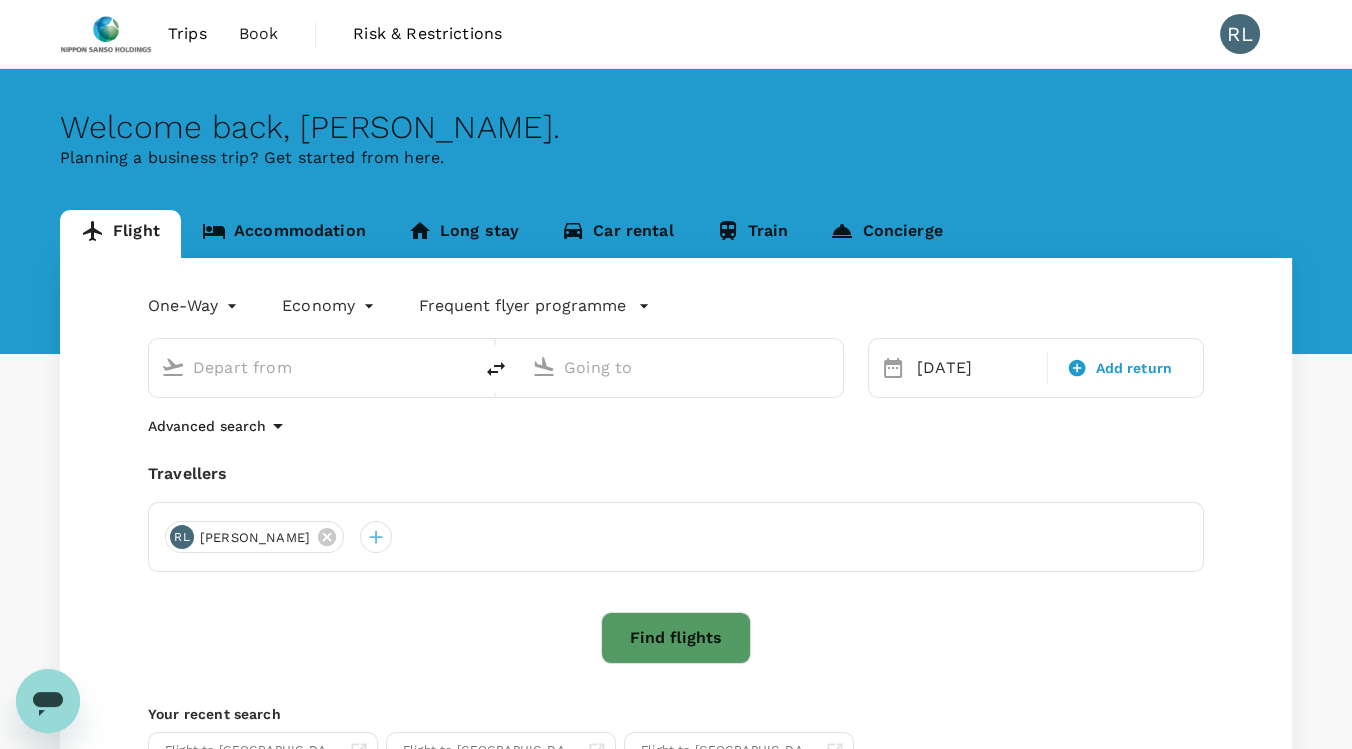 type on "Tan Son Nhat Intl (SGN)" 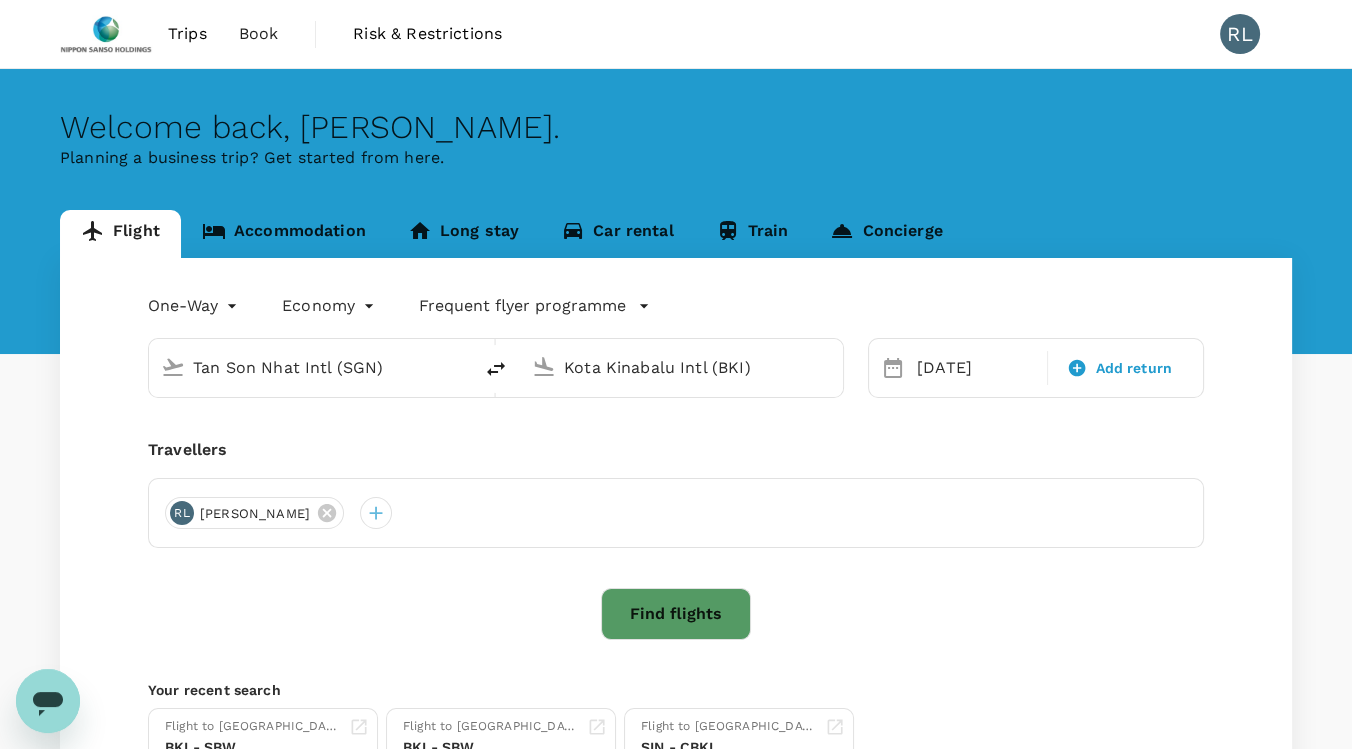 type 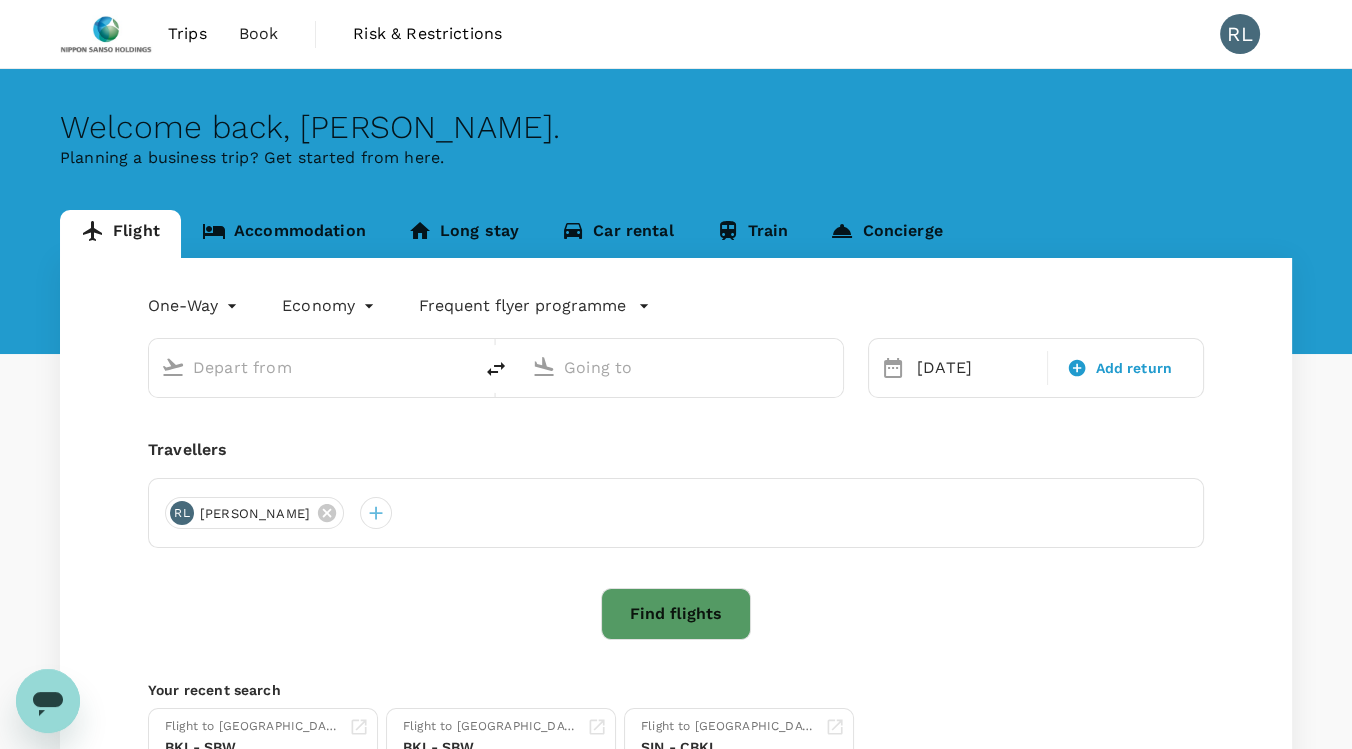 type on "Tan Son Nhat Intl (SGN)" 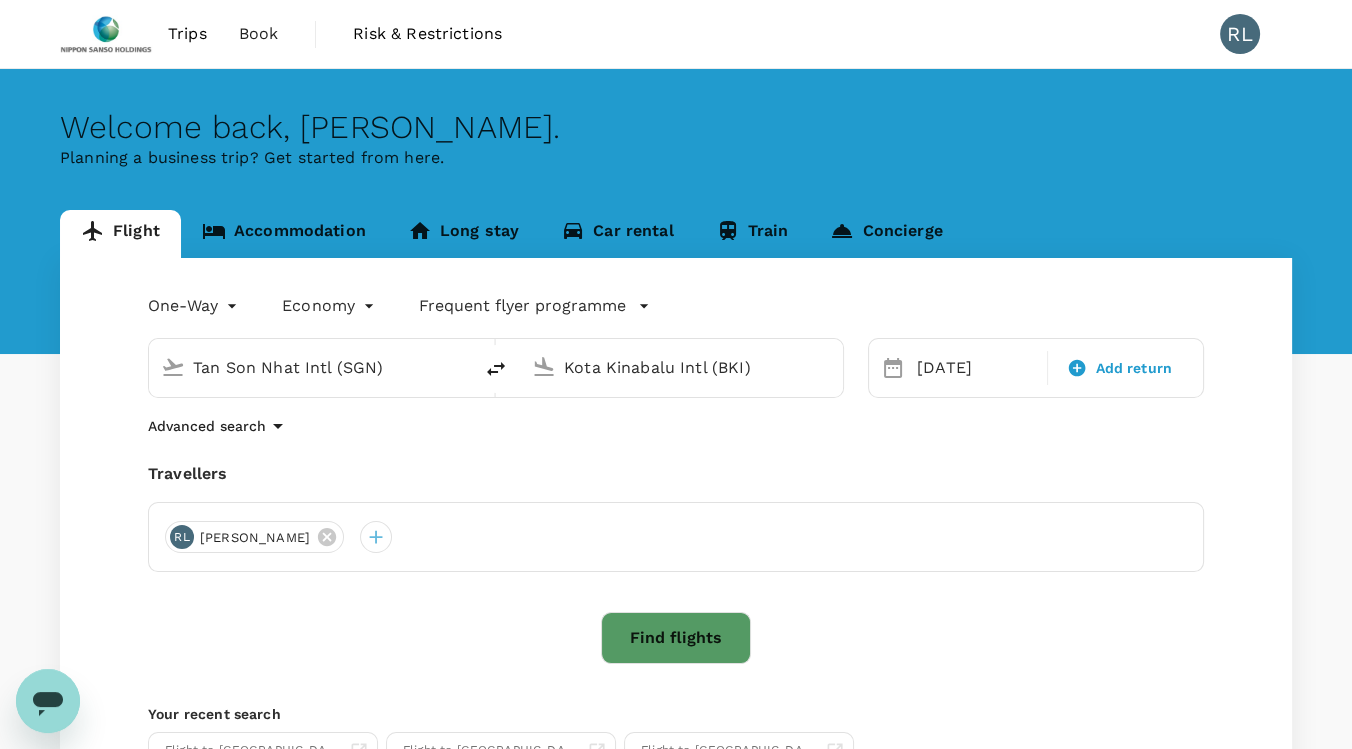 drag, startPoint x: 392, startPoint y: 365, endPoint x: 76, endPoint y: 356, distance: 316.12814 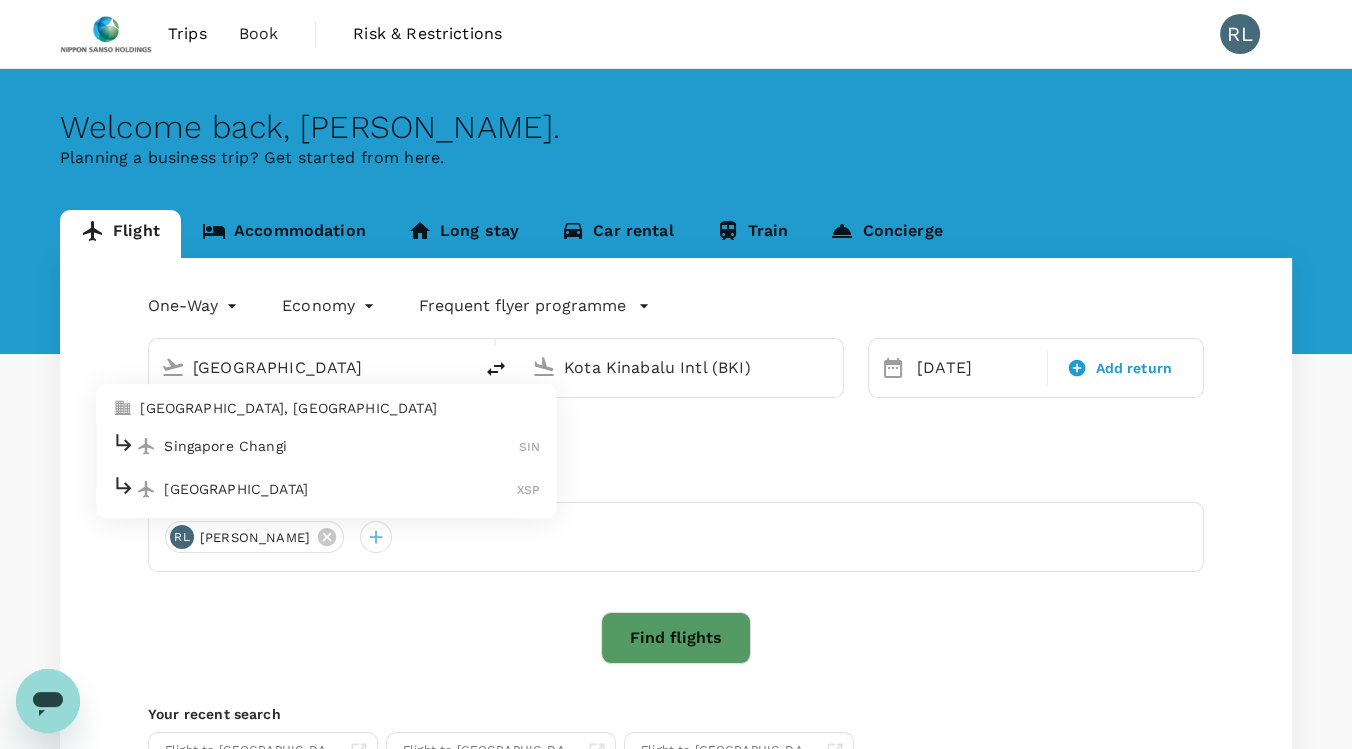 click on "[GEOGRAPHIC_DATA], [GEOGRAPHIC_DATA]" at bounding box center (340, 409) 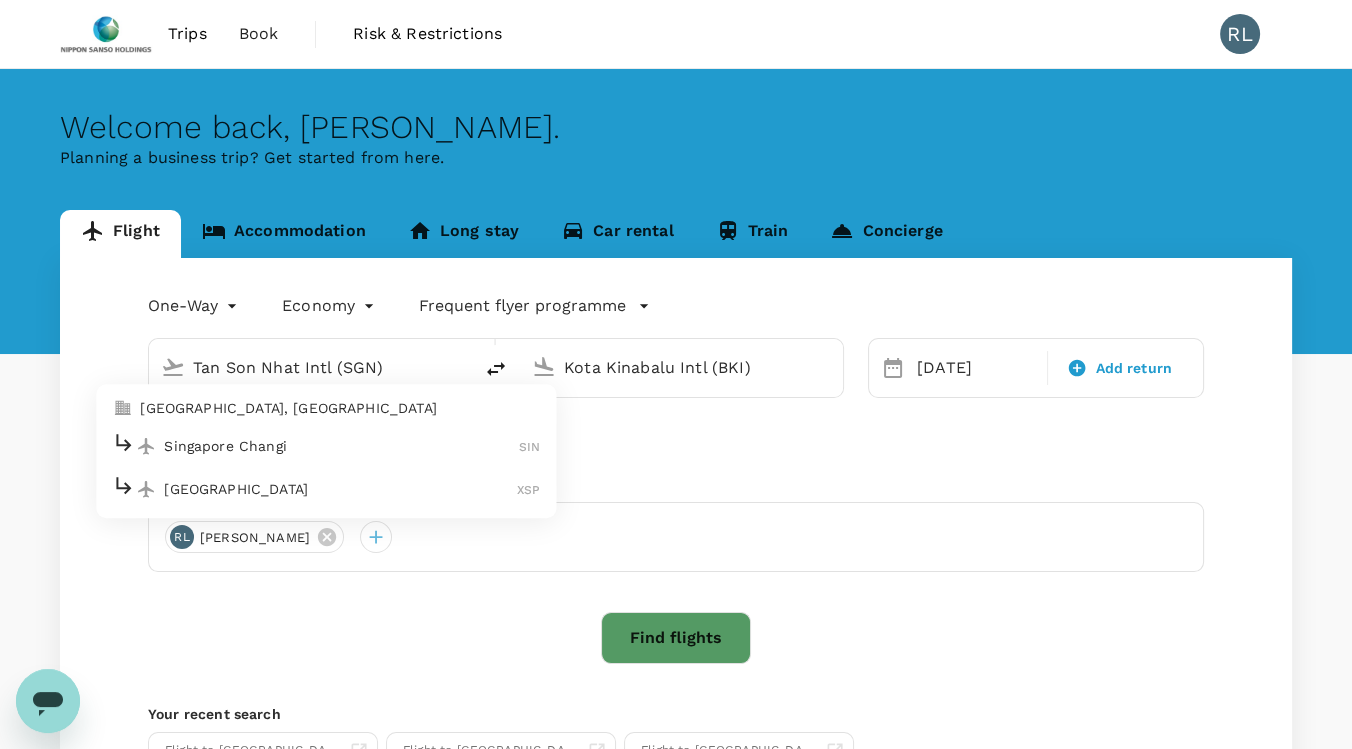 type on "[GEOGRAPHIC_DATA], [GEOGRAPHIC_DATA] (any)" 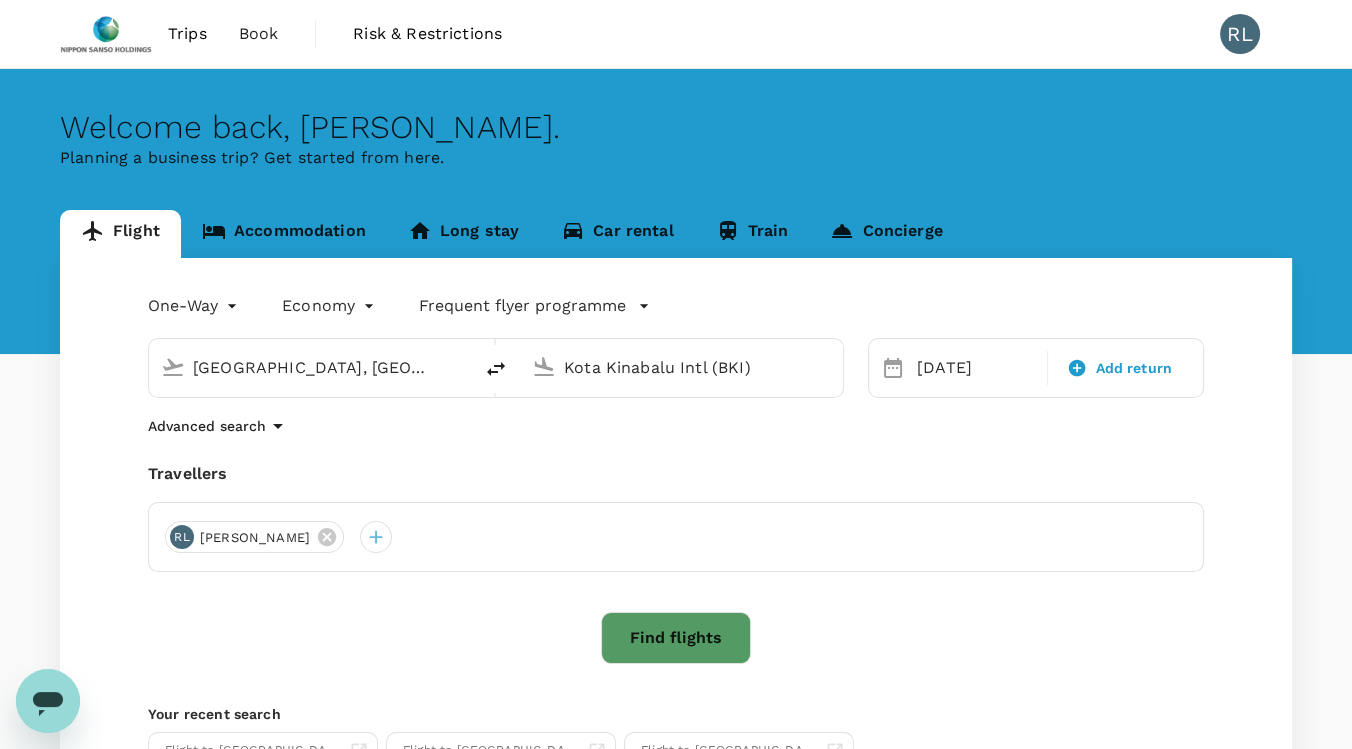 click on "Kota Kinabalu Intl (BKI)" at bounding box center (682, 367) 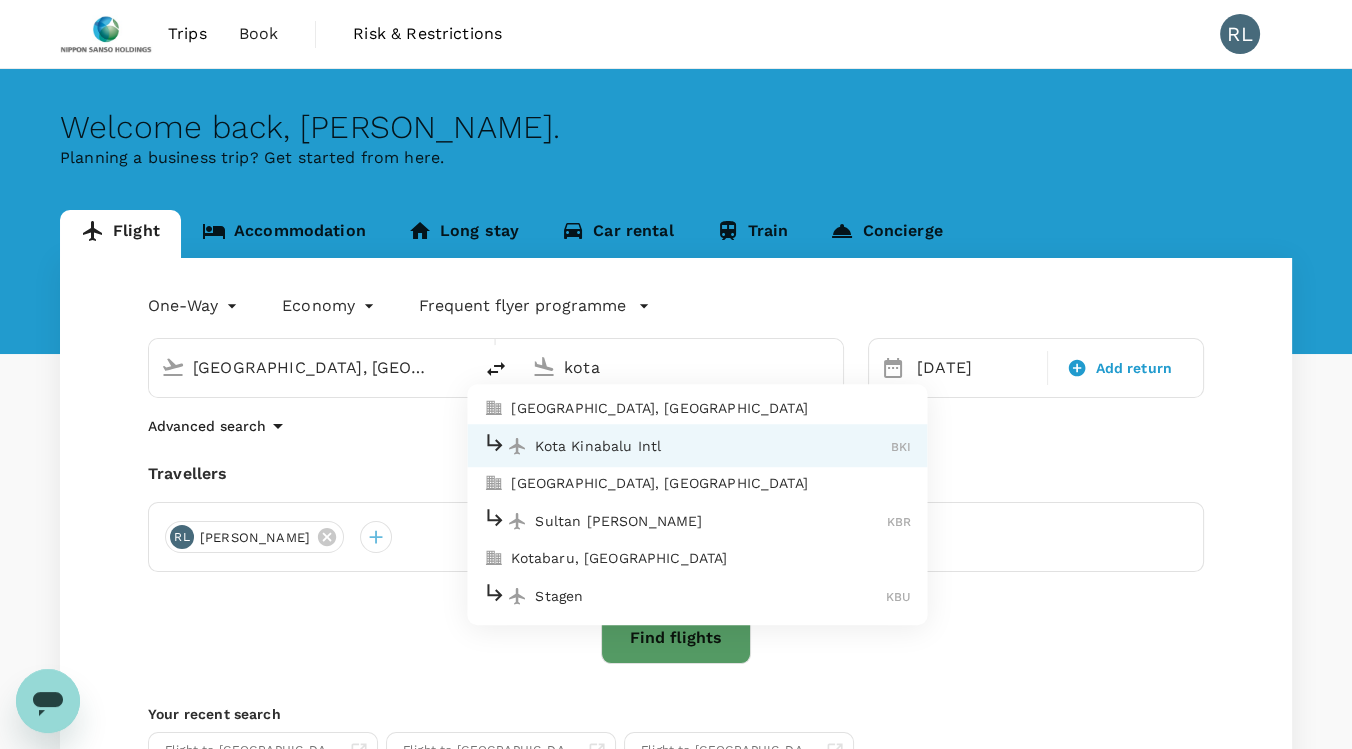 click on "[GEOGRAPHIC_DATA], [GEOGRAPHIC_DATA]" at bounding box center (711, 409) 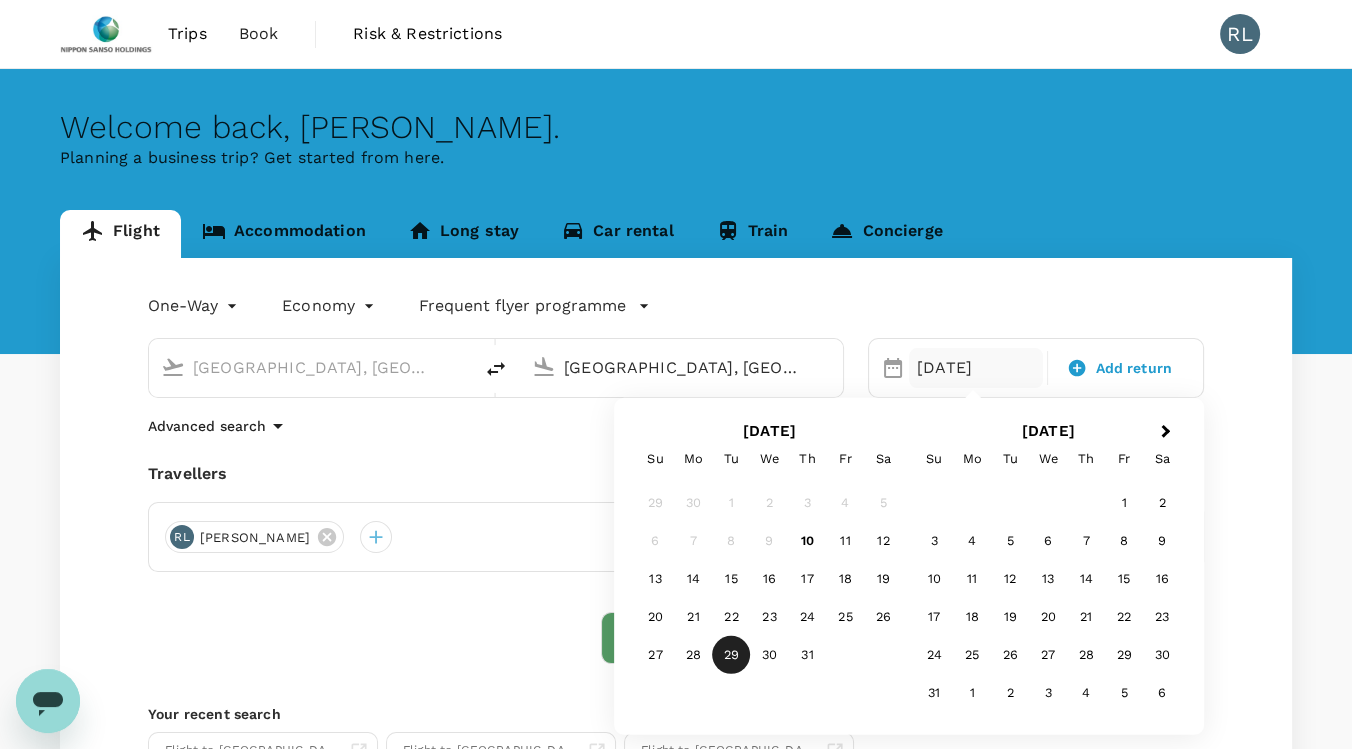 type on "[GEOGRAPHIC_DATA], [GEOGRAPHIC_DATA] (any)" 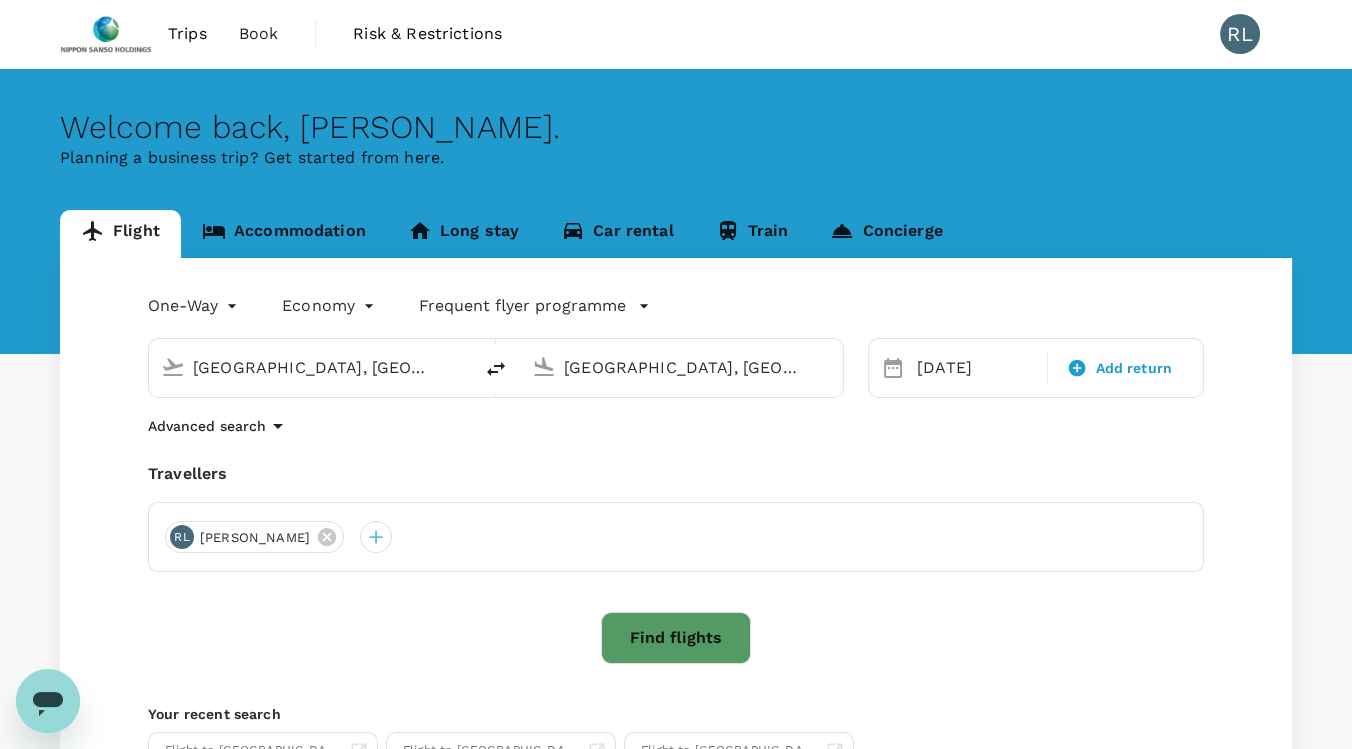 click on "Find flights" at bounding box center [676, 638] 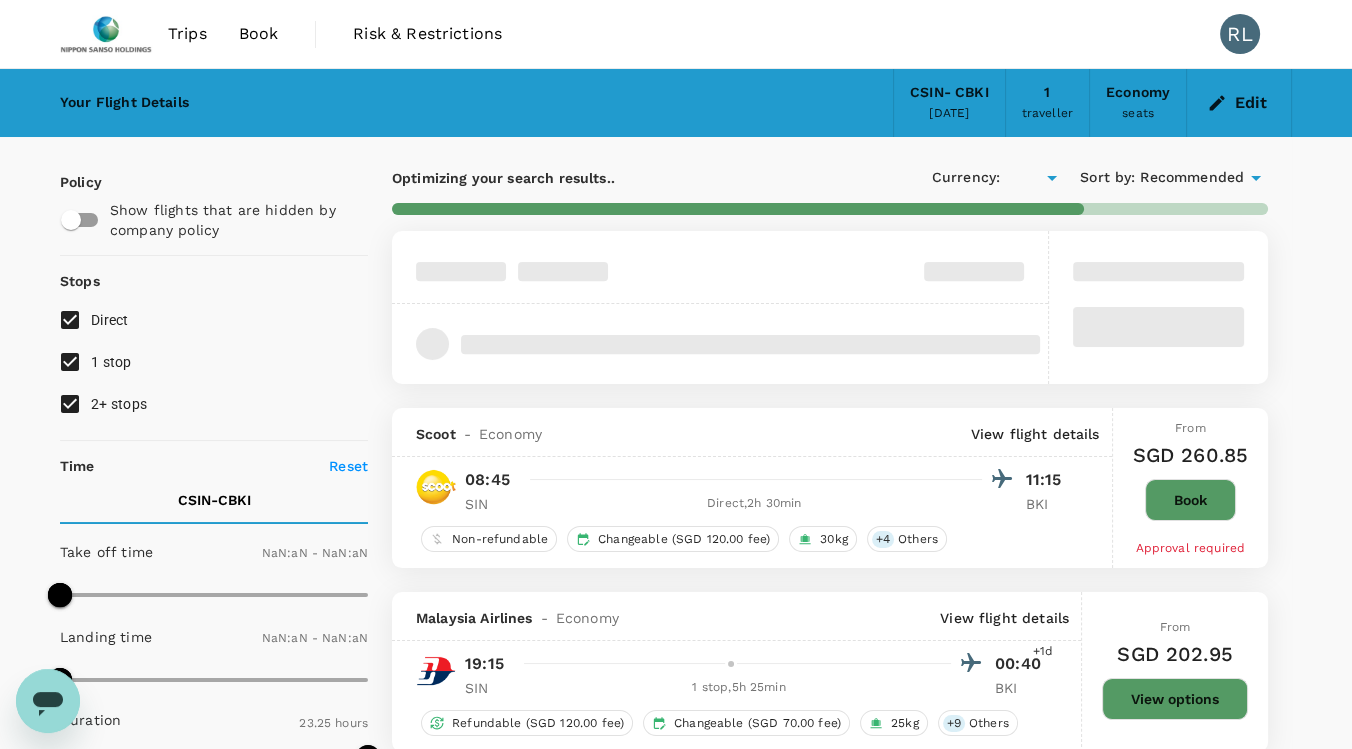 type on "1440" 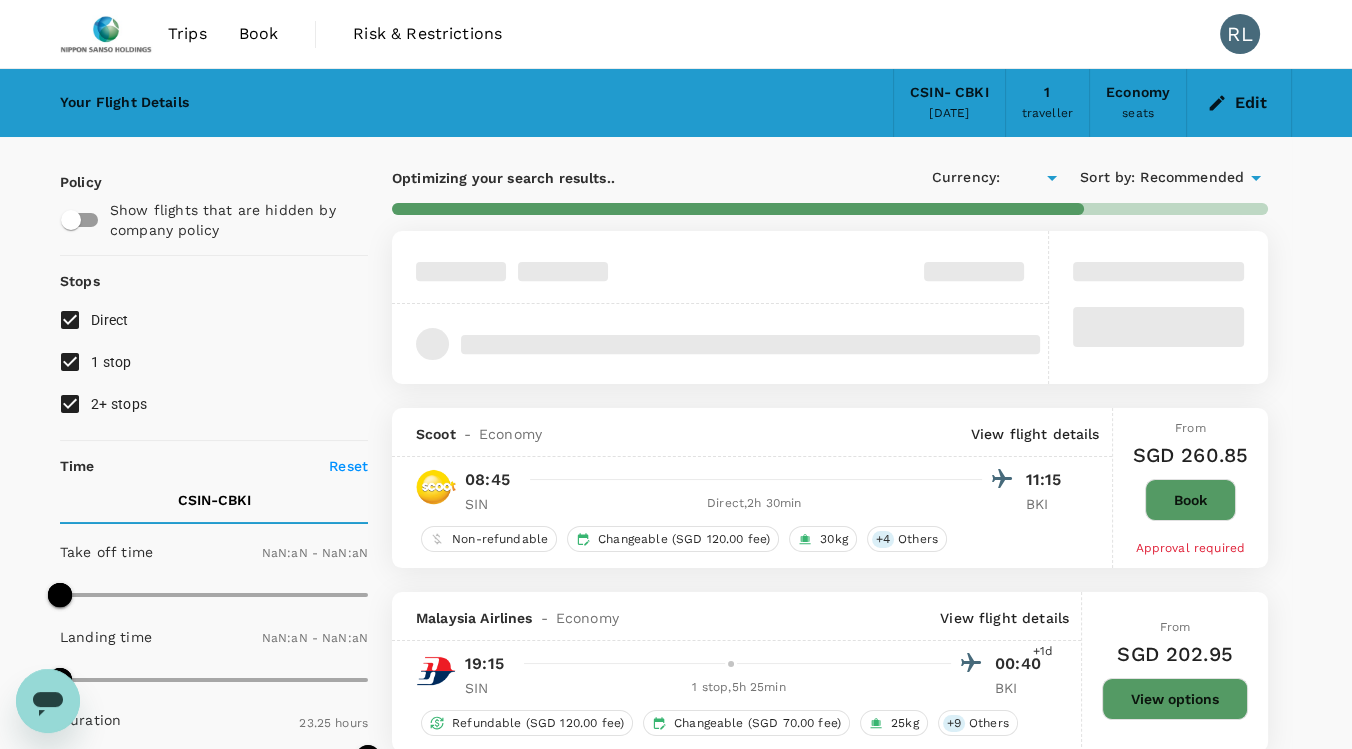 type on "1440" 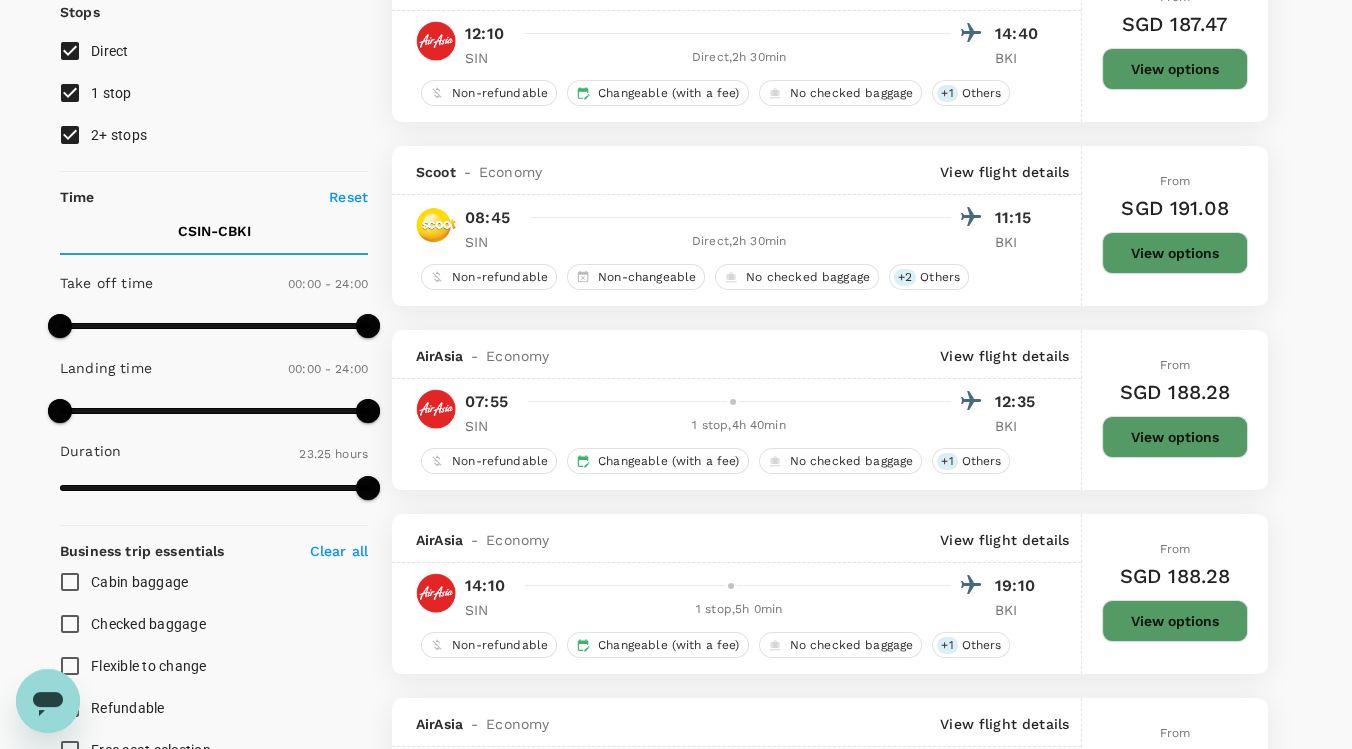 scroll, scrollTop: 0, scrollLeft: 0, axis: both 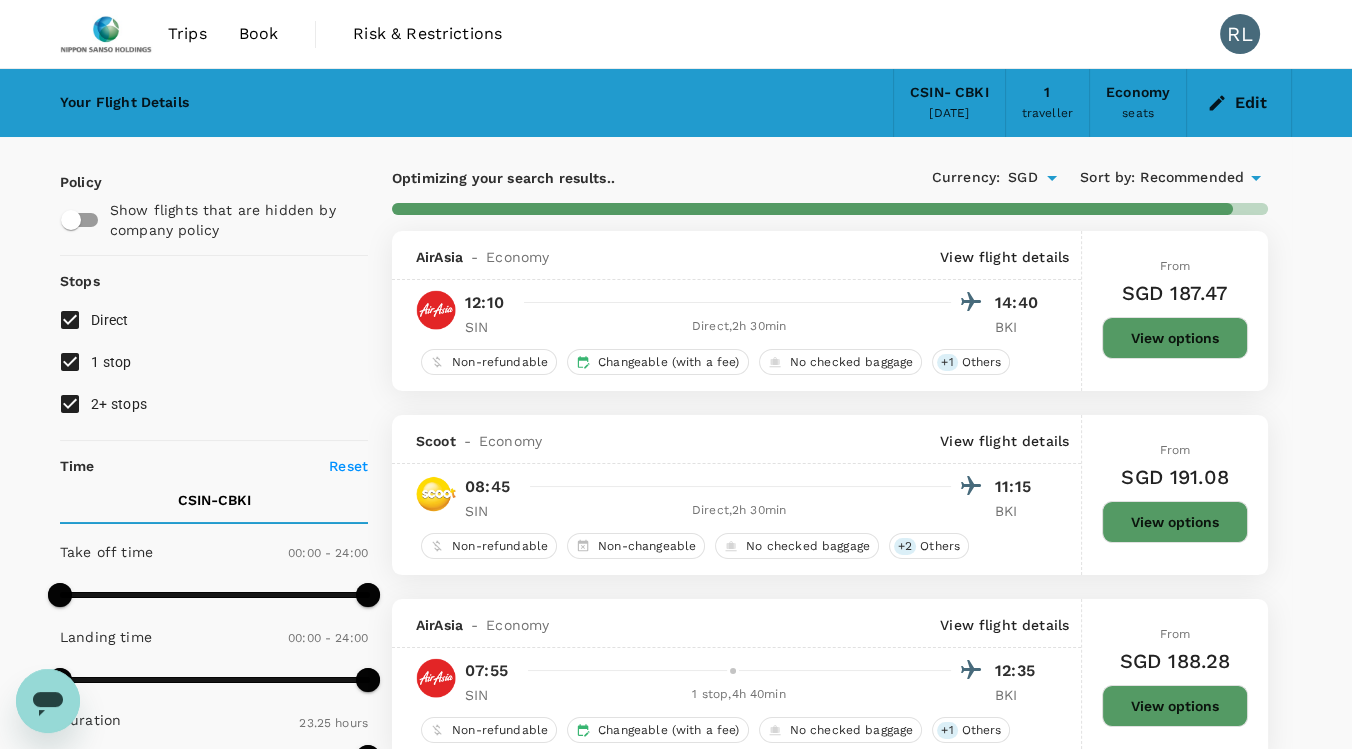 click on "2+ stops" at bounding box center (119, 404) 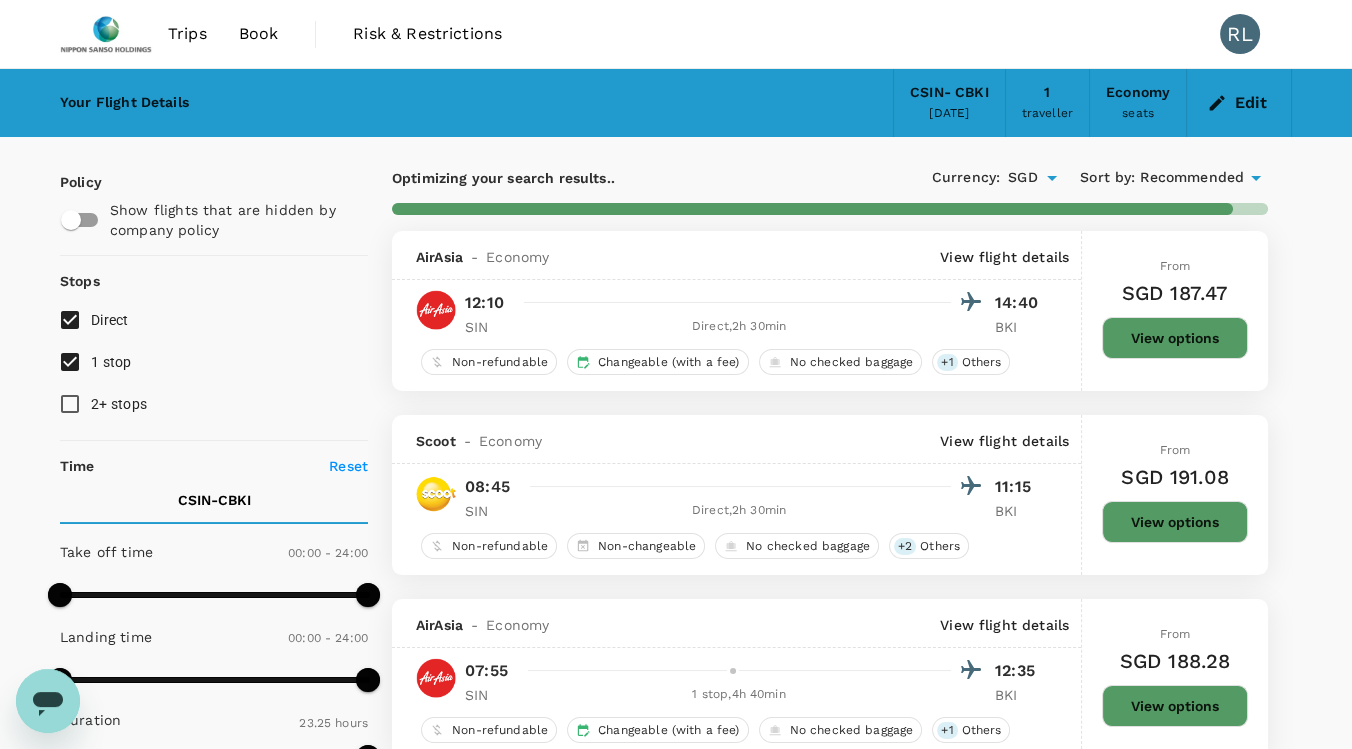 click on "1 stop" at bounding box center [111, 362] 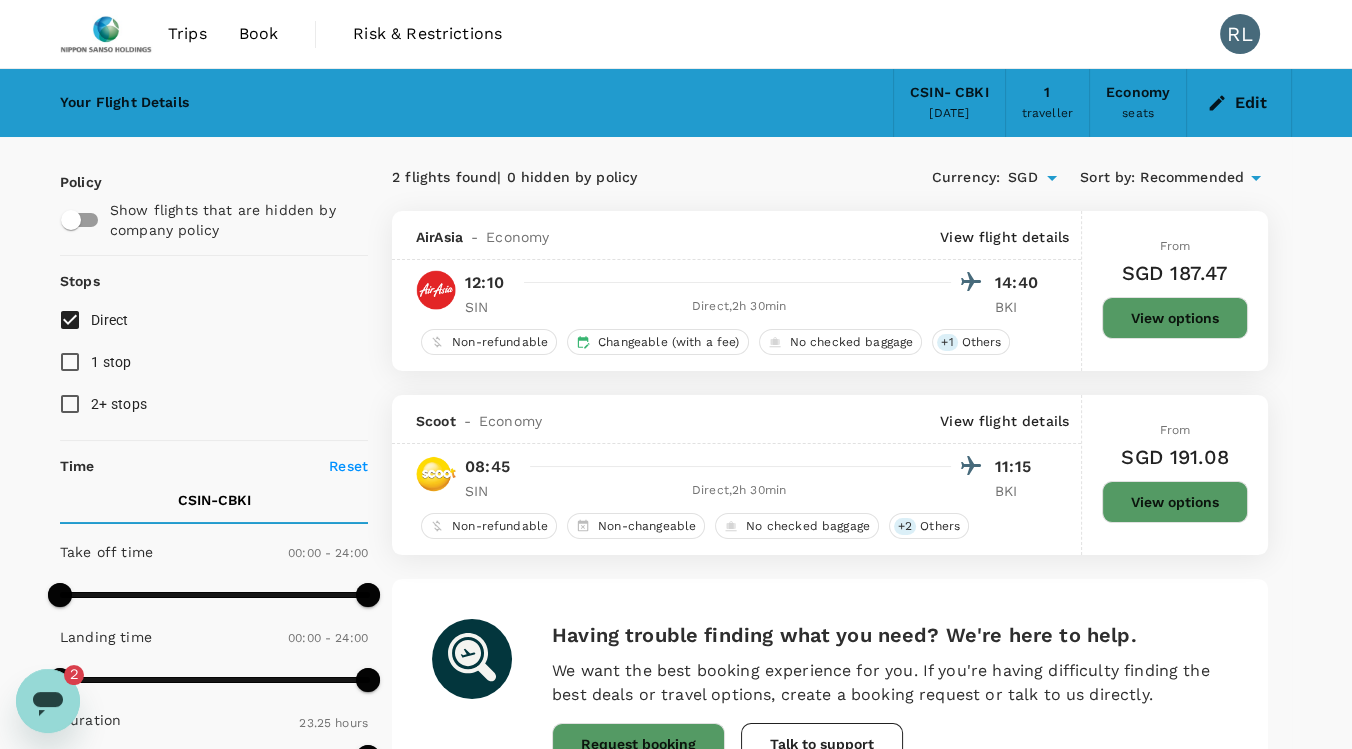 scroll, scrollTop: 0, scrollLeft: 0, axis: both 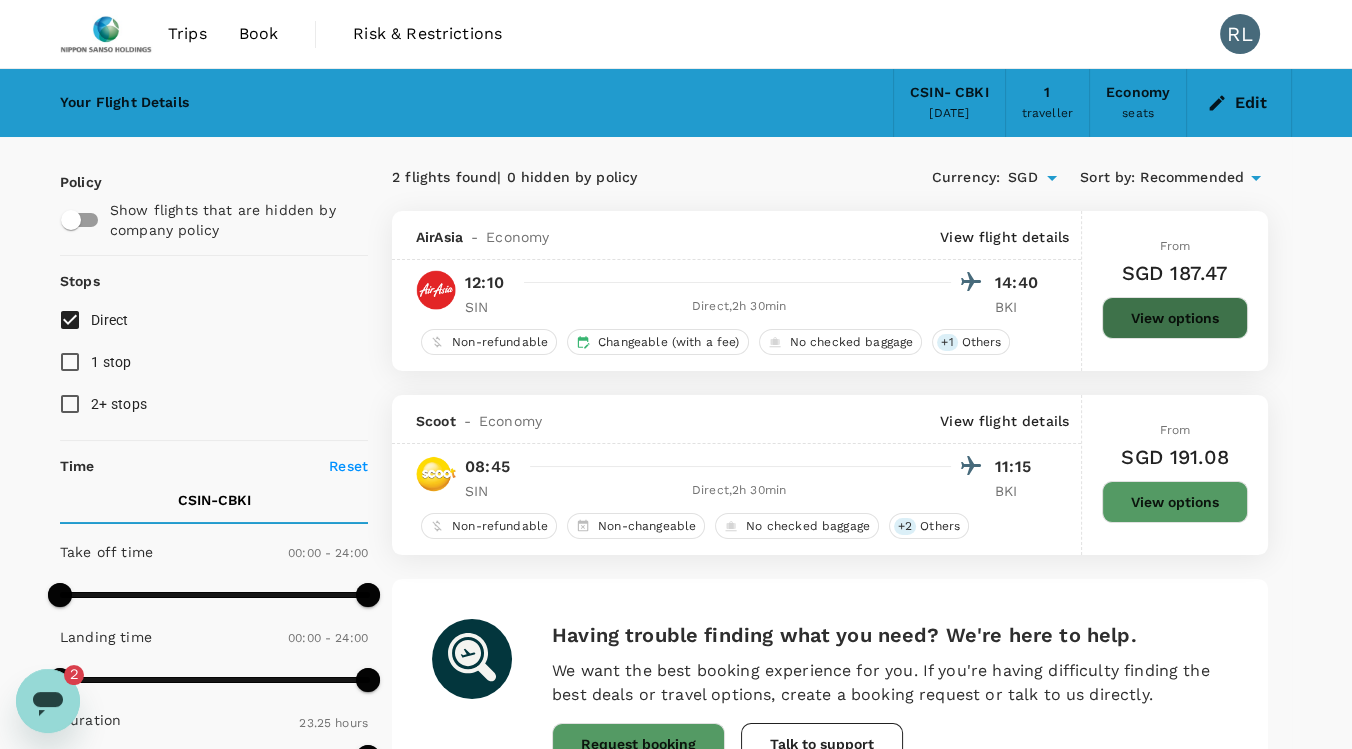 click on "View options" at bounding box center [1175, 318] 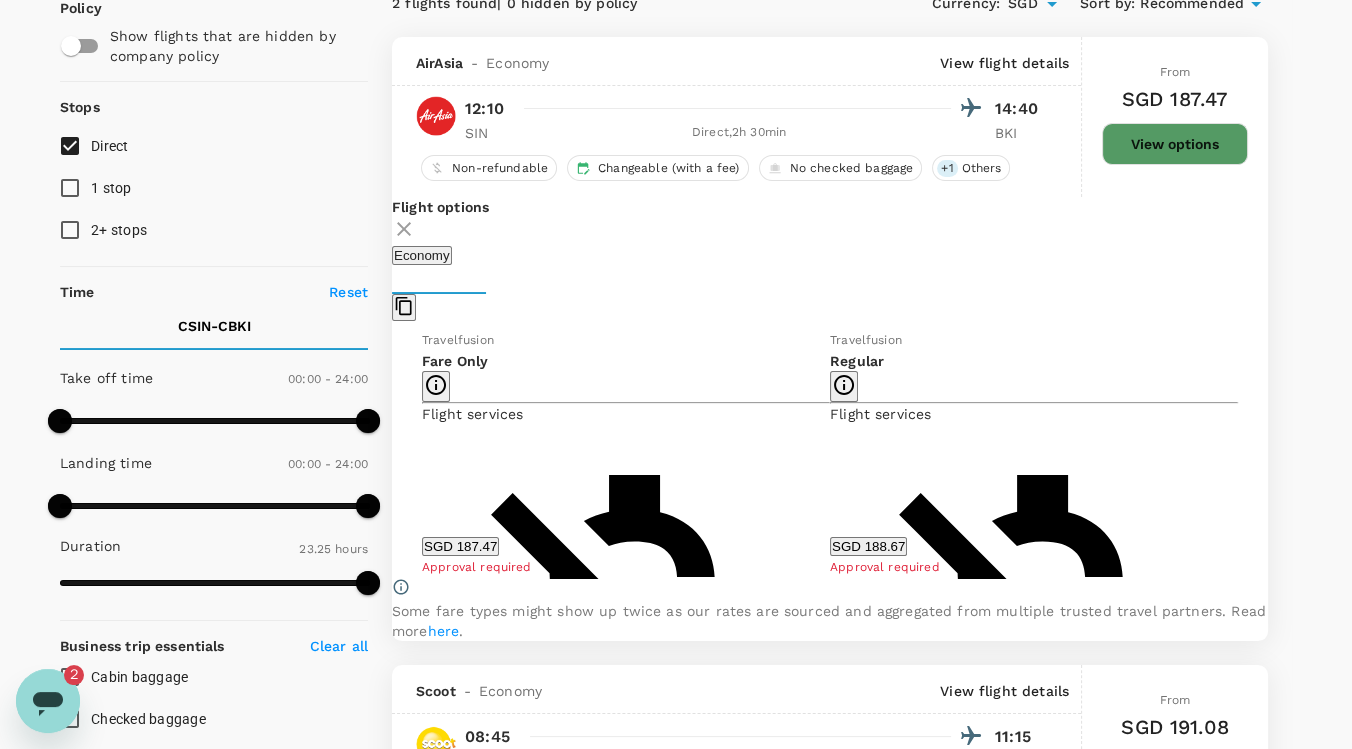 scroll, scrollTop: 211, scrollLeft: 0, axis: vertical 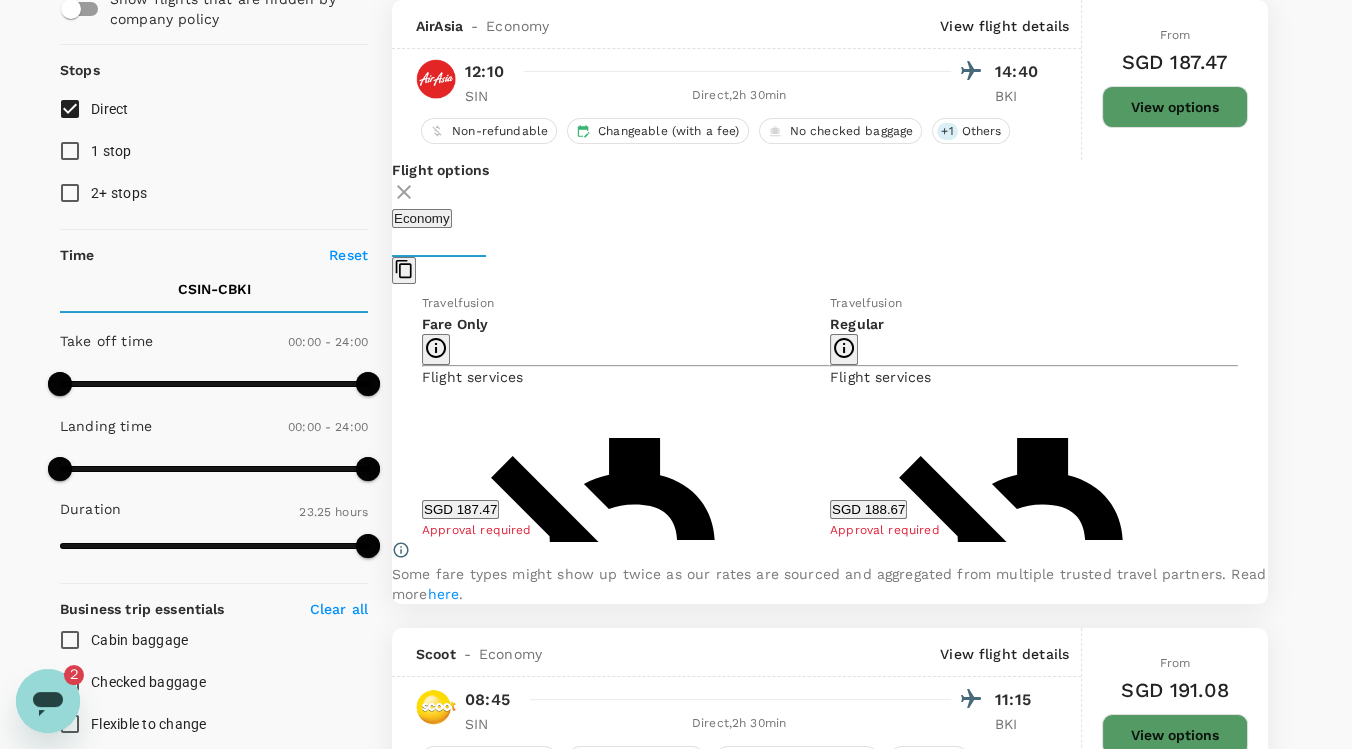 click on "SGD 187.47" at bounding box center (460, 509) 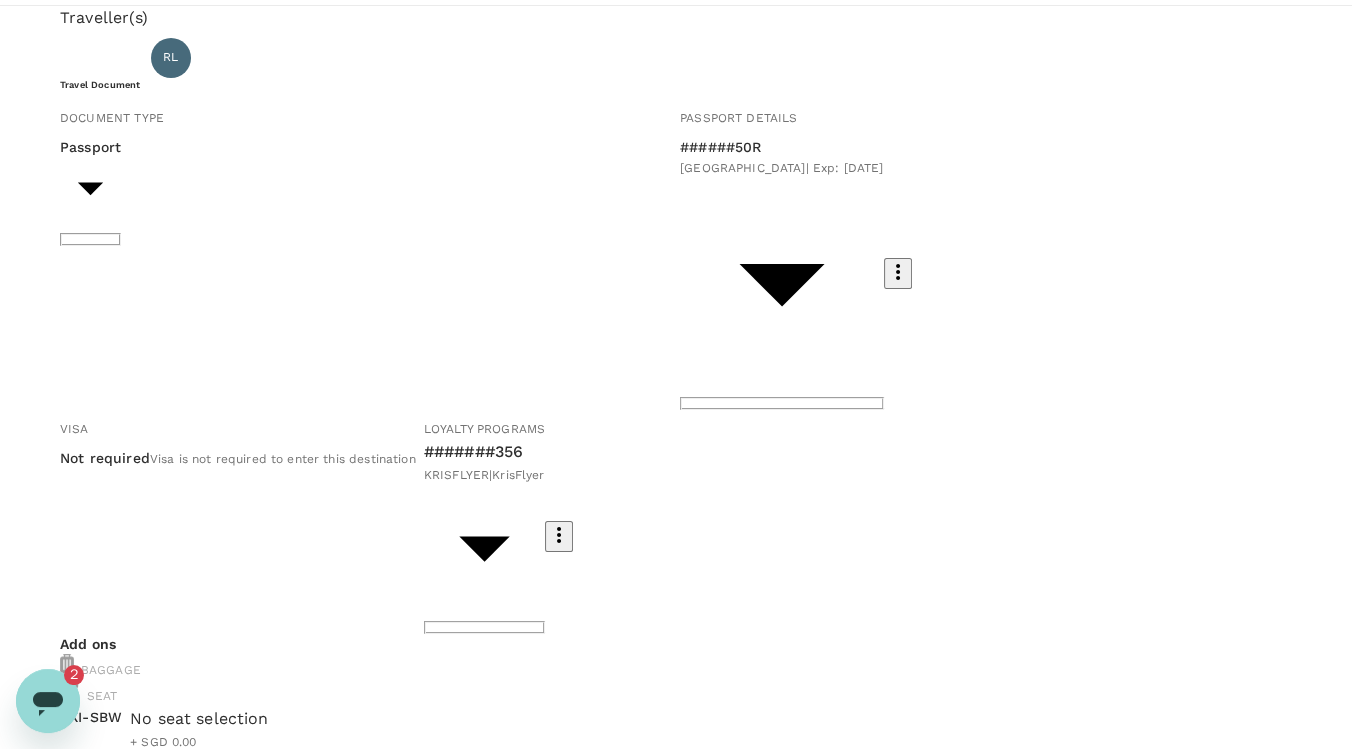 scroll, scrollTop: 0, scrollLeft: 0, axis: both 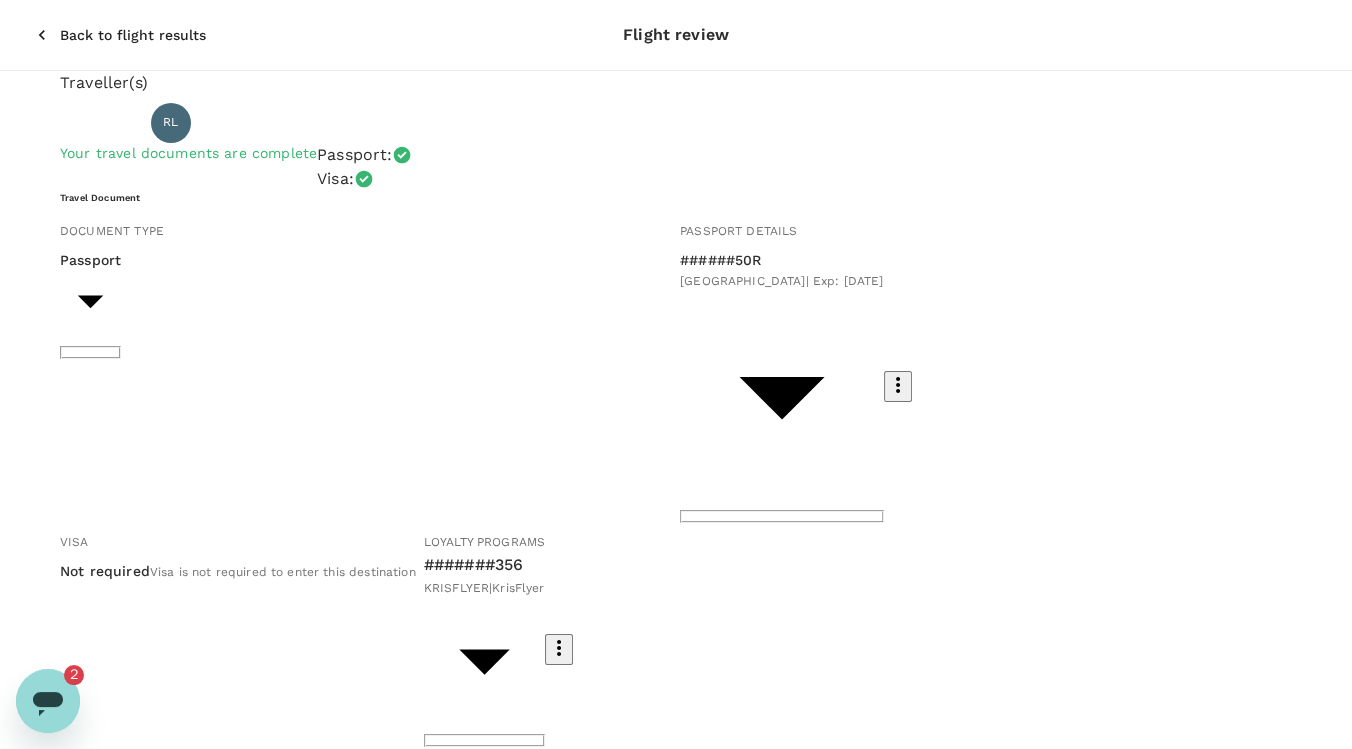 click 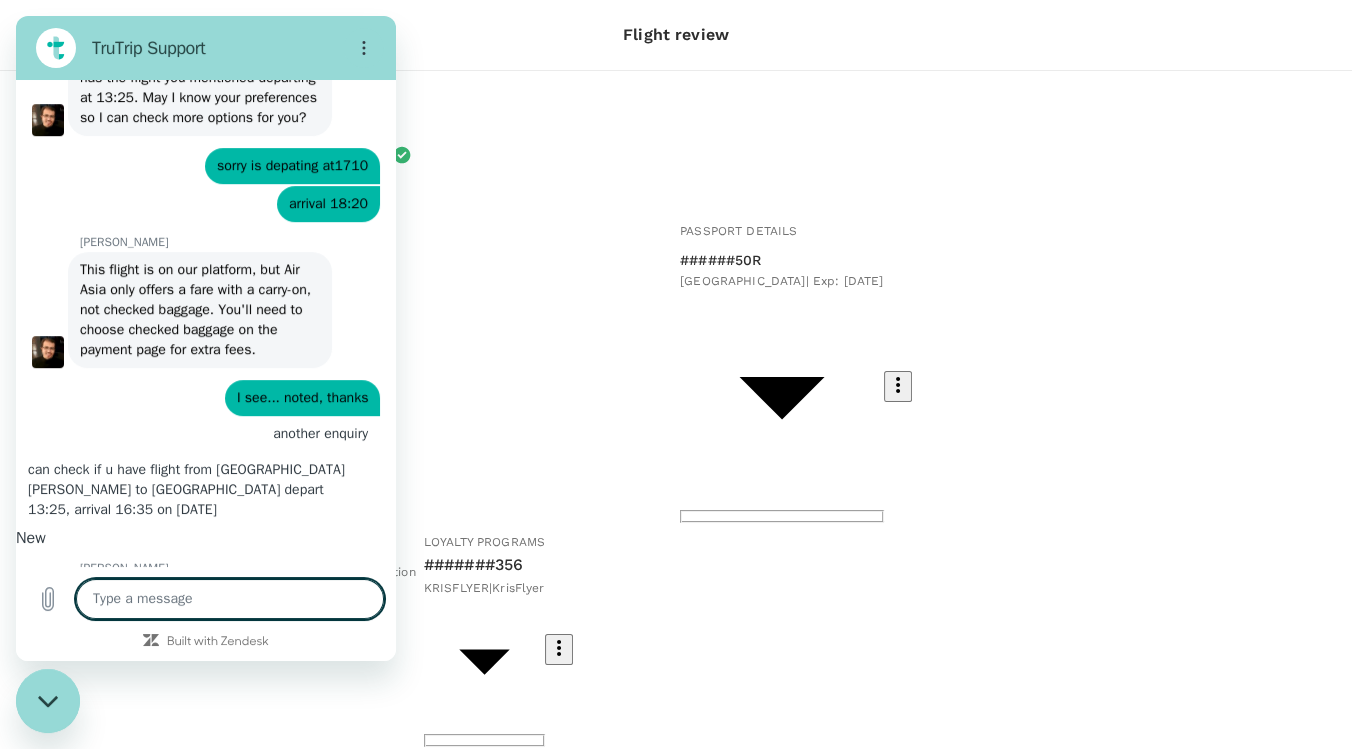 scroll, scrollTop: 0, scrollLeft: 0, axis: both 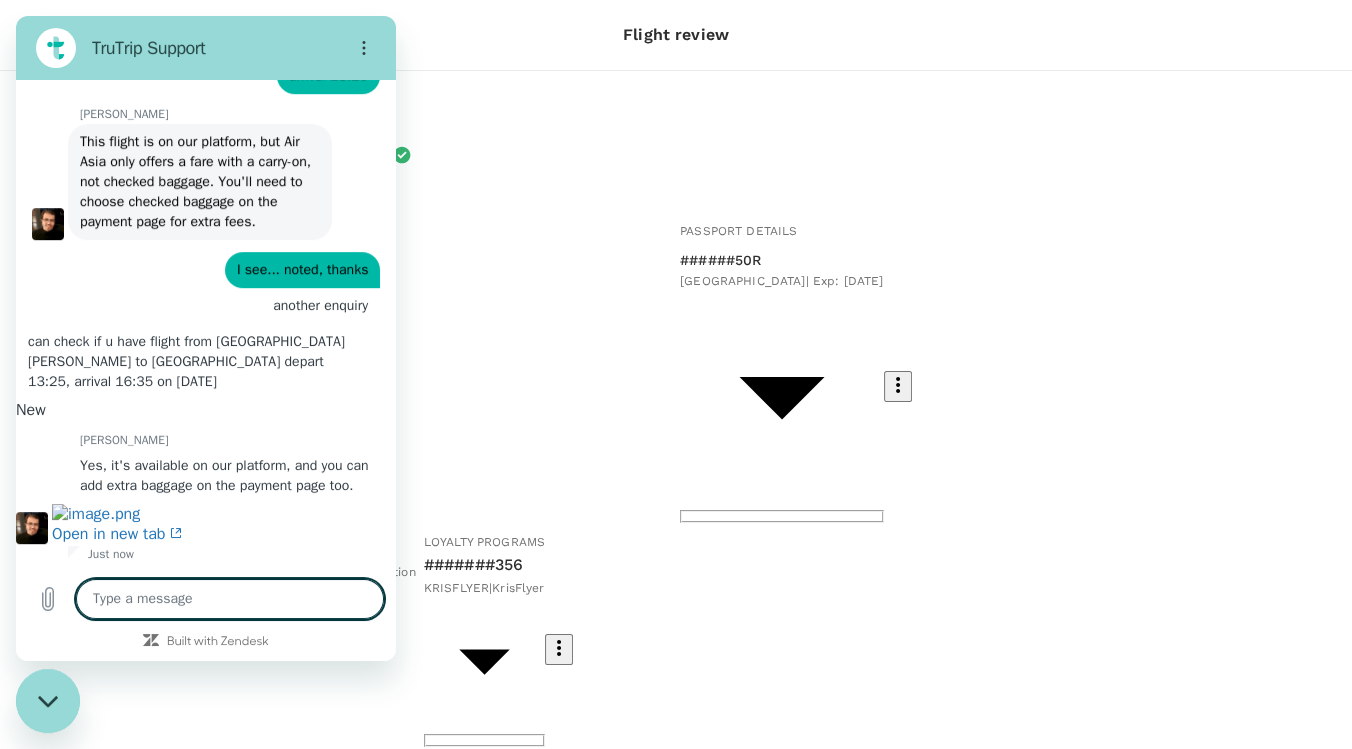 click at bounding box center (230, 599) 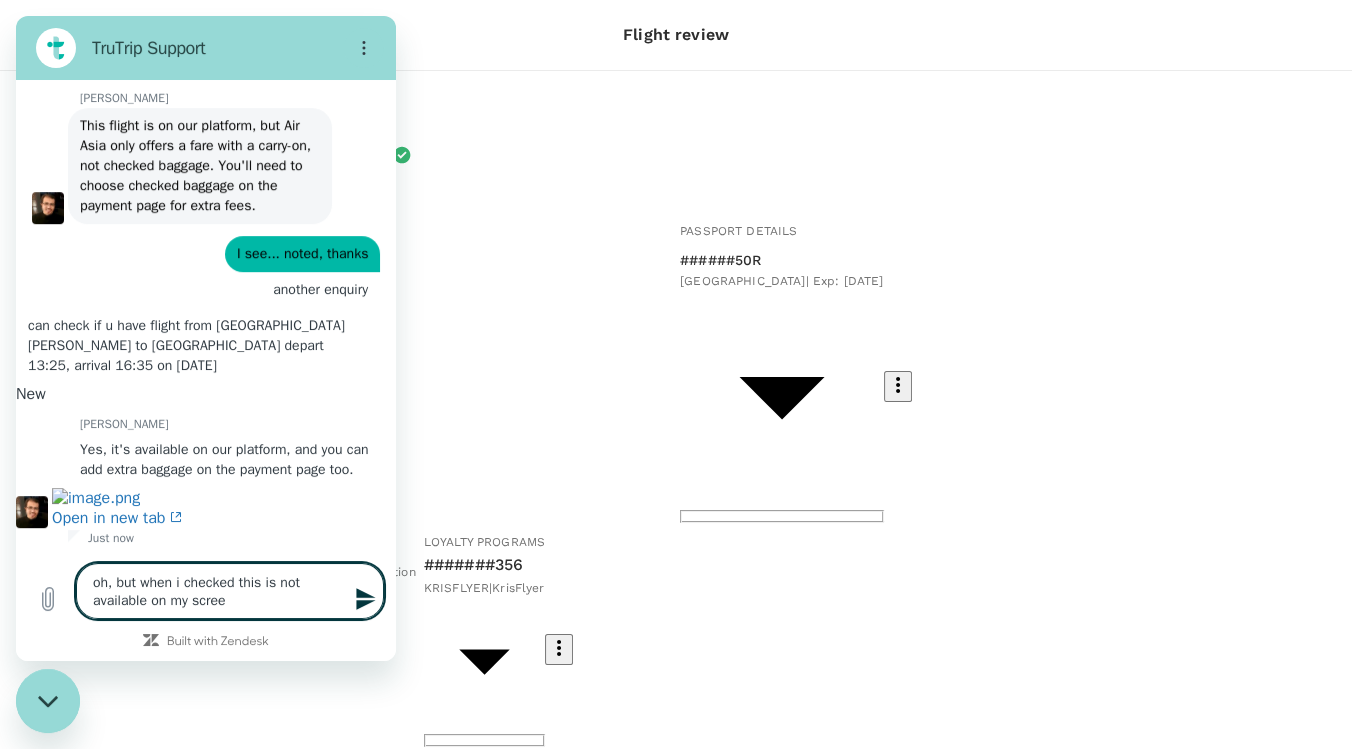 type on "oh, but when i checked this is not available on my screen" 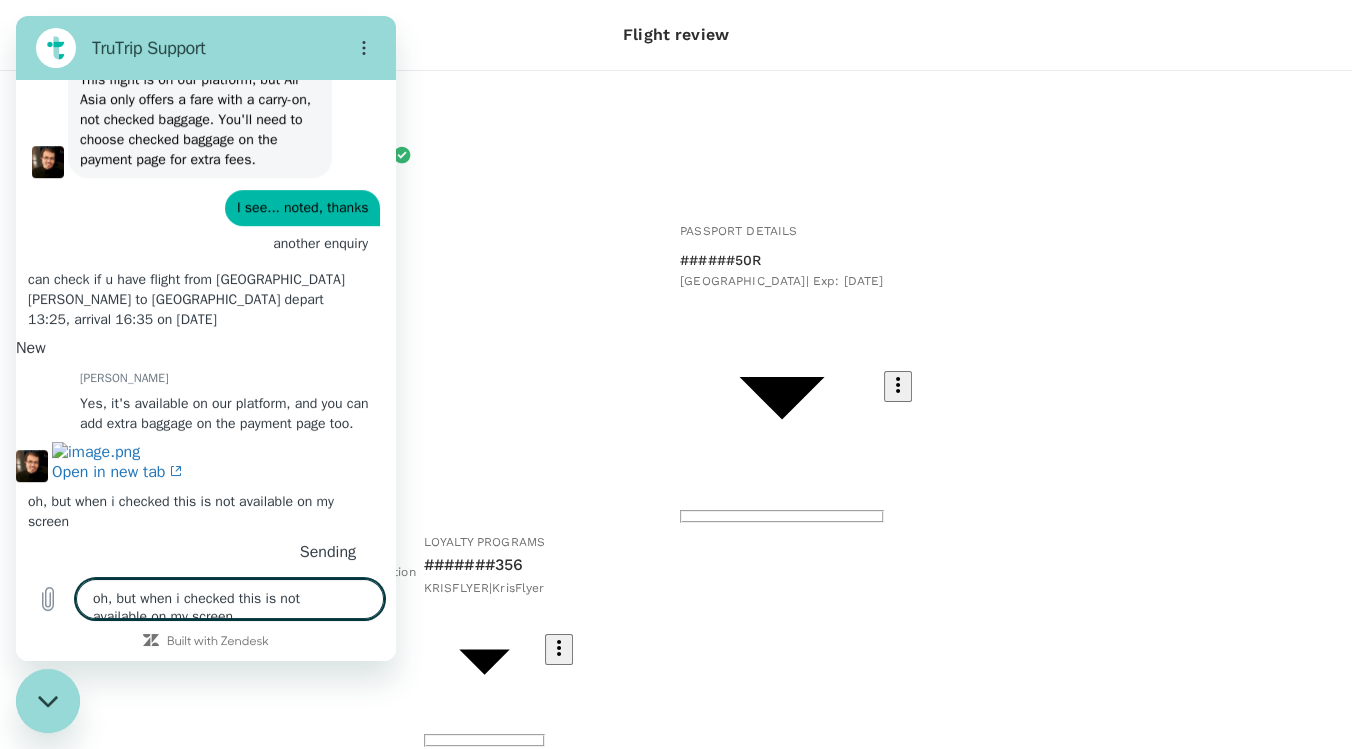 type 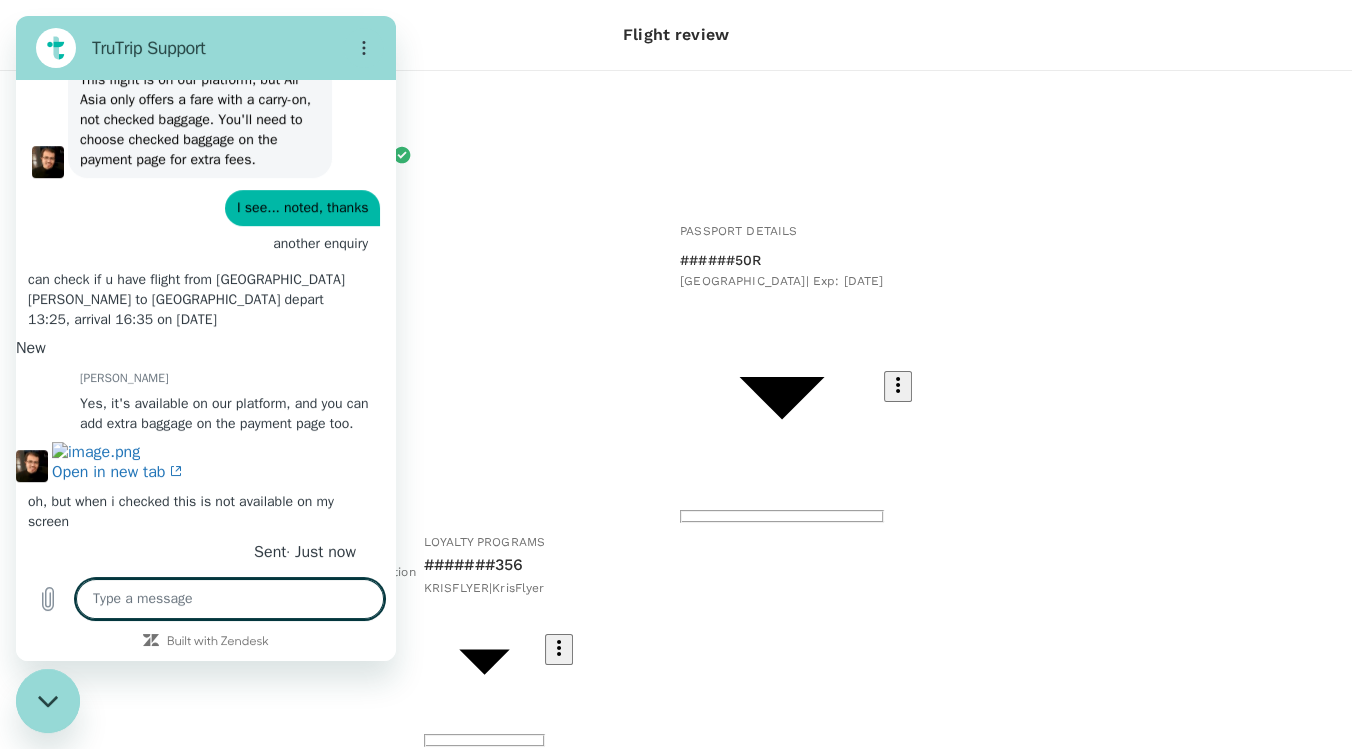 scroll, scrollTop: 1498, scrollLeft: 0, axis: vertical 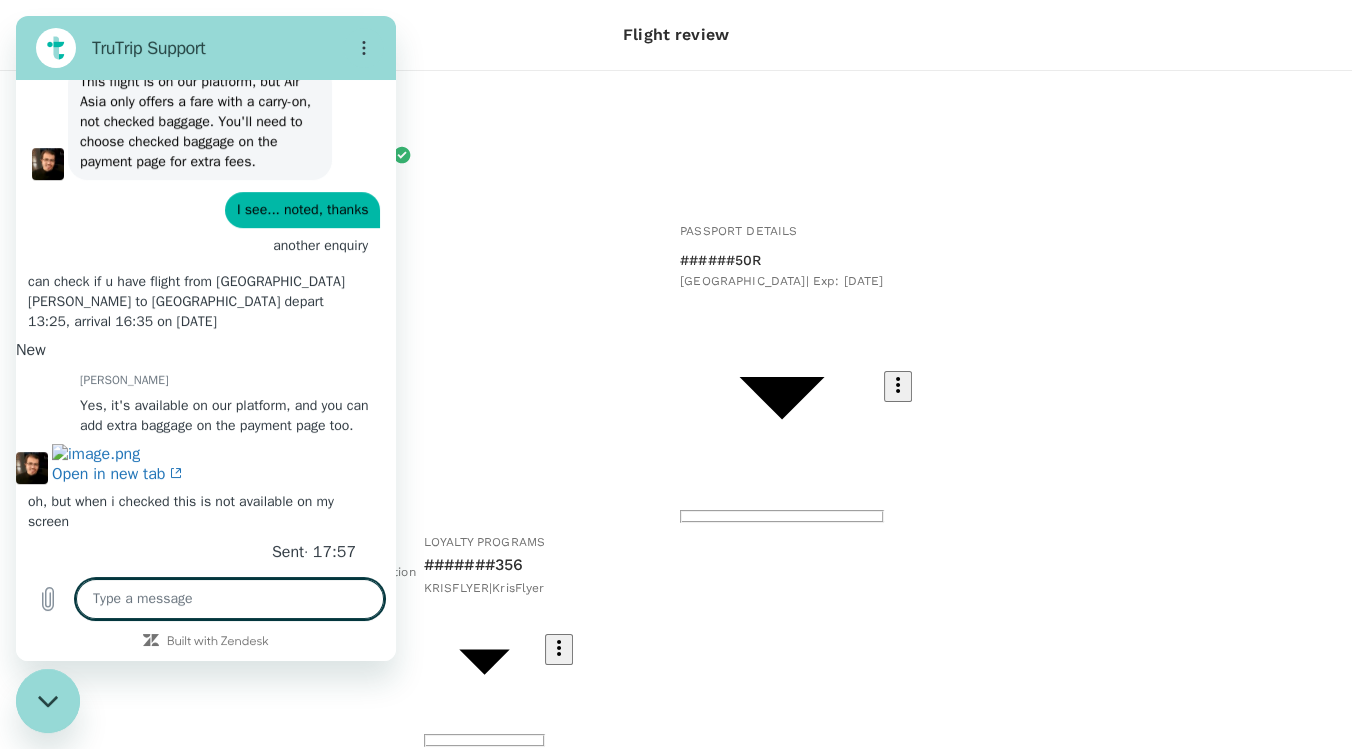click on "Traveller(s) Traveller   1 : [PERSON_NAME] Your travel documents are complete Passport : Visa : Travel Document Document type Passport Passport ​ Passport details ######50R [GEOGRAPHIC_DATA]  | Exp:   [DATE] ea87da5e-a818-4d16-9014-57ebb2d306f5 ​ Visa Not required Visa is not required to enter this destination Loyalty programs #######356 KRISFLYER |  KrisFlyer abbe8247-eec6-462e-9d44-3fa6457f6b85 ​ Add ons Baggage Seat SIN  -  BKI No seat selection + SGD 0.00 Special request Add any special requests here. Our support team will attend to it and reach out to you as soon as possible. Add request" at bounding box center (676, 534) 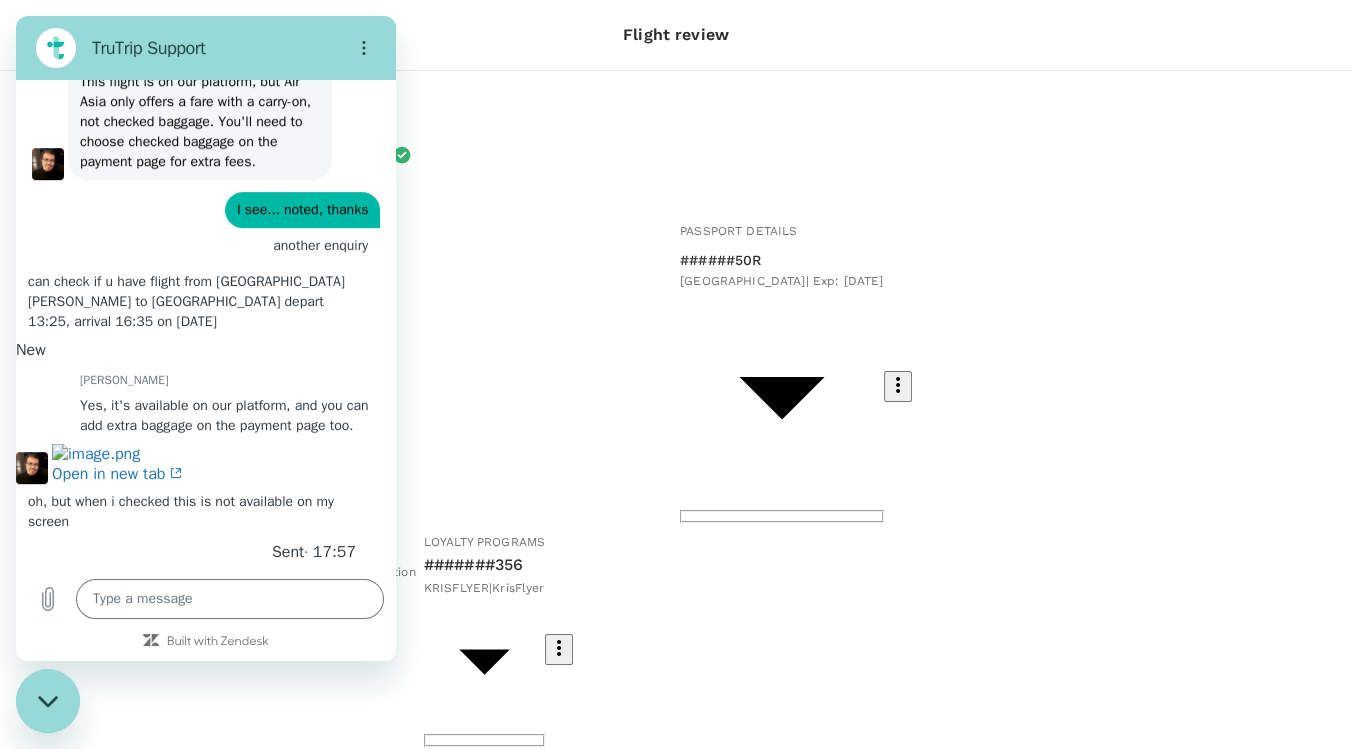 click at bounding box center [48, 701] 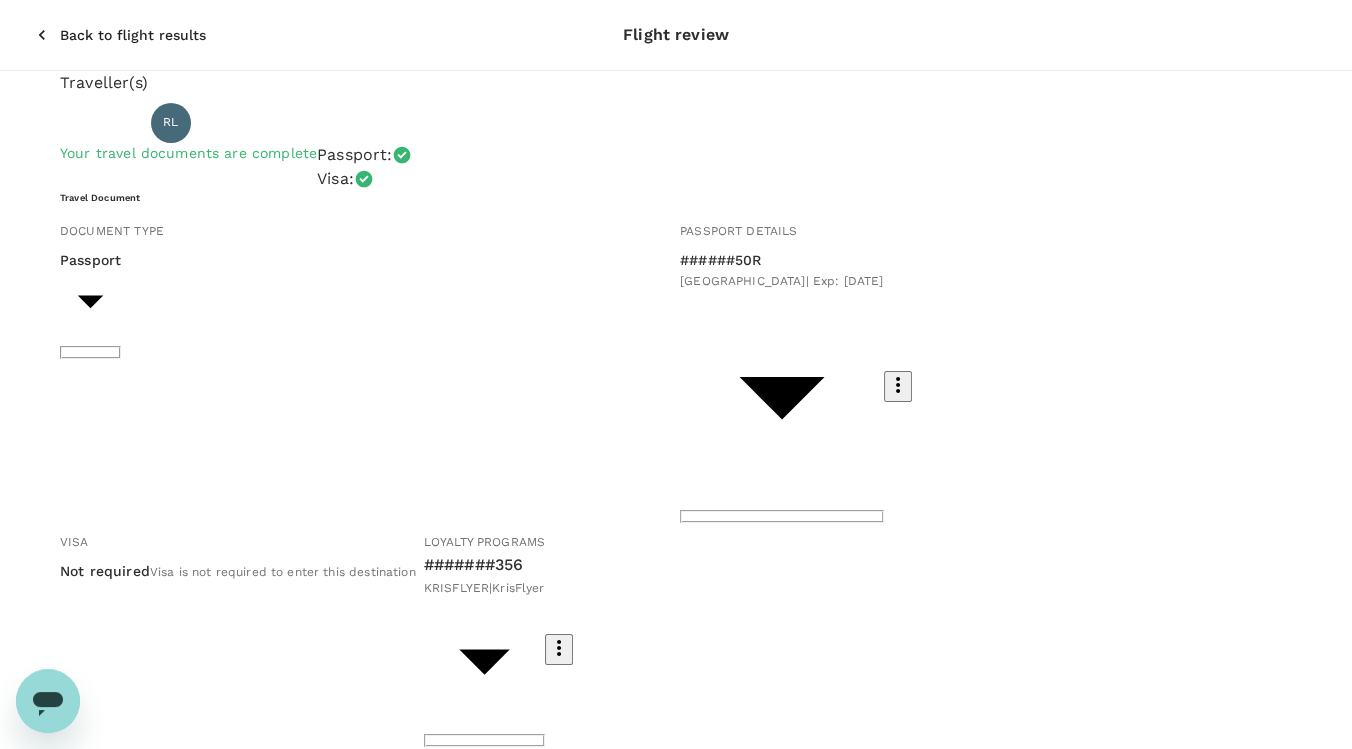 click at bounding box center (113, 820) 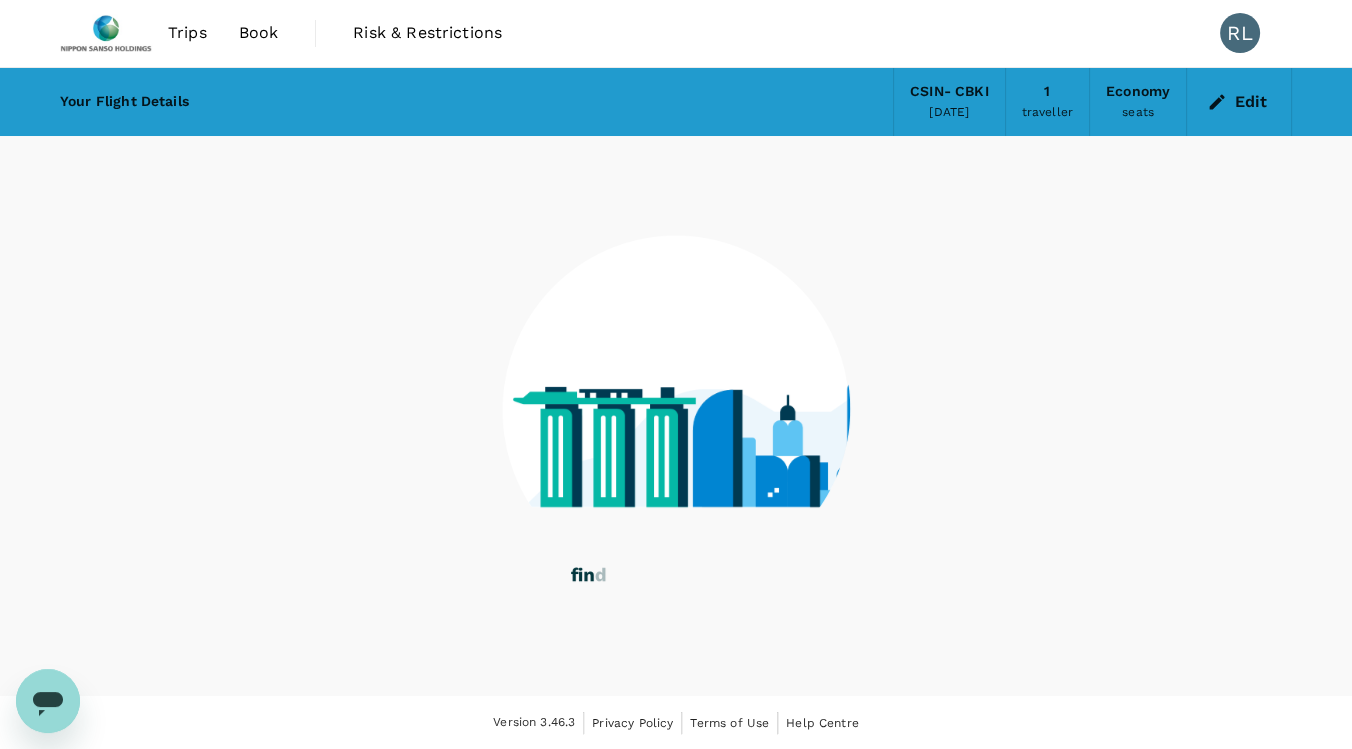 scroll, scrollTop: 0, scrollLeft: 0, axis: both 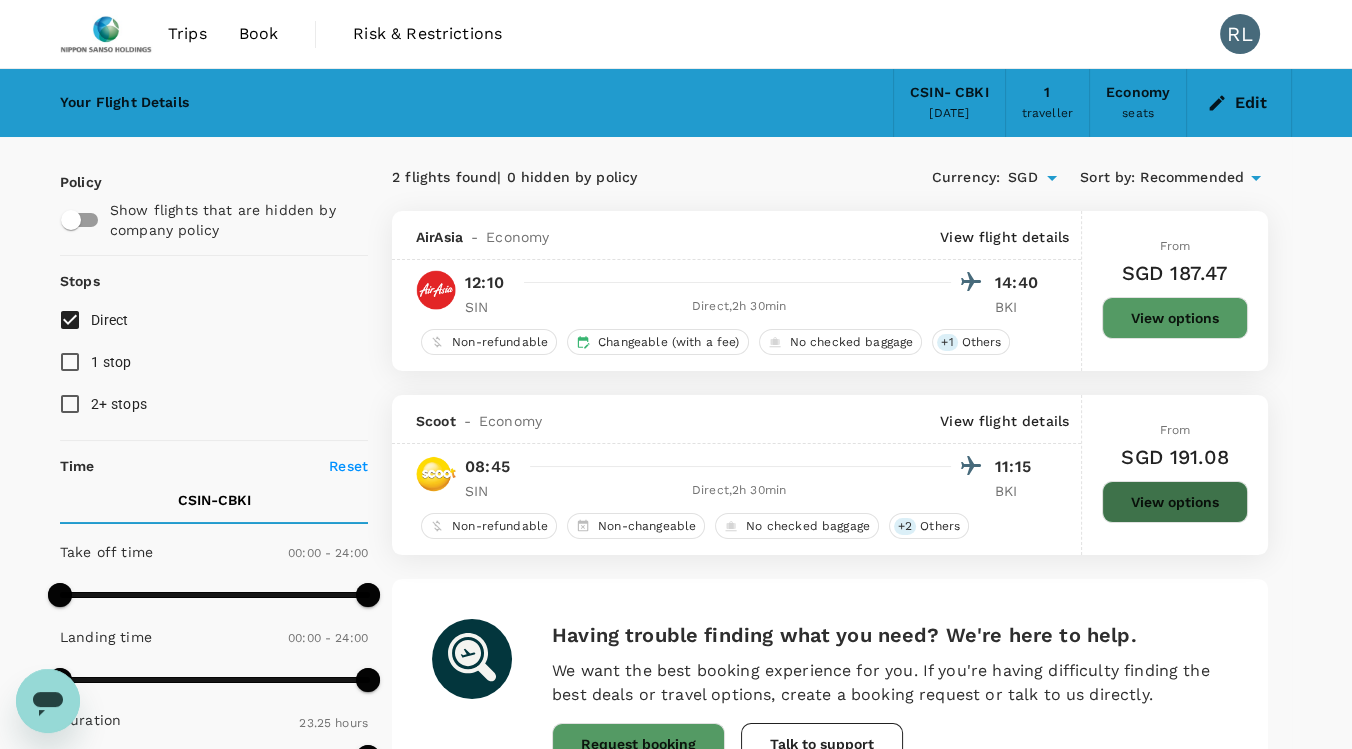 click on "View options" at bounding box center (1175, 502) 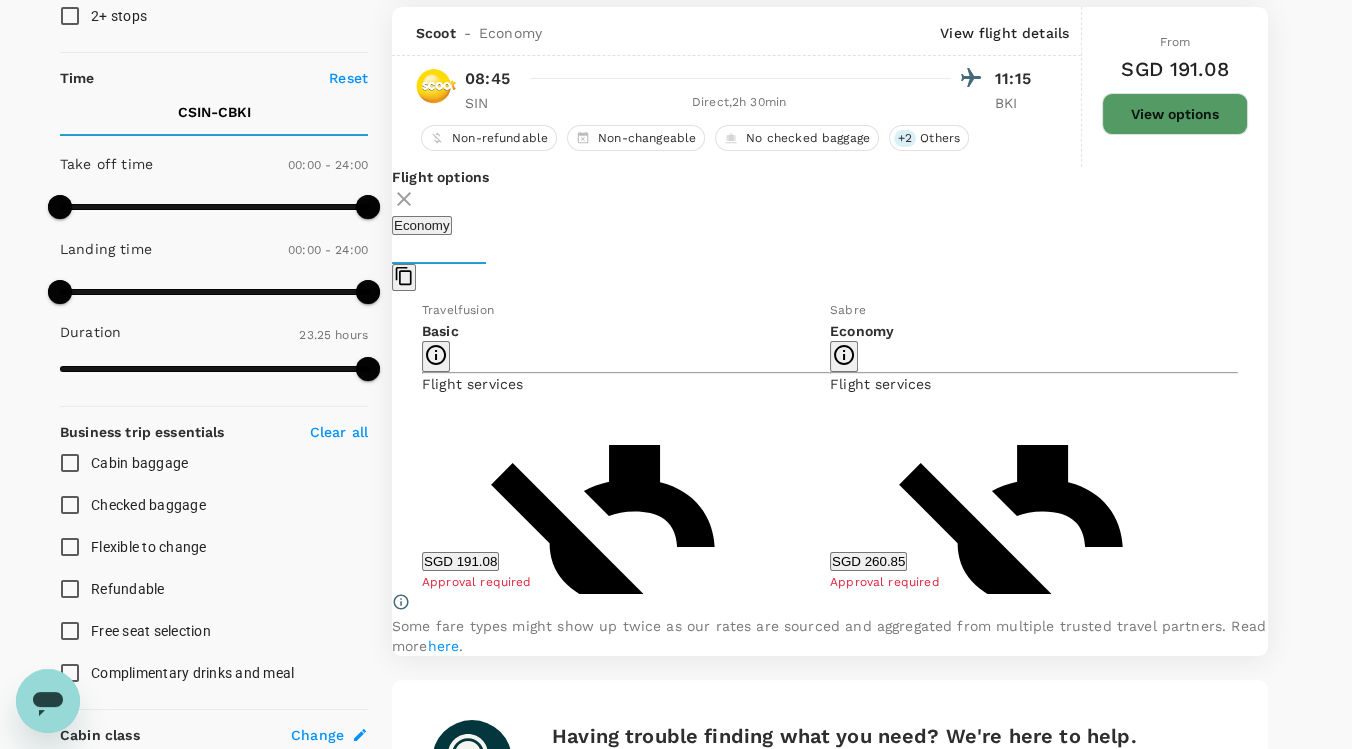 scroll, scrollTop: 394, scrollLeft: 0, axis: vertical 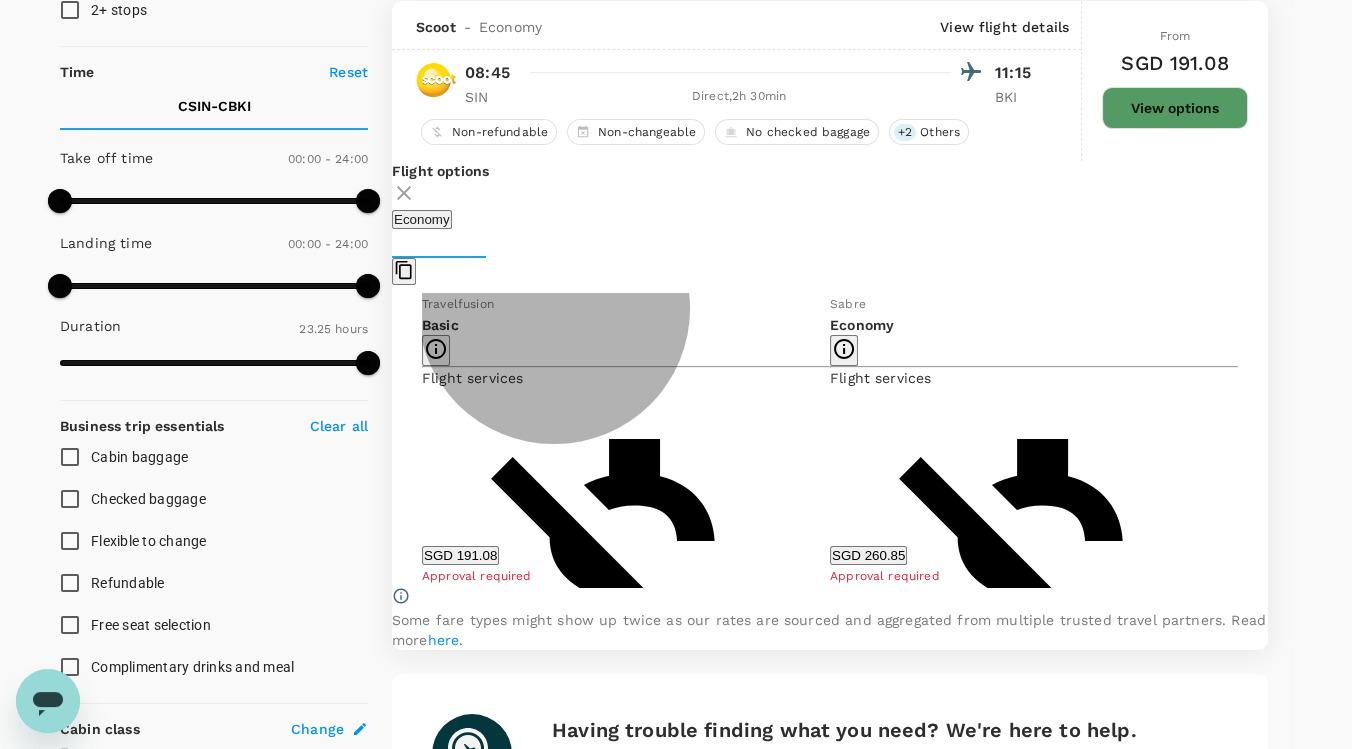 click on "SGD 191.08" at bounding box center (460, 555) 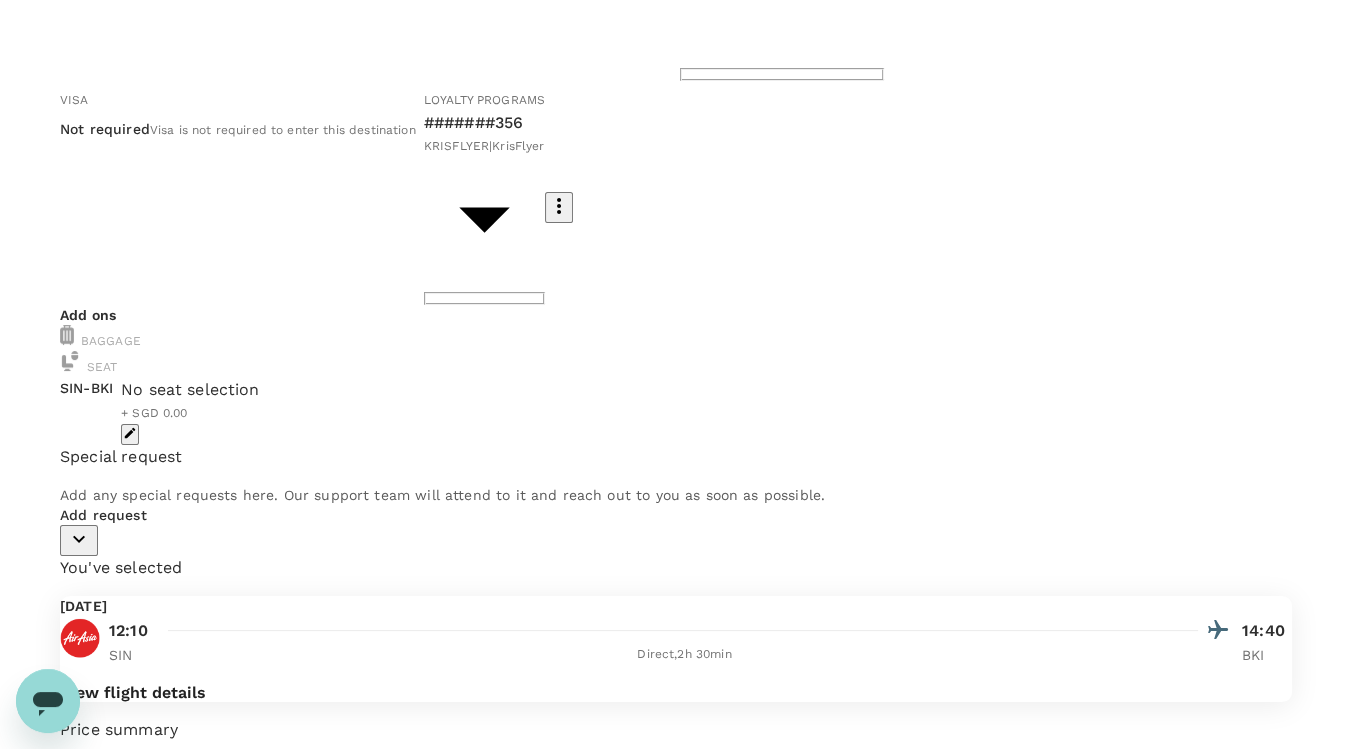 scroll, scrollTop: 0, scrollLeft: 0, axis: both 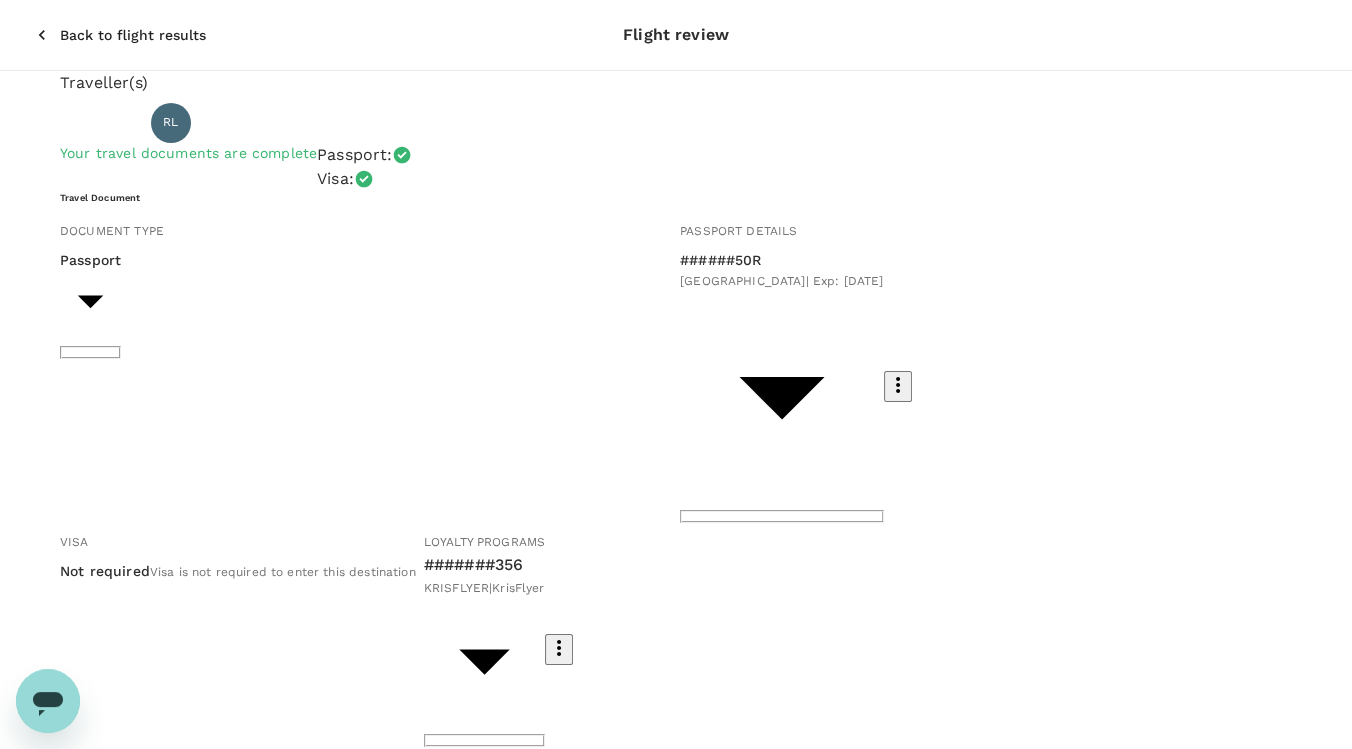 click at bounding box center (113, 820) 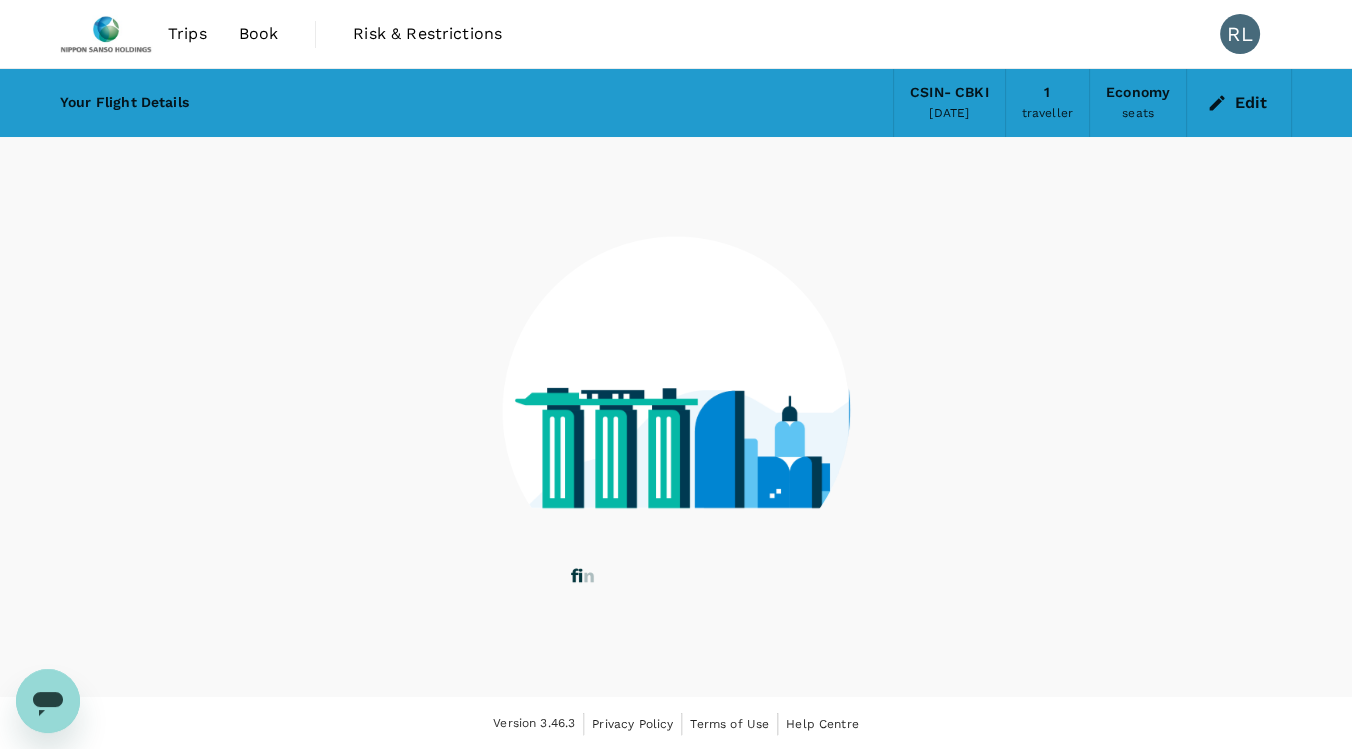 scroll, scrollTop: 1, scrollLeft: 0, axis: vertical 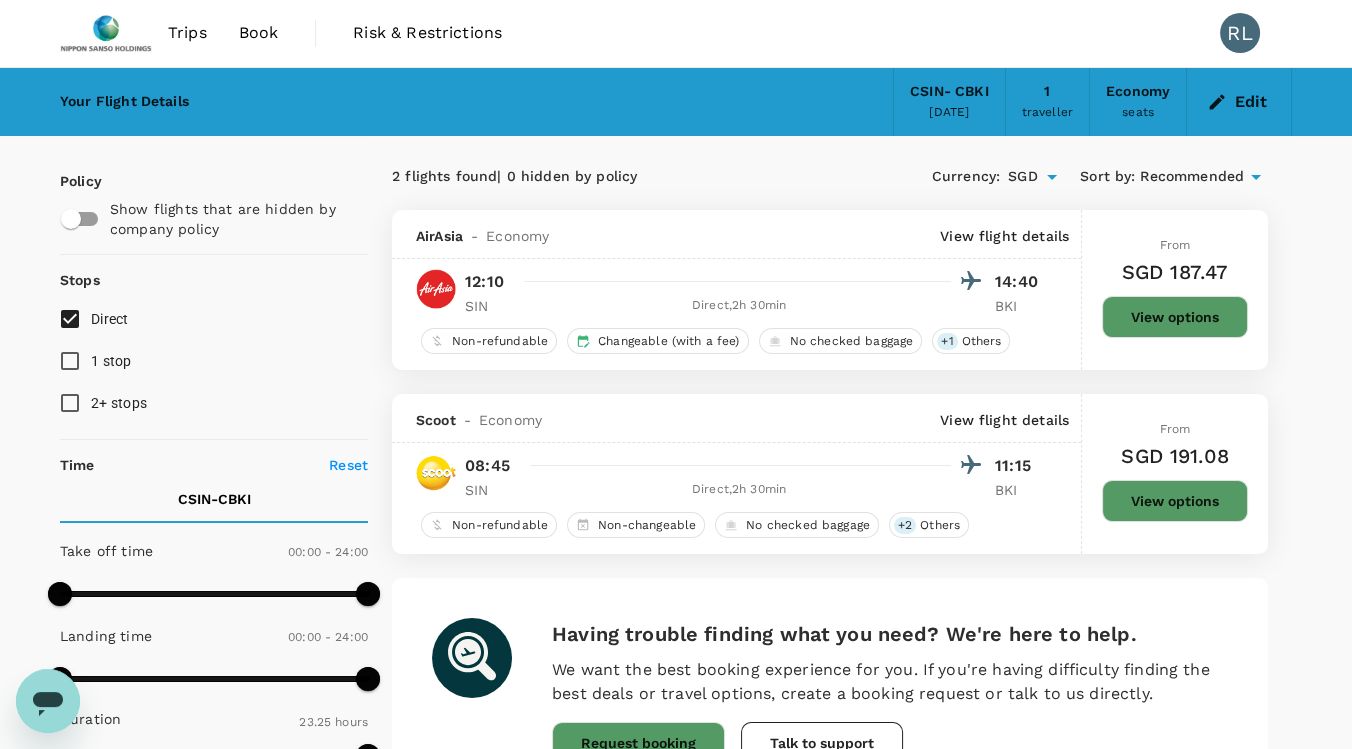 click on "View options" at bounding box center (1175, 317) 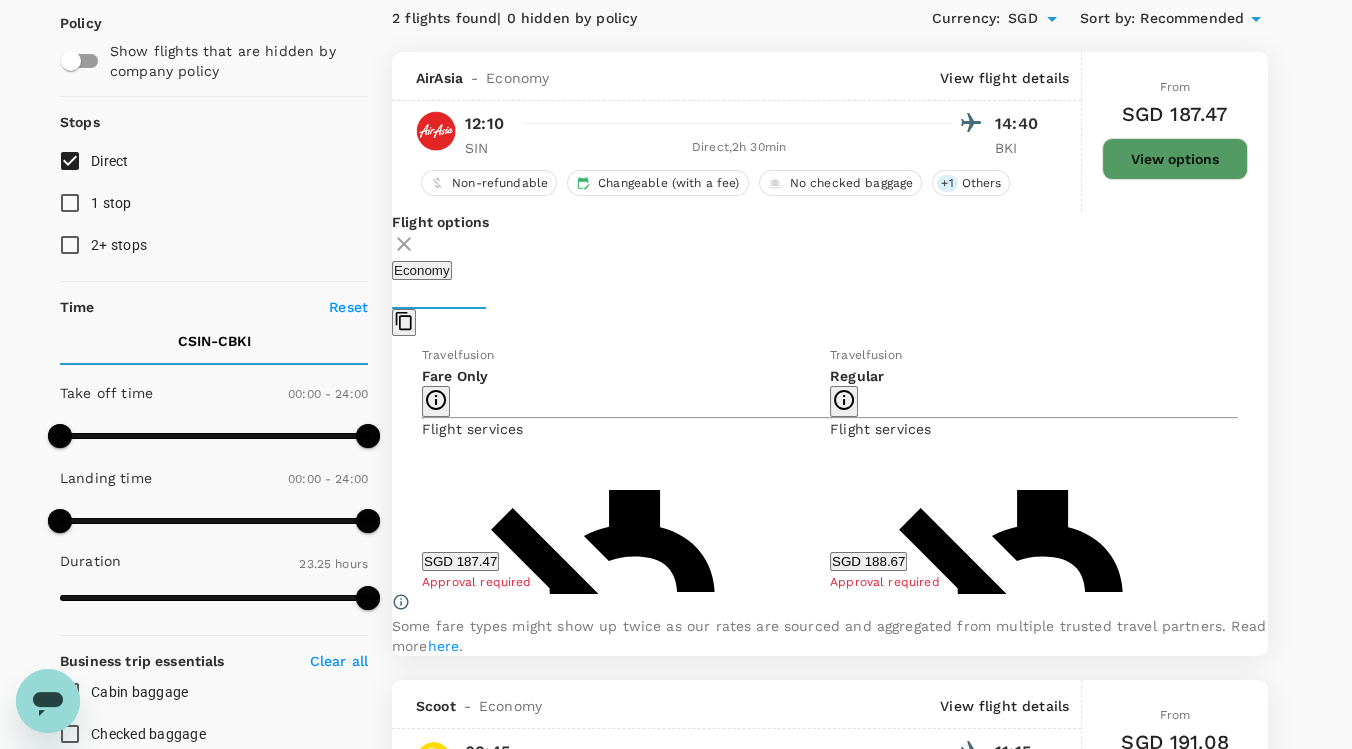 scroll, scrollTop: 211, scrollLeft: 0, axis: vertical 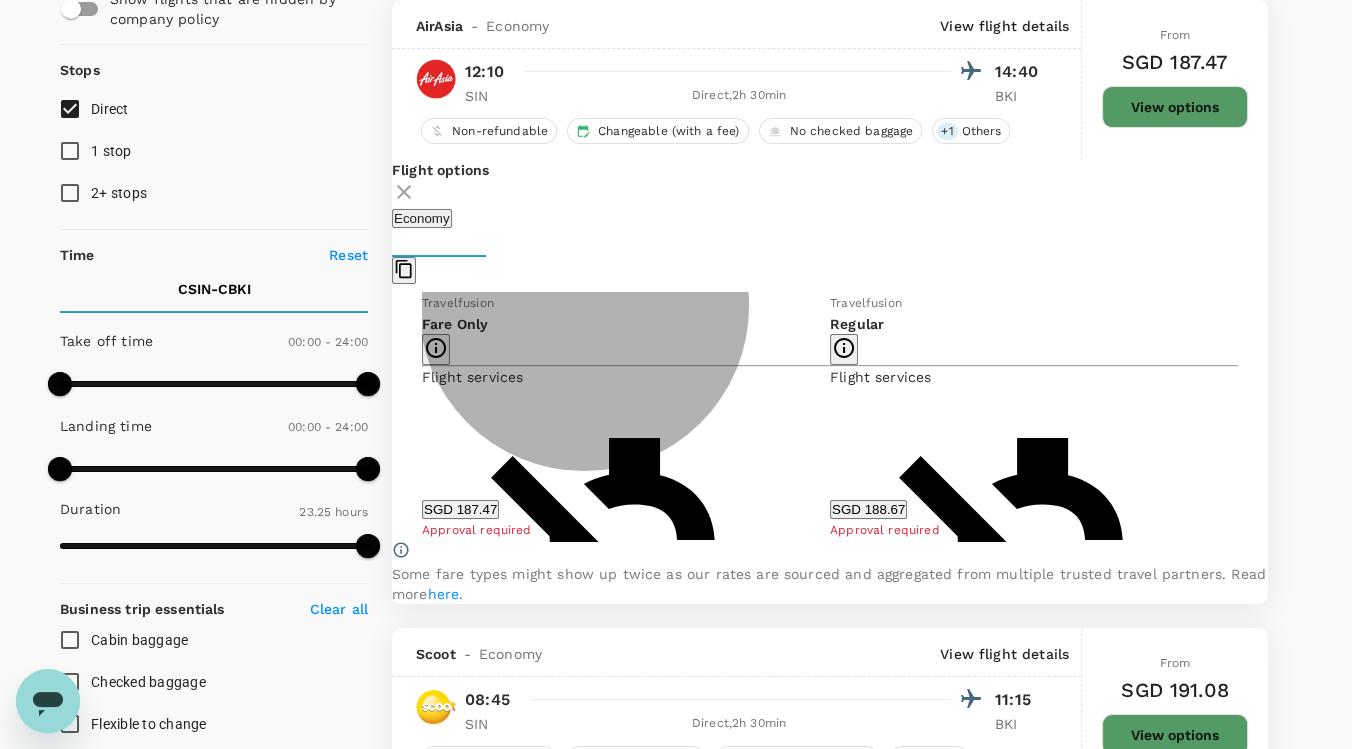 click on "SGD 187.47" at bounding box center (460, 509) 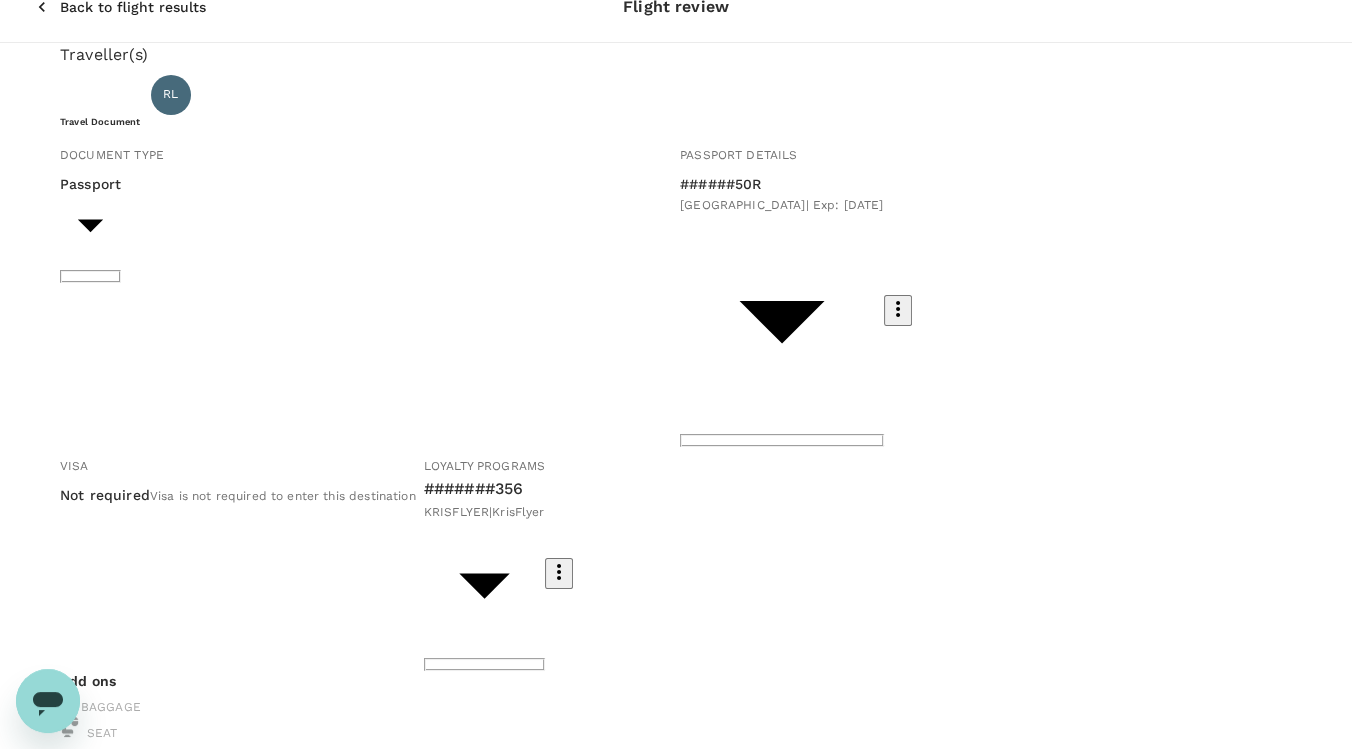 scroll, scrollTop: 0, scrollLeft: 0, axis: both 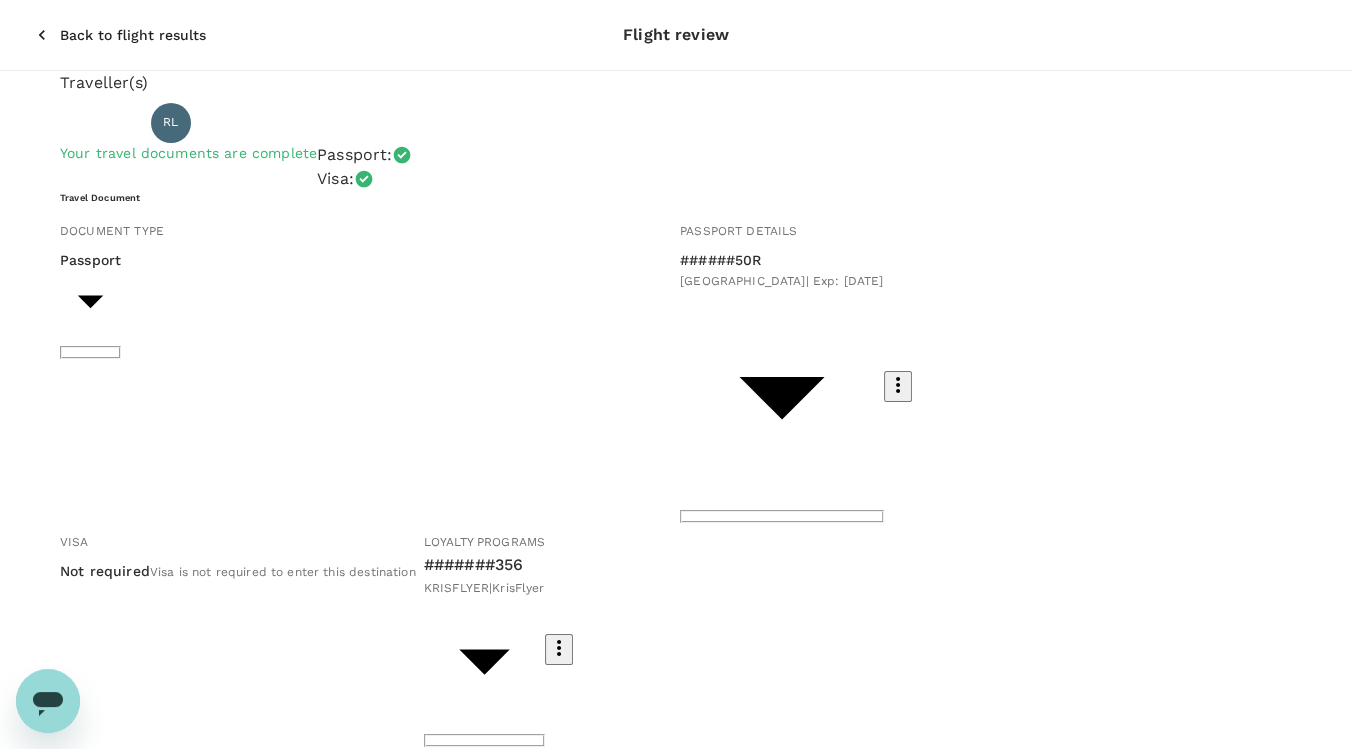 click 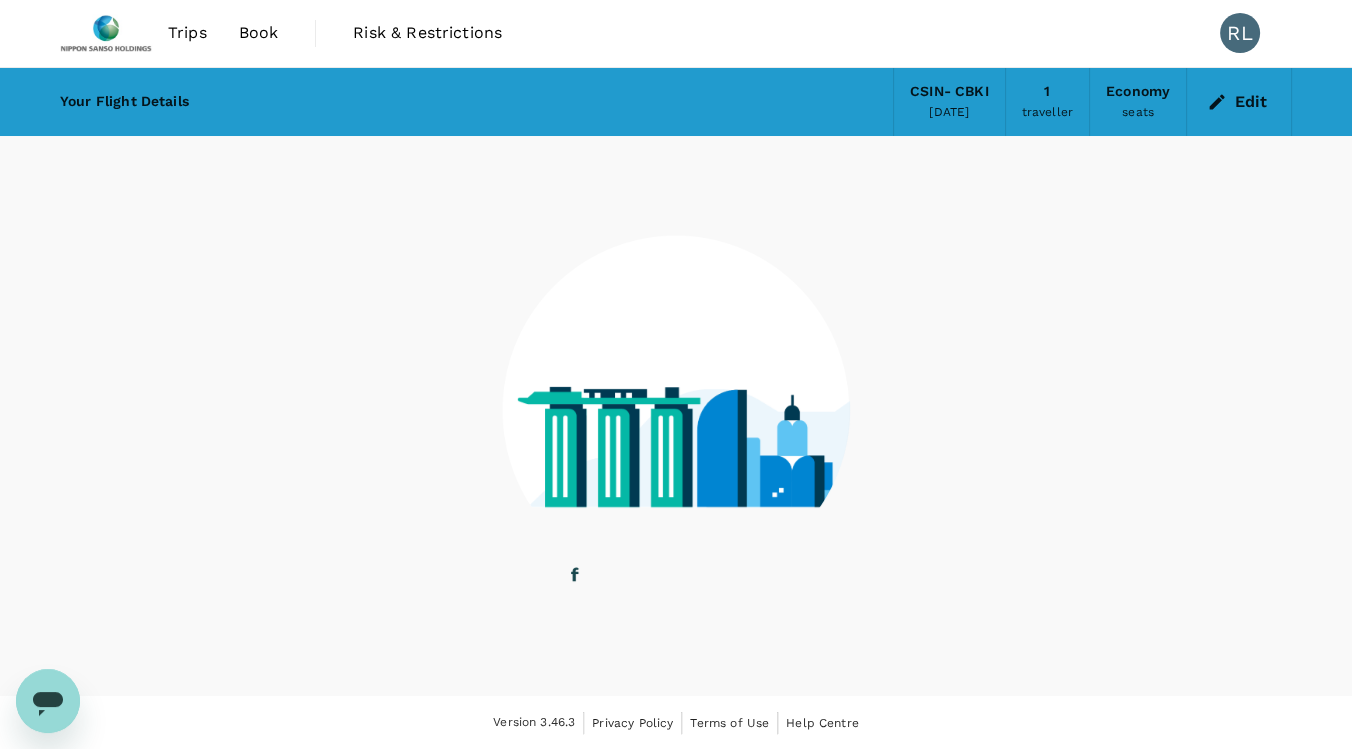 scroll, scrollTop: 0, scrollLeft: 0, axis: both 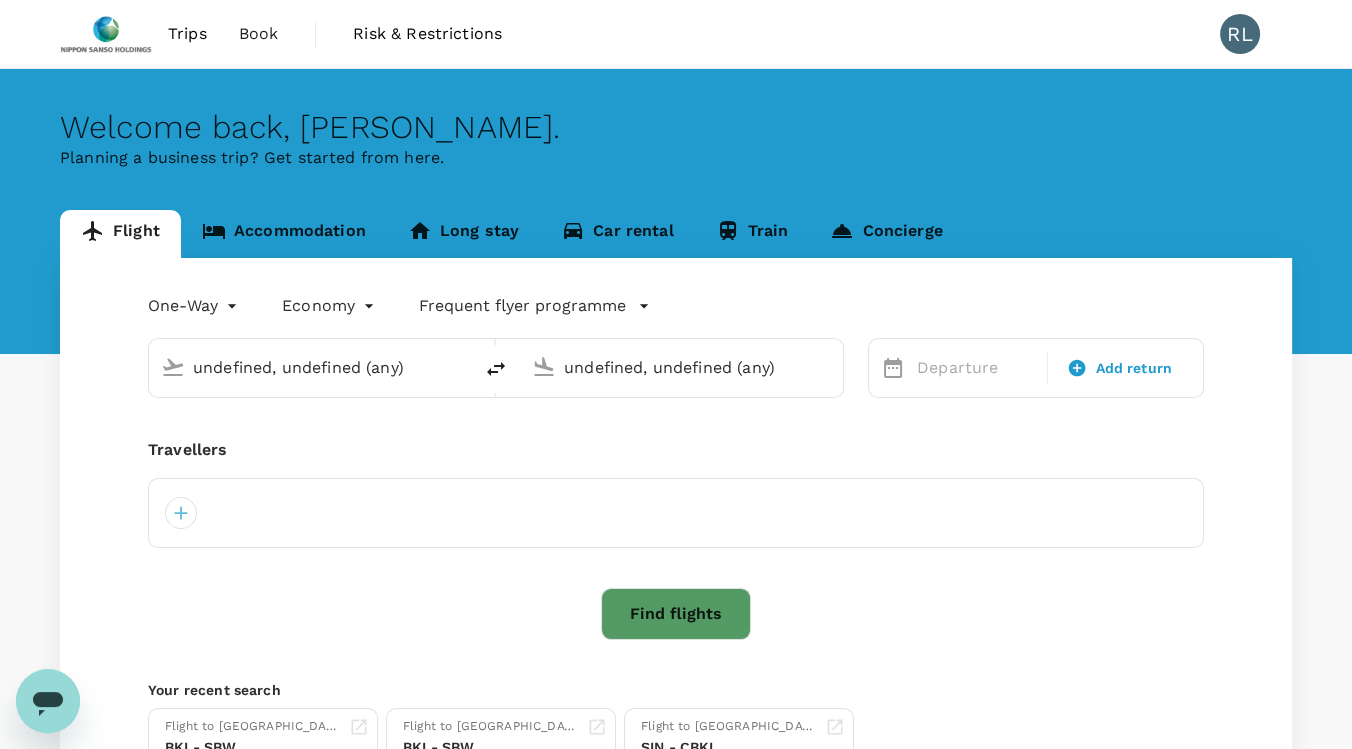 type 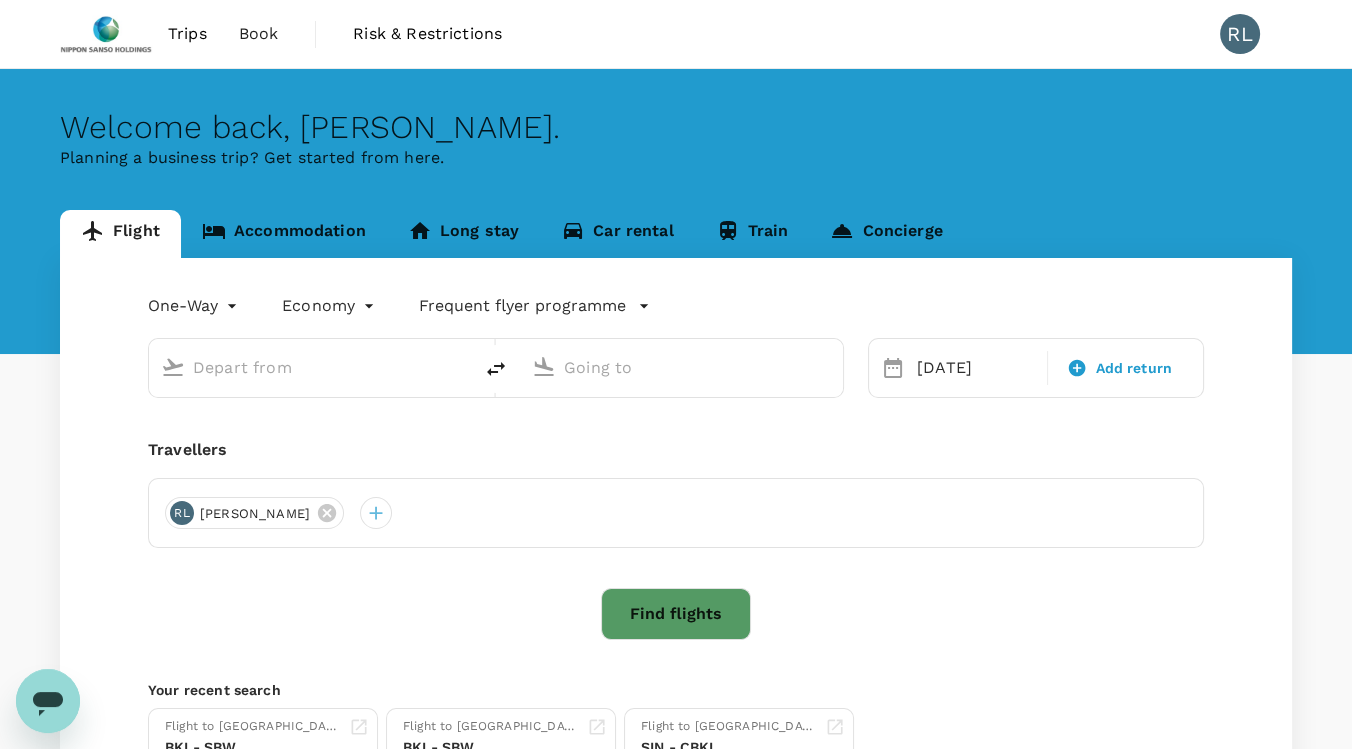 type on "[GEOGRAPHIC_DATA], [GEOGRAPHIC_DATA] (any)" 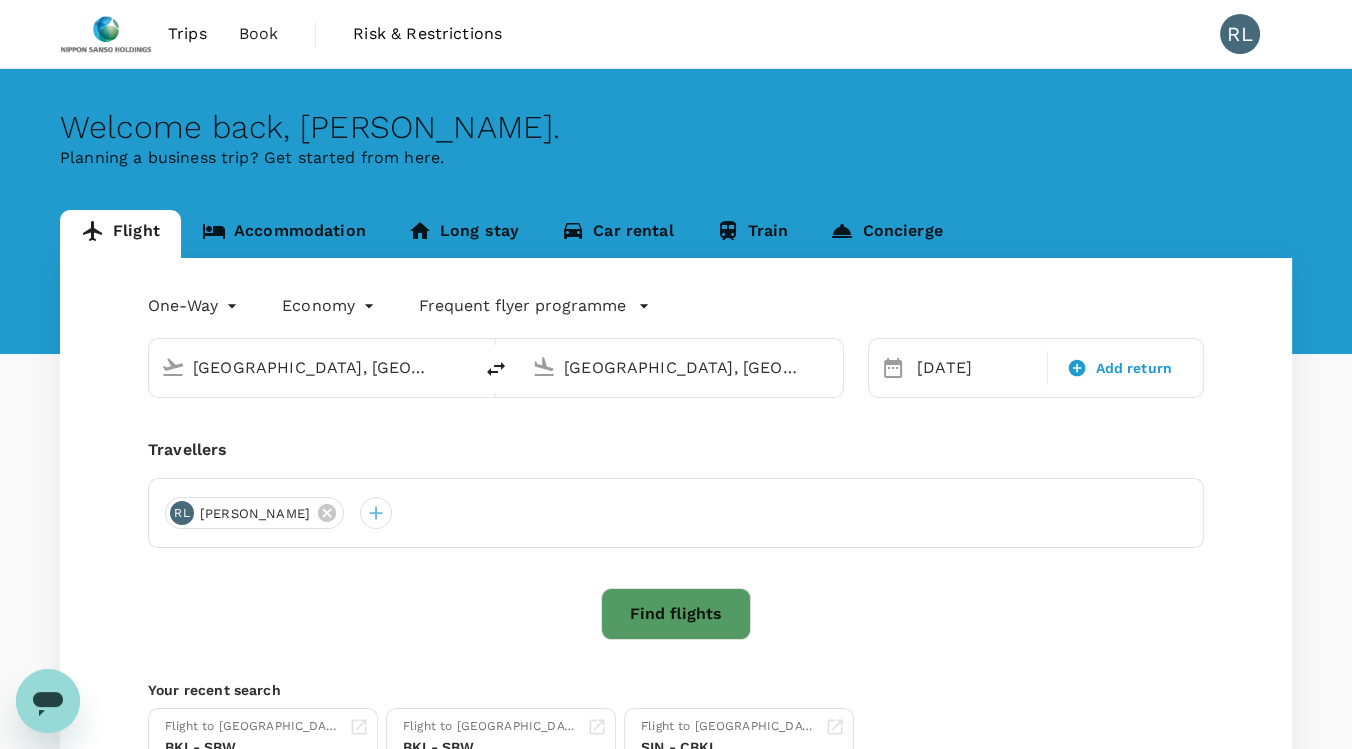 type 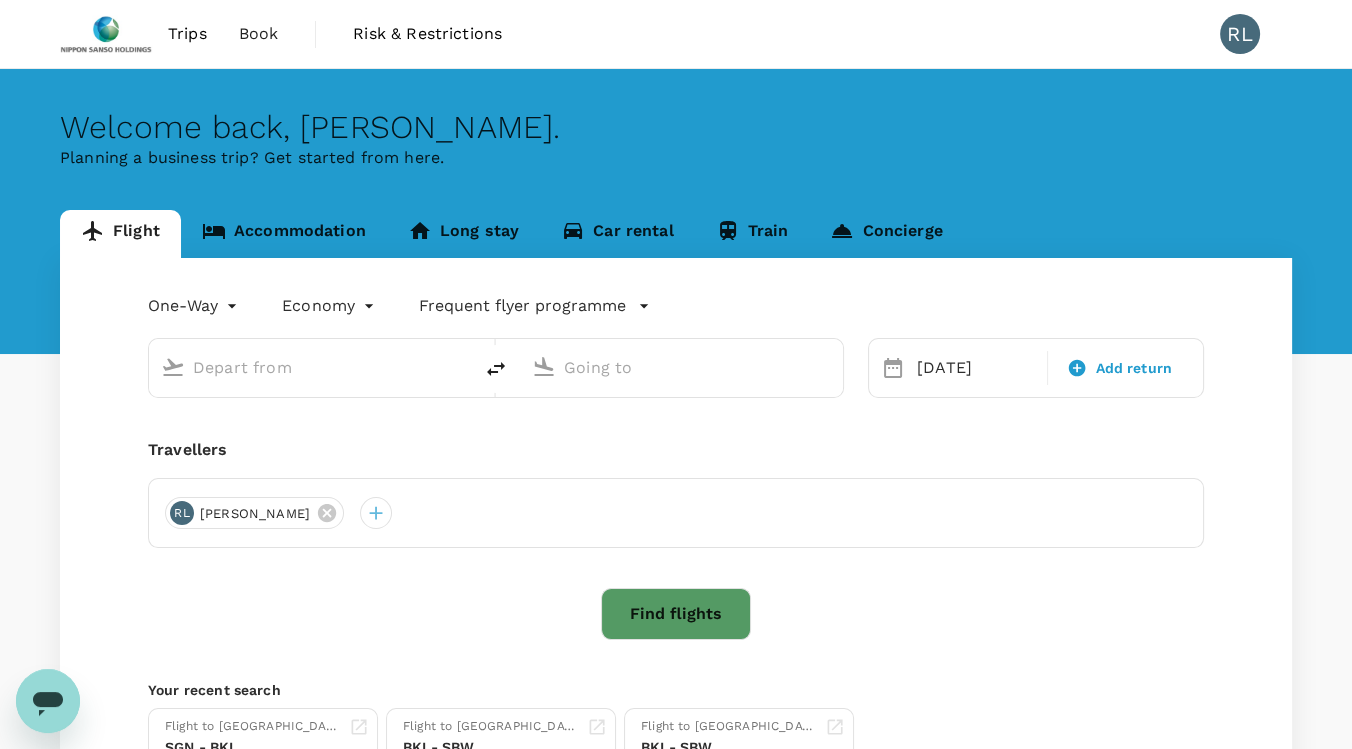 type on "[GEOGRAPHIC_DATA], [GEOGRAPHIC_DATA] (any)" 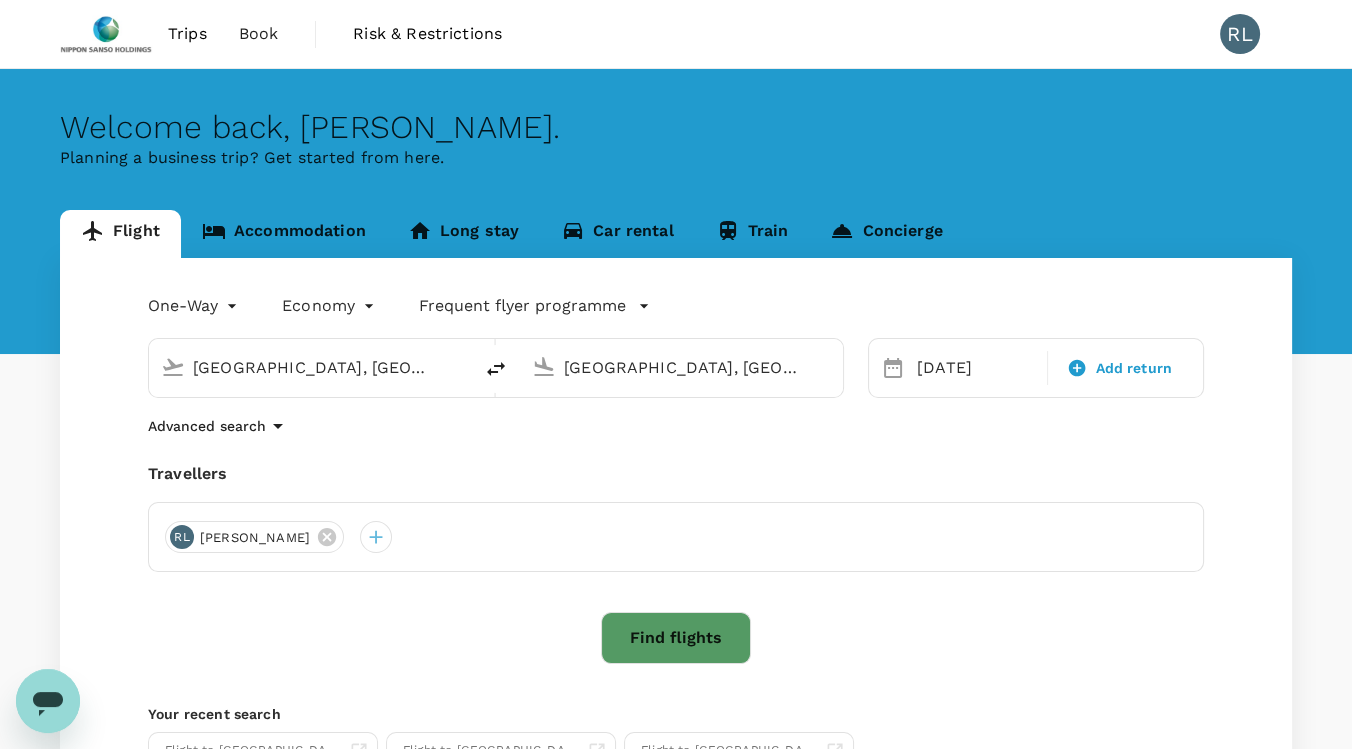 drag, startPoint x: 425, startPoint y: 368, endPoint x: 73, endPoint y: 360, distance: 352.0909 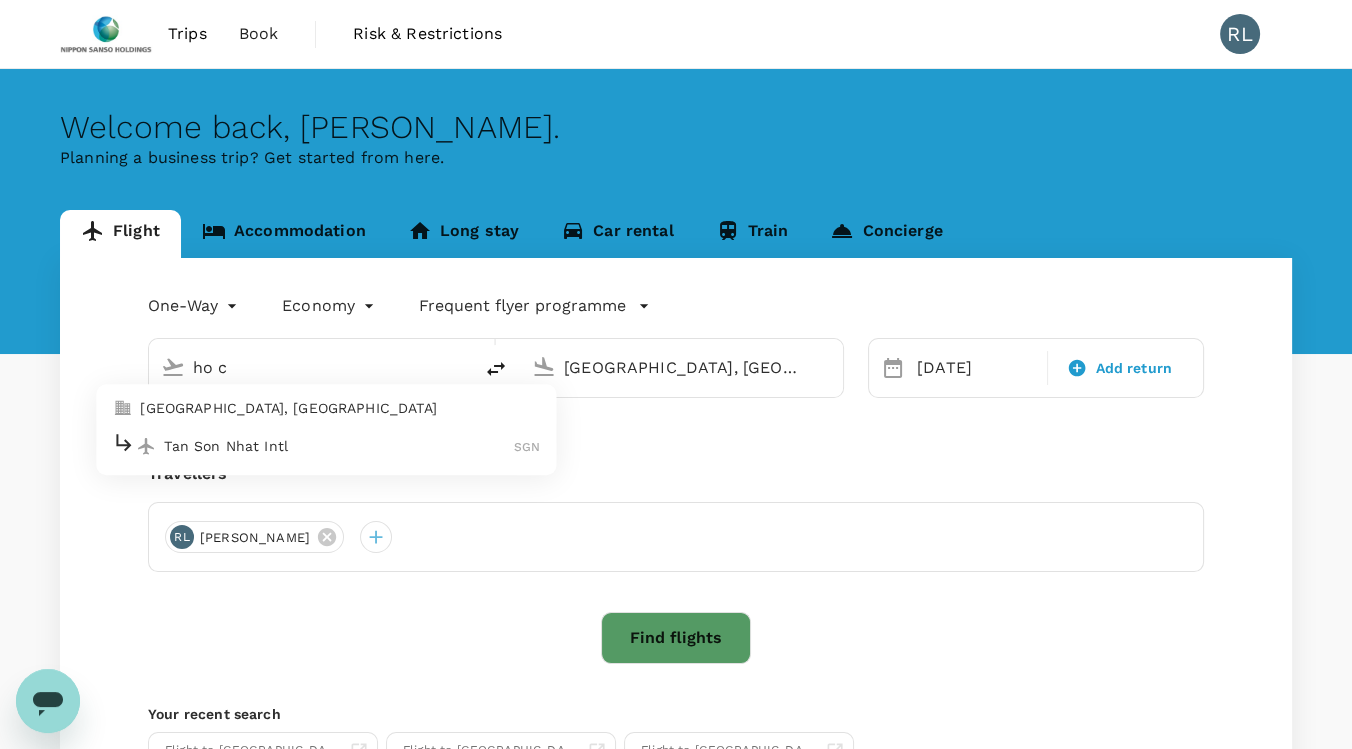 click on "[GEOGRAPHIC_DATA], [GEOGRAPHIC_DATA]" at bounding box center [340, 409] 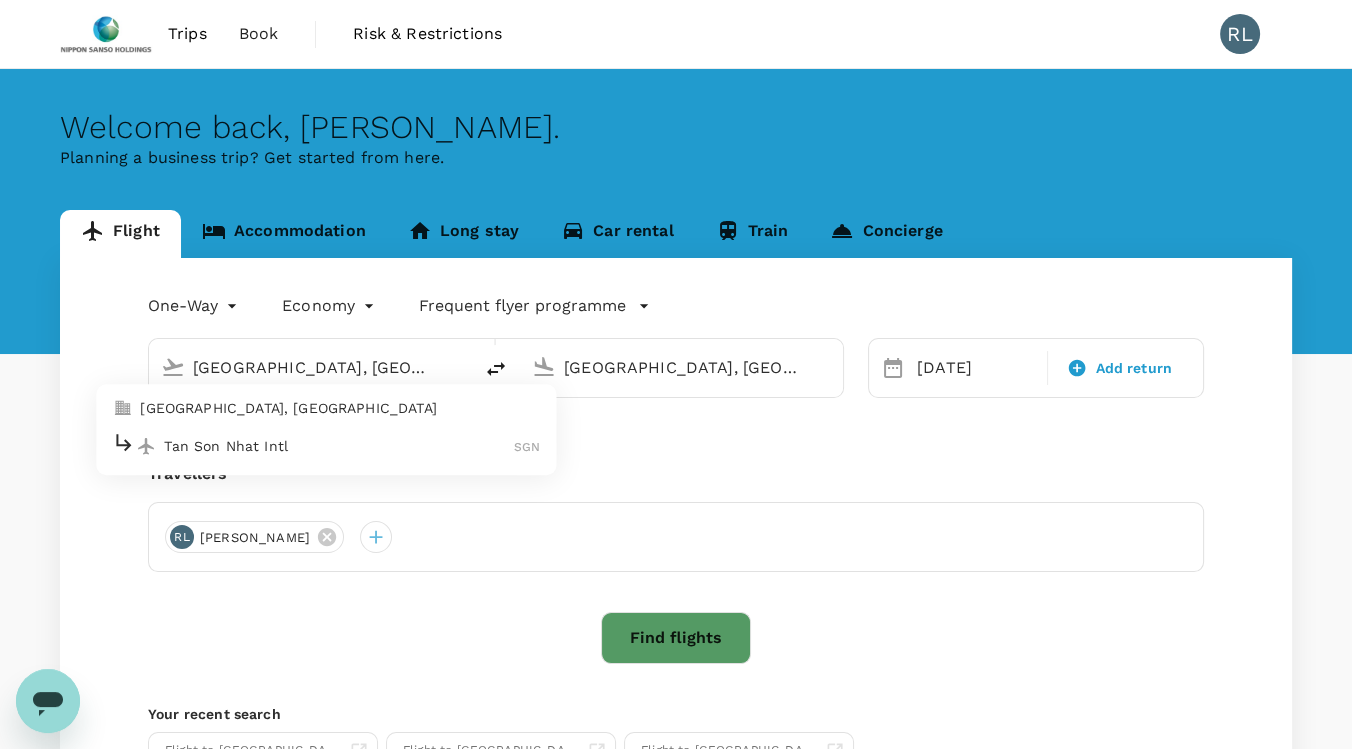 type on "[GEOGRAPHIC_DATA], [GEOGRAPHIC_DATA] (any)" 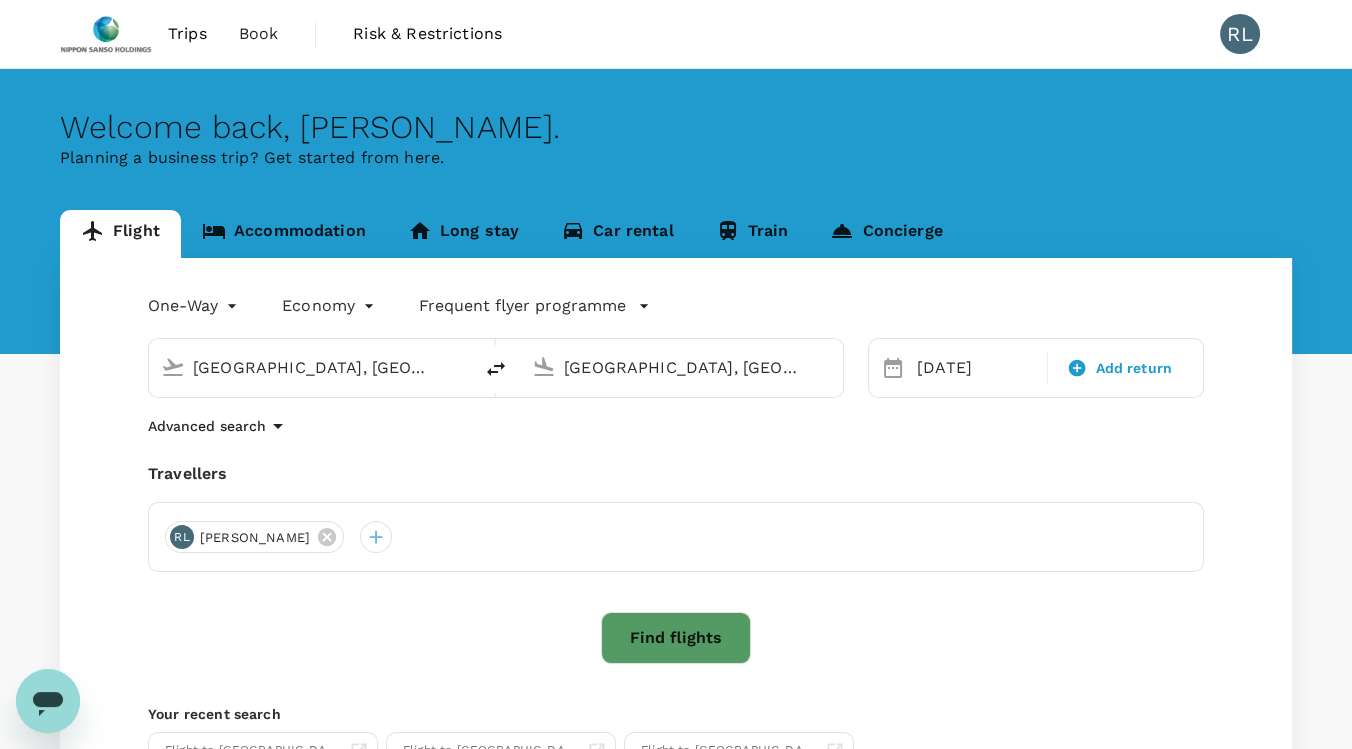 click on "[GEOGRAPHIC_DATA], [GEOGRAPHIC_DATA] (any)" at bounding box center (682, 367) 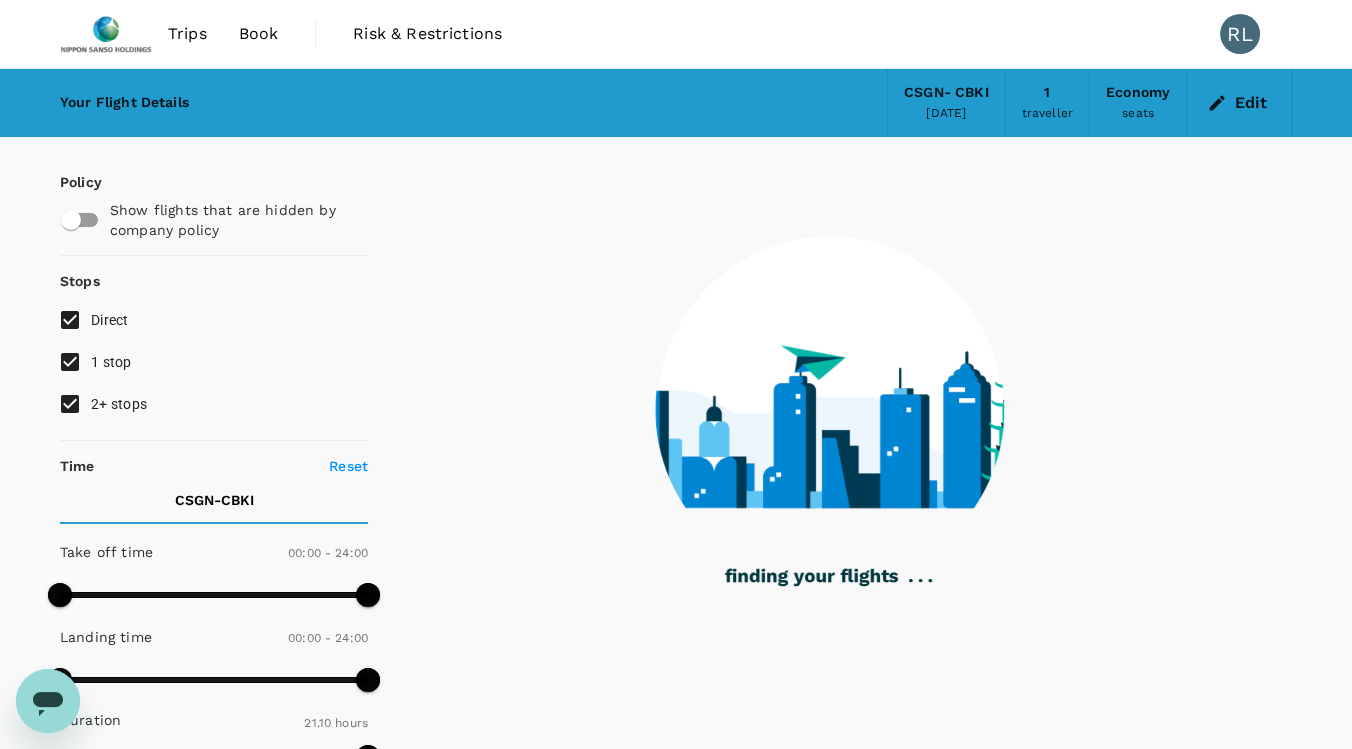click on "1 stop" at bounding box center (70, 362) 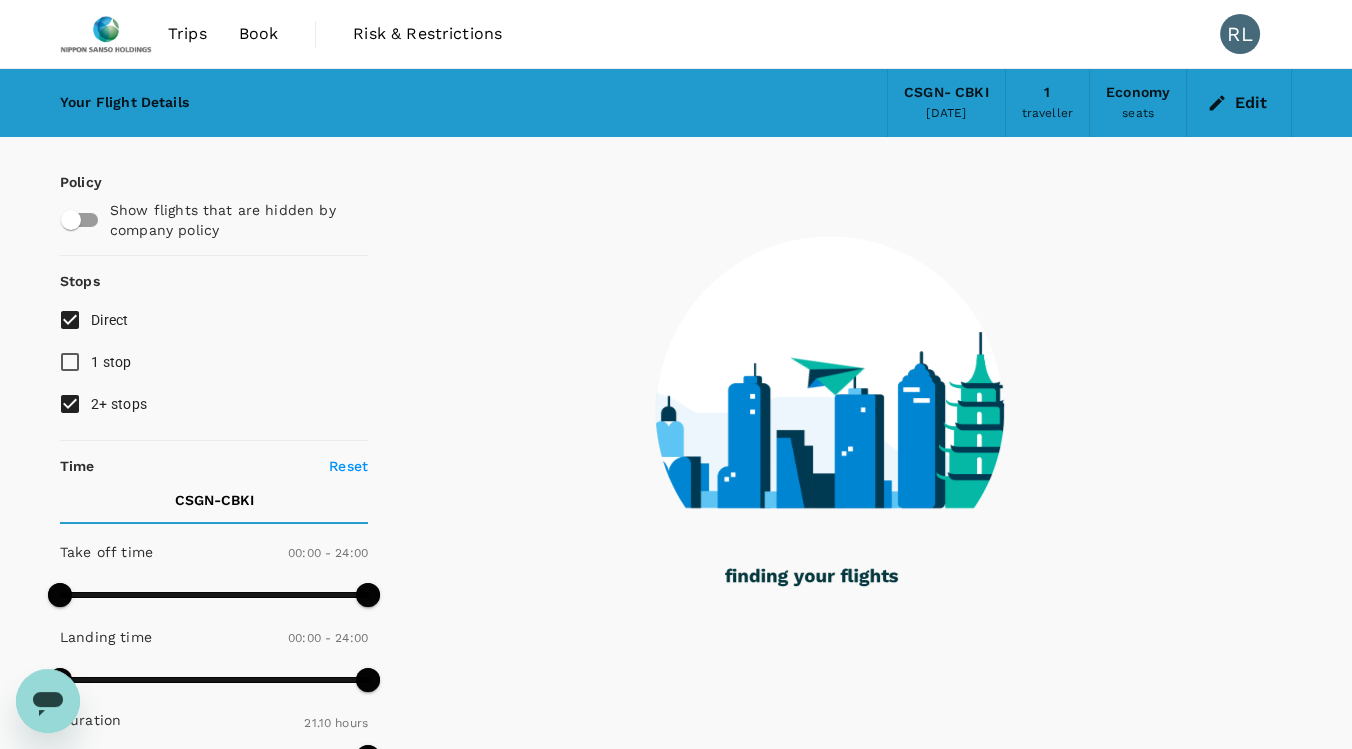 type on "1610" 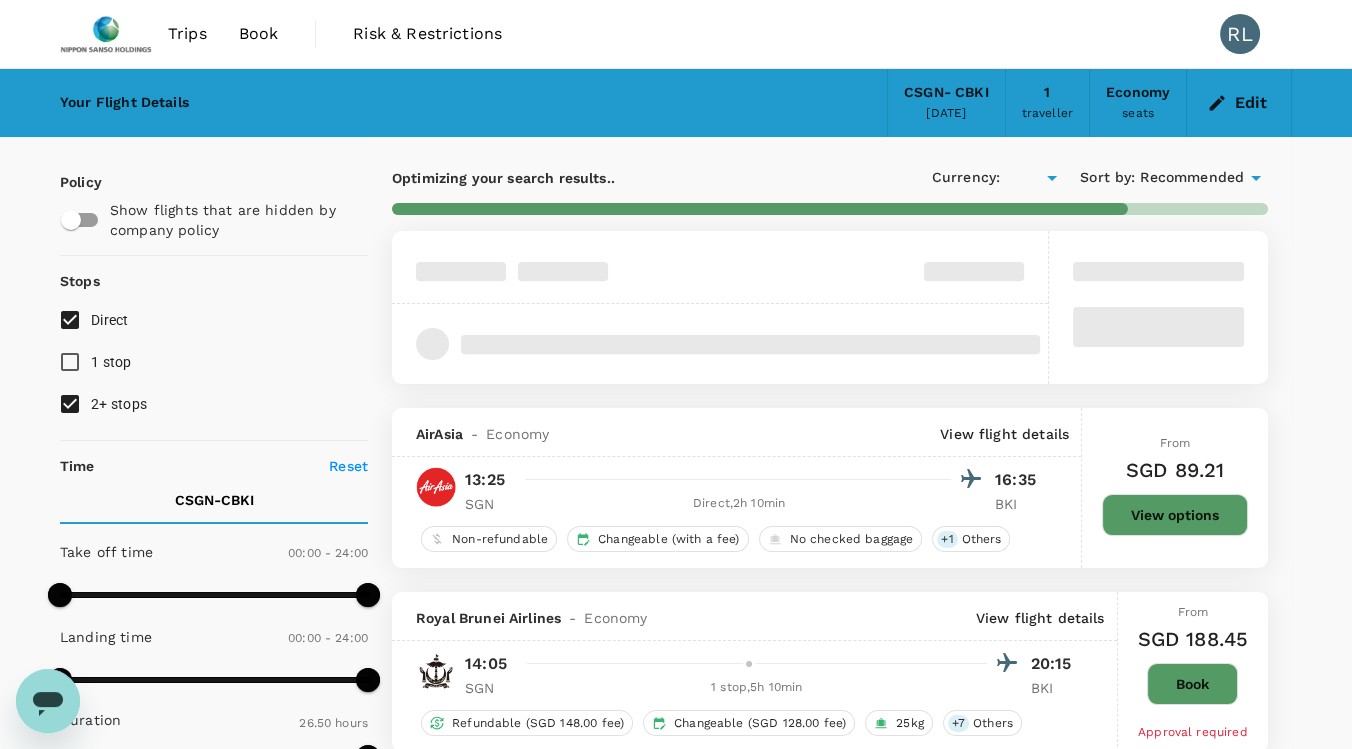 click on "2+ stops" at bounding box center [70, 404] 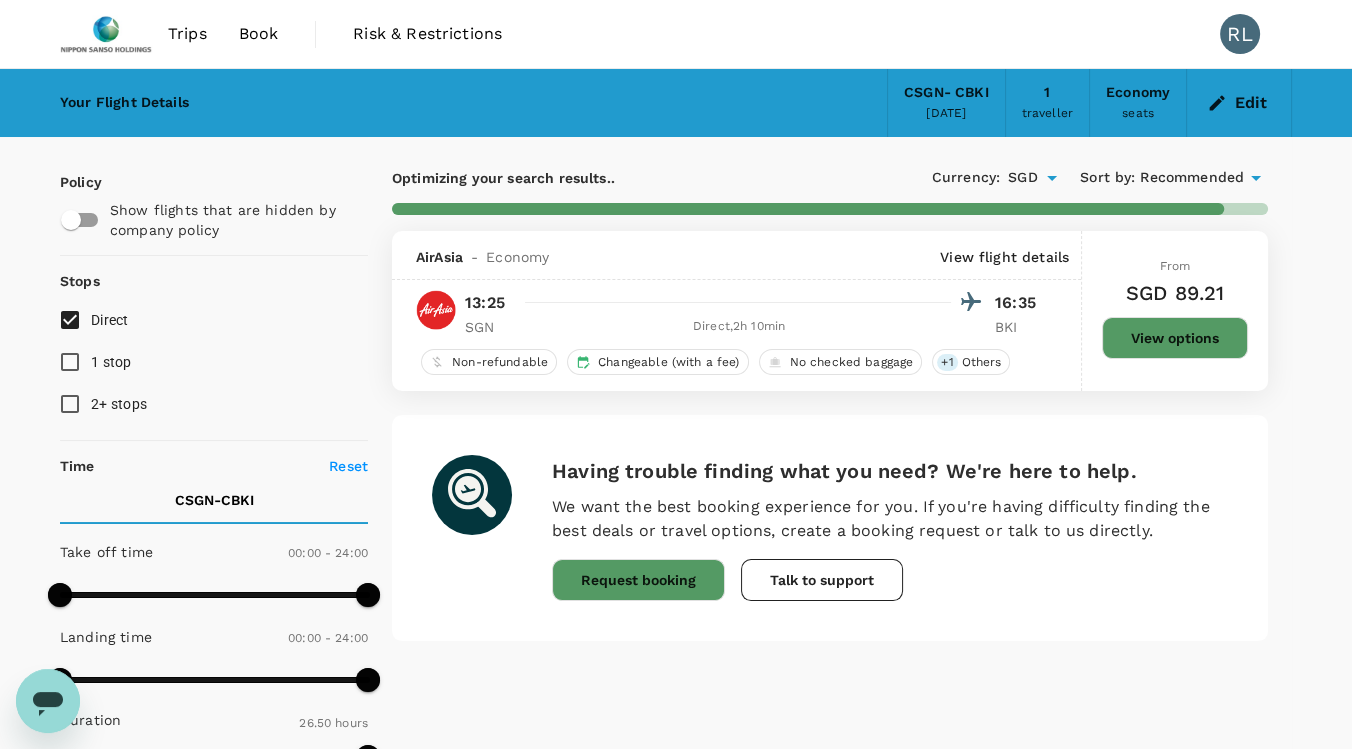 type on "1805" 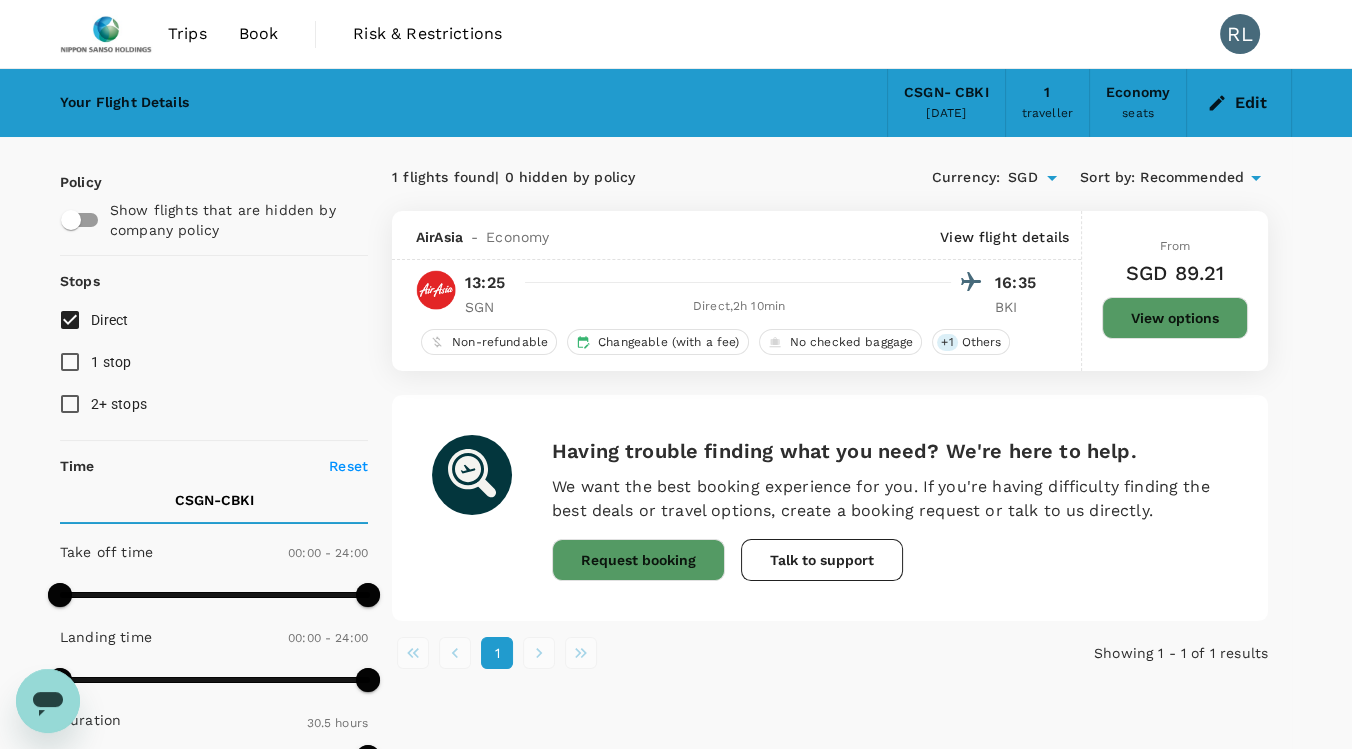 click on "1   flights found  |   0   hidden by policy Currency :  SGD Sort by :  Recommended AirAsia     - Economy   View flight details 13:25 16:35 SGN Direct ,  2h 10min BKI Non-refundable Changeable (with a fee) No checked baggage + 1 Others From SGD 89.21 View options Having trouble finding what you need? We're here to help. We want the best booking experience for you. If you're having difficulty finding the best deals or travel options, create a booking request or talk to us directly. Request booking Talk to support 1 Showing 1 - 1 of 1 results" at bounding box center [830, 415] 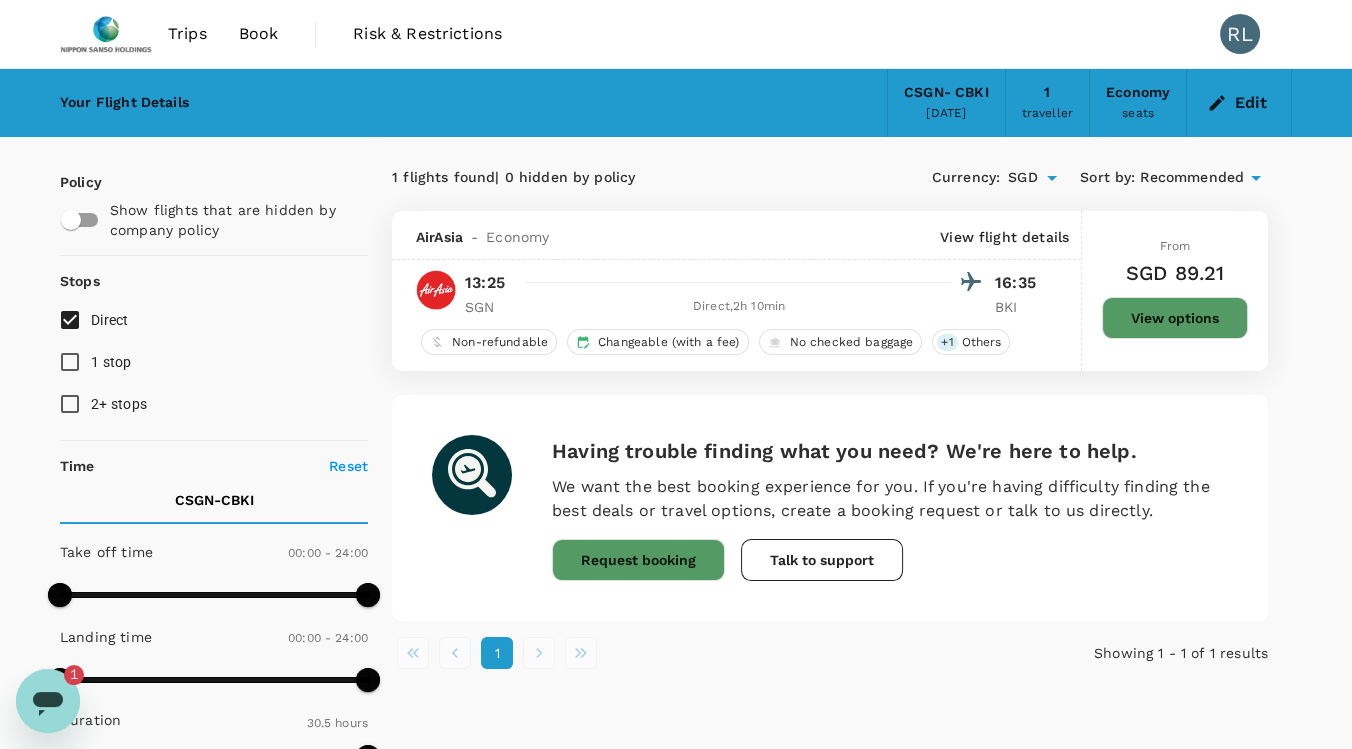 scroll, scrollTop: 0, scrollLeft: 0, axis: both 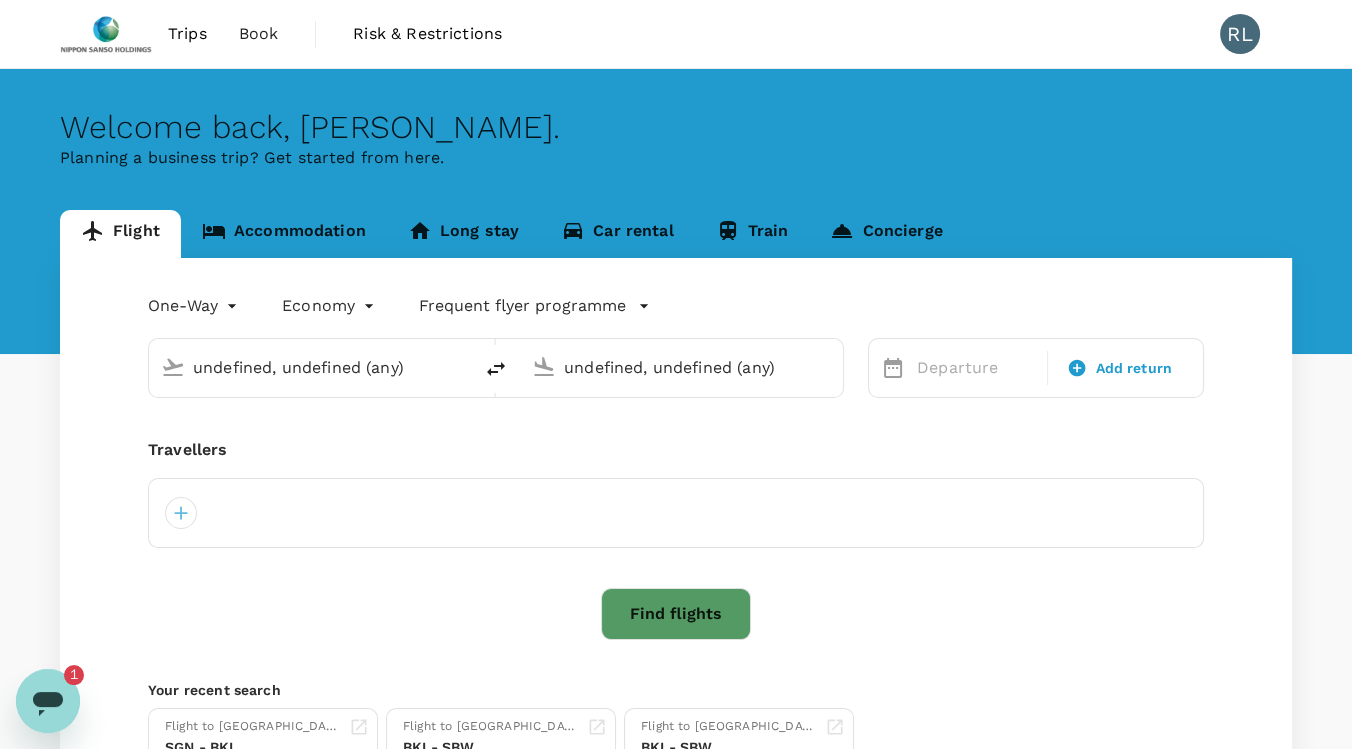 type on "[GEOGRAPHIC_DATA], [GEOGRAPHIC_DATA] (any)" 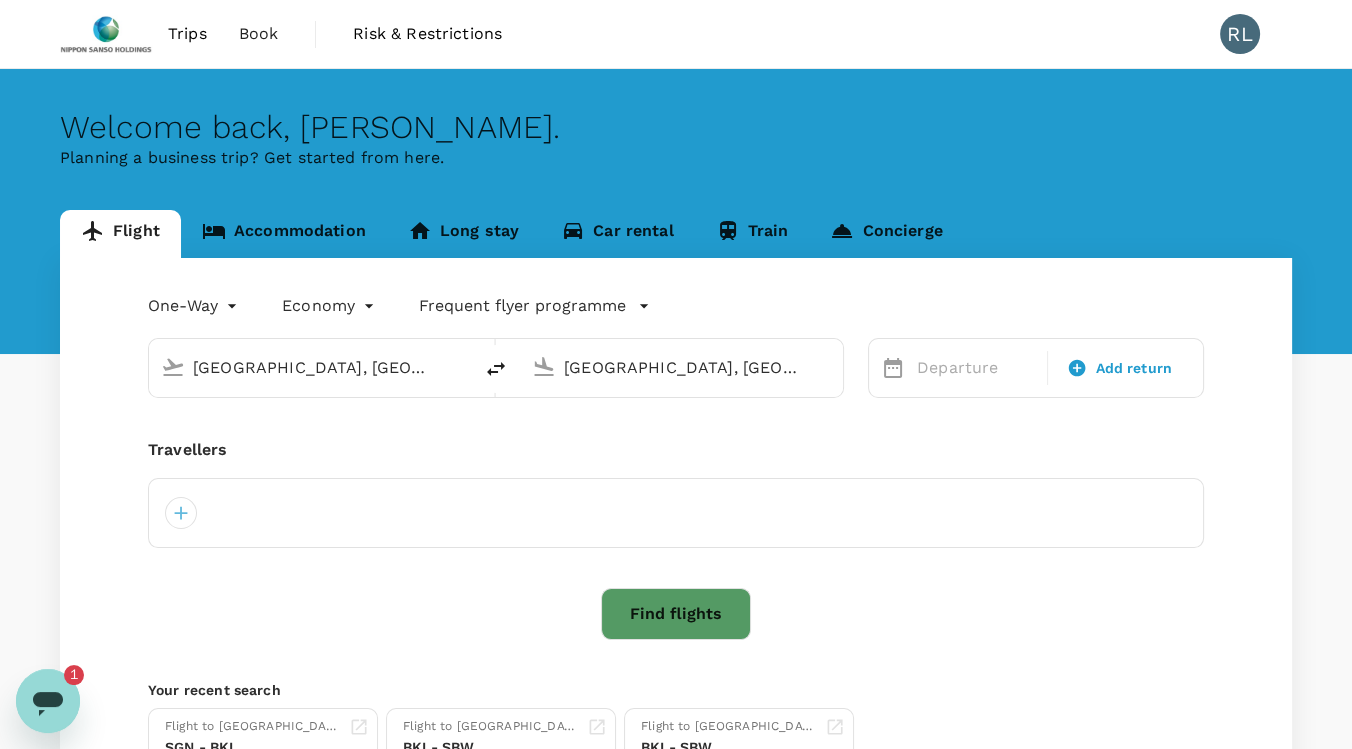 type 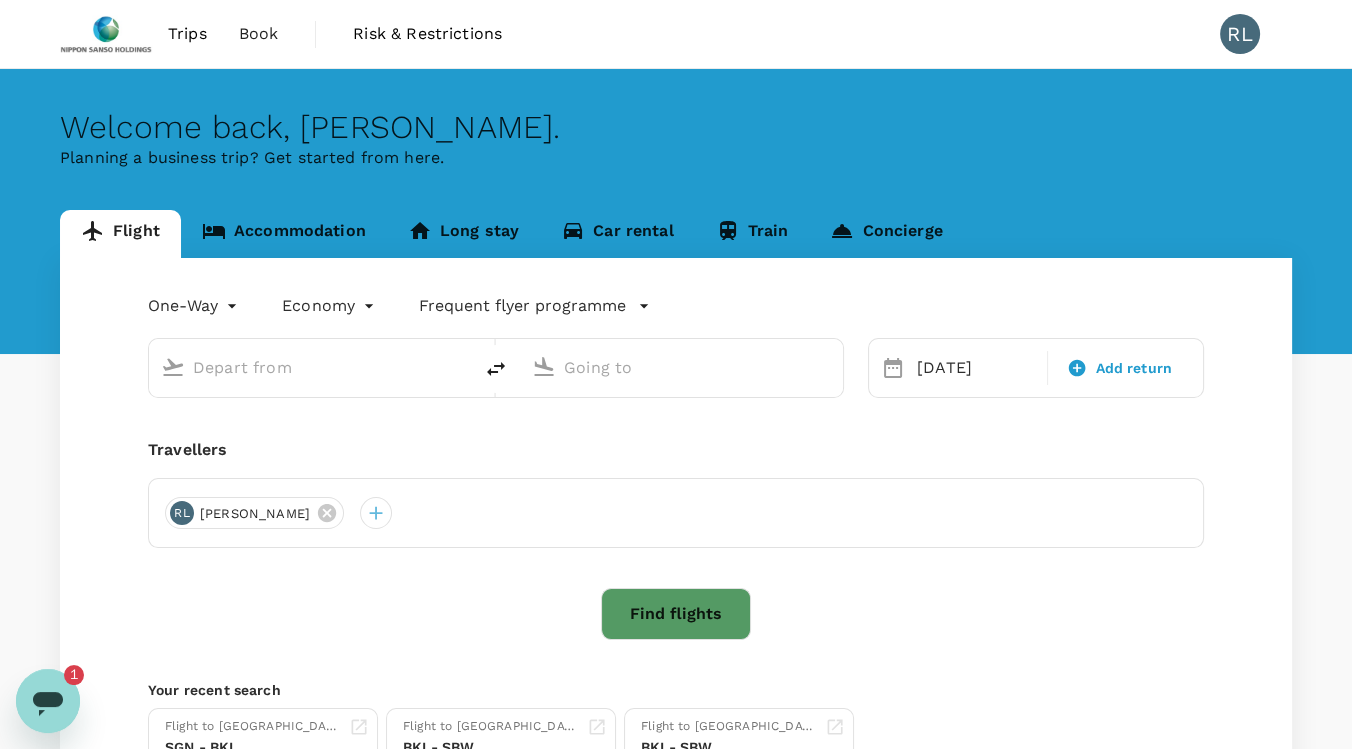 type on "[GEOGRAPHIC_DATA], [GEOGRAPHIC_DATA] (any)" 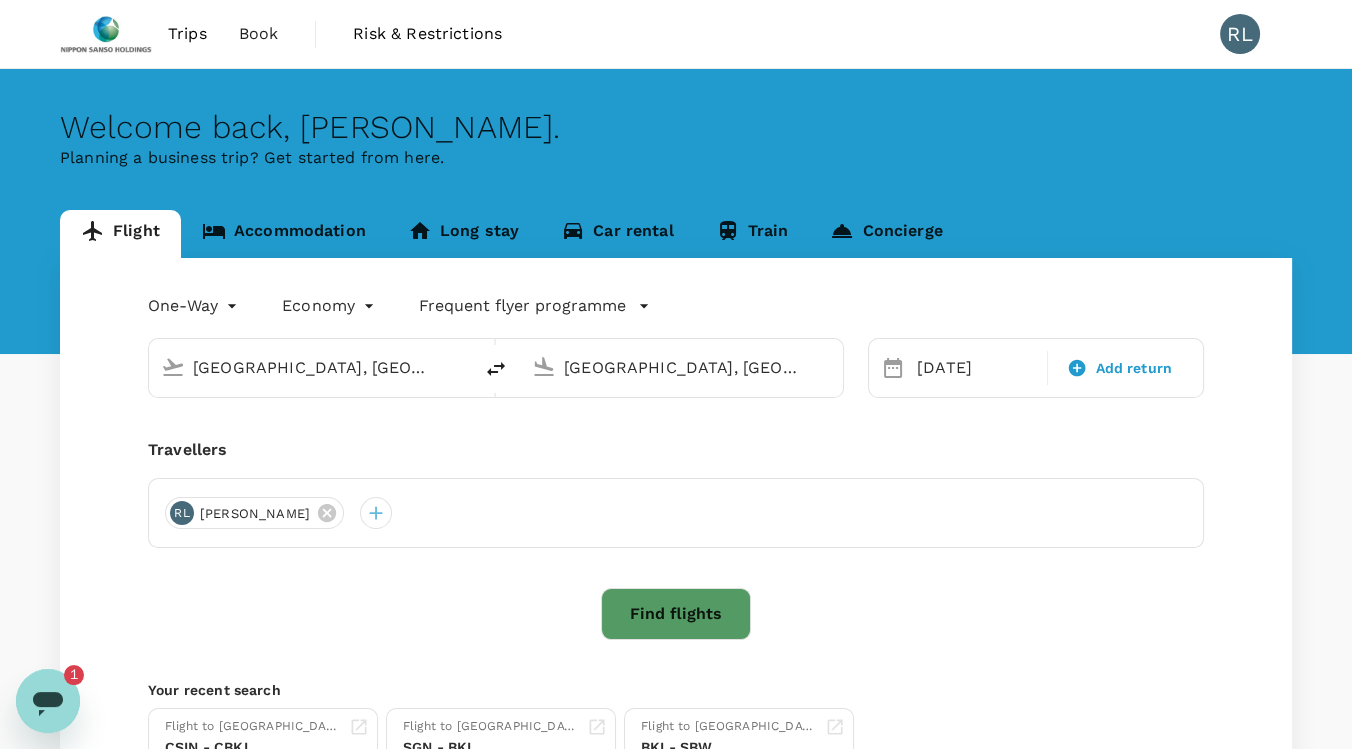 type 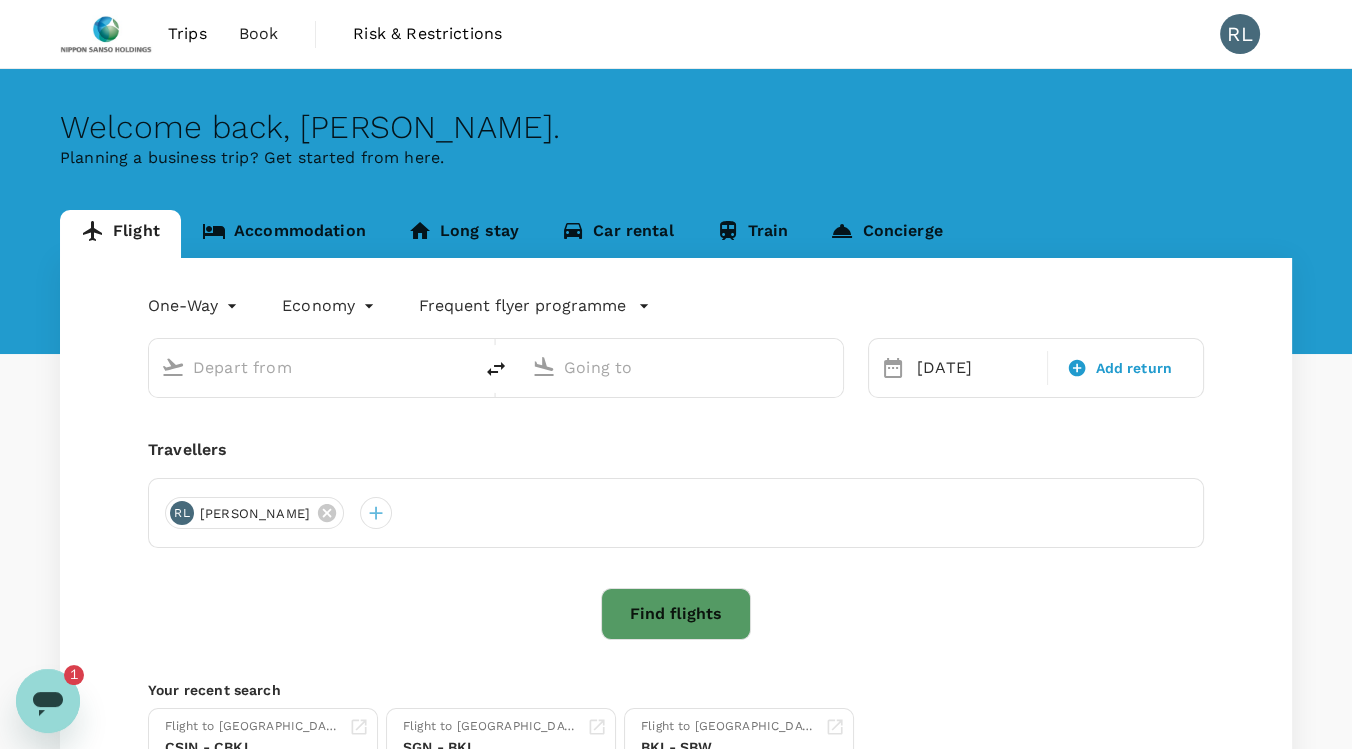 type on "[GEOGRAPHIC_DATA], [GEOGRAPHIC_DATA] (any)" 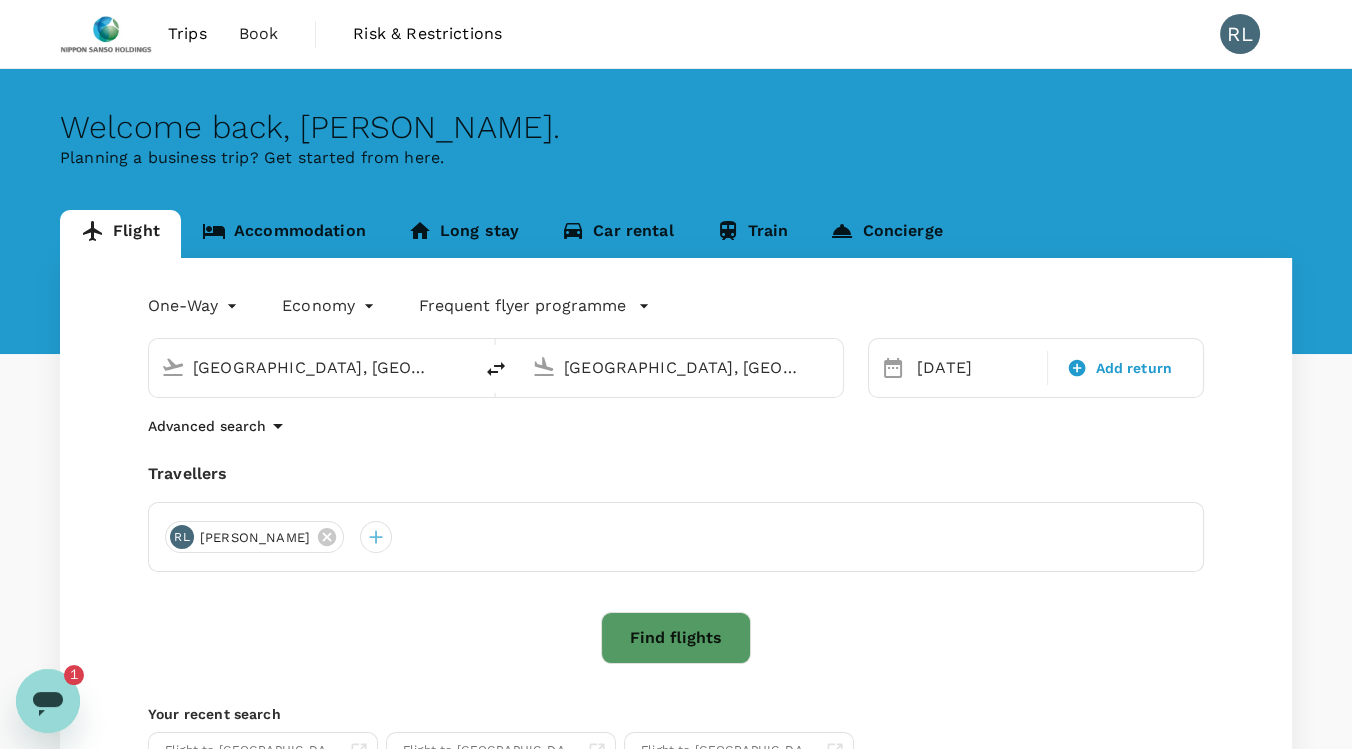 click on "[GEOGRAPHIC_DATA], [GEOGRAPHIC_DATA] (any)" at bounding box center (311, 367) 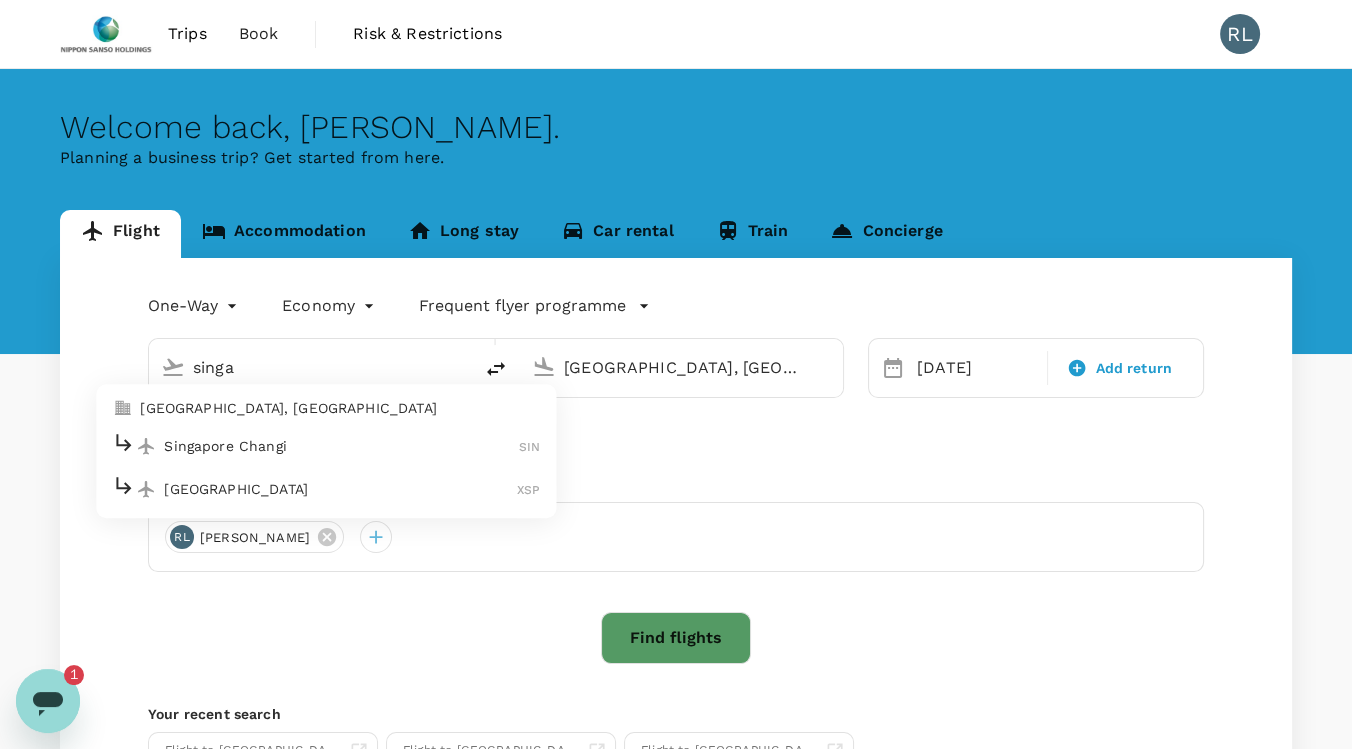 click on "Singapore Changi" at bounding box center [341, 446] 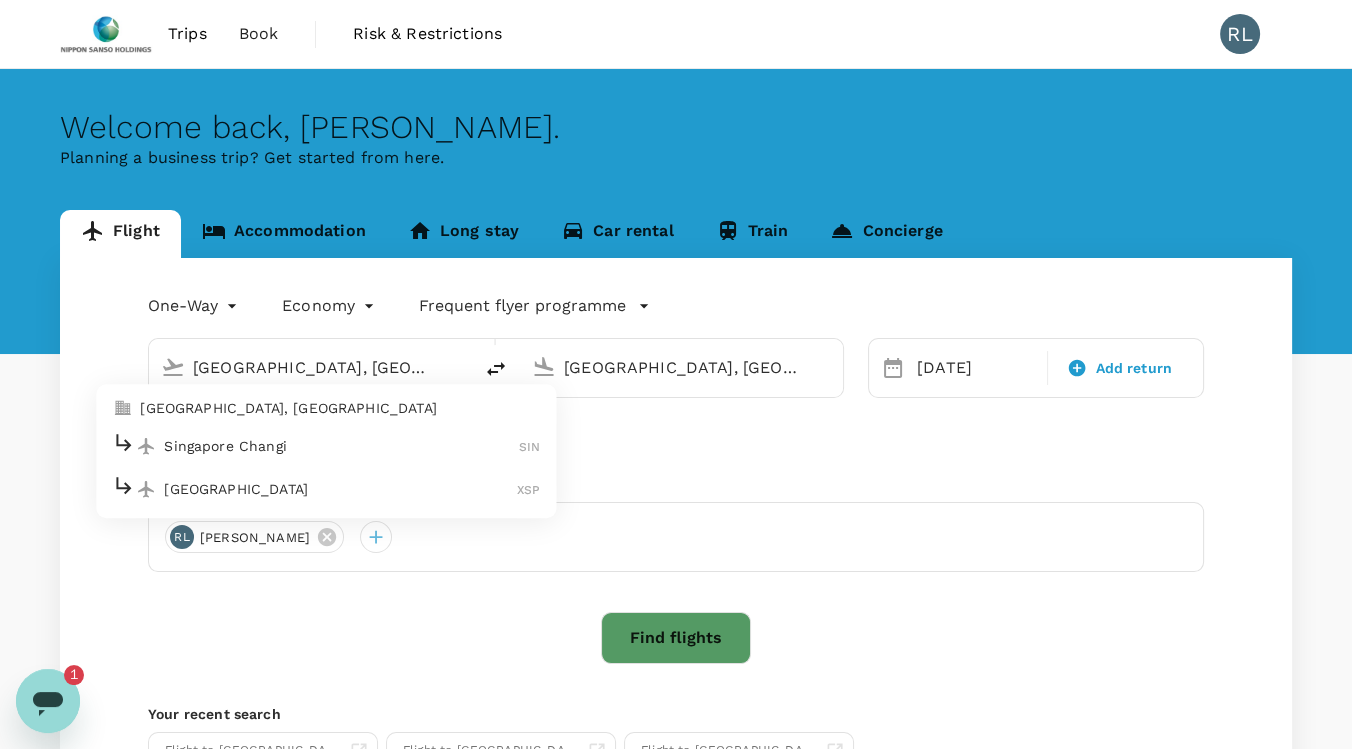 type on "Singapore Changi (SIN)" 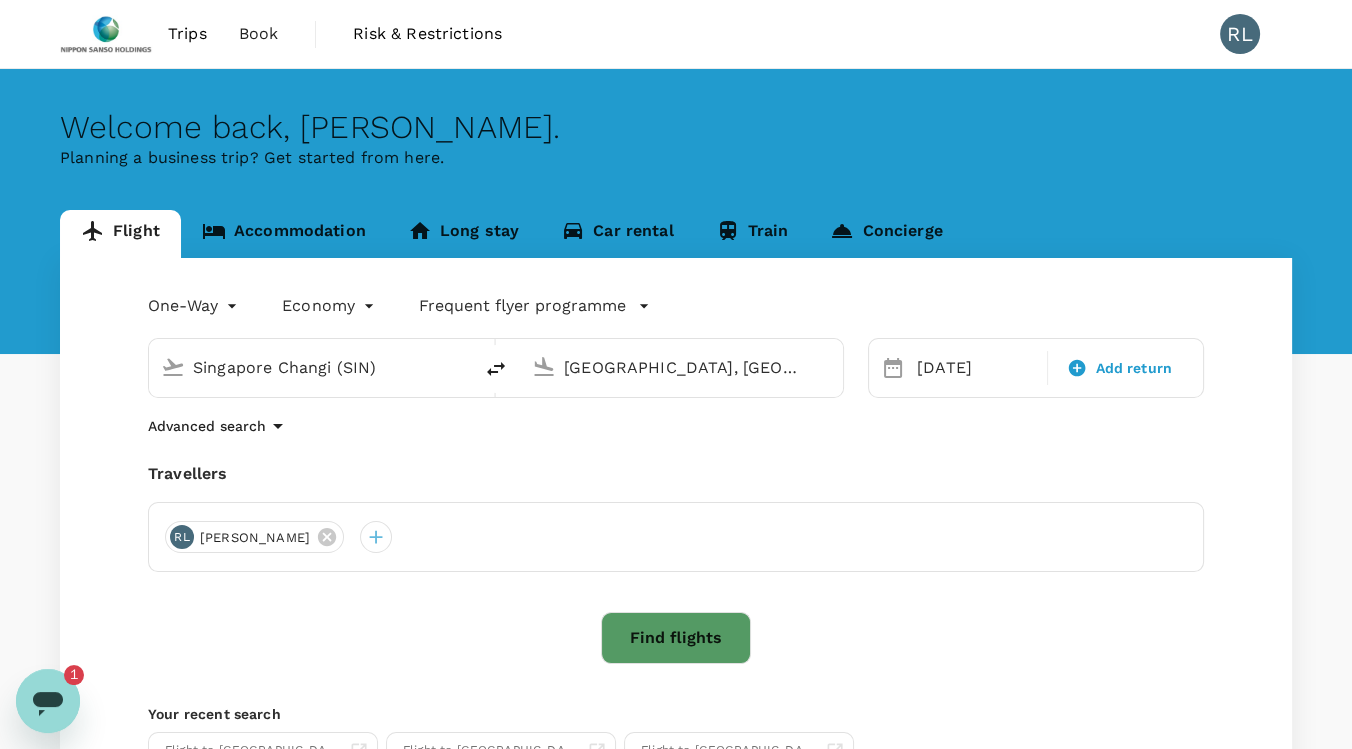 click on "[GEOGRAPHIC_DATA], [GEOGRAPHIC_DATA] (any)" at bounding box center [697, 368] 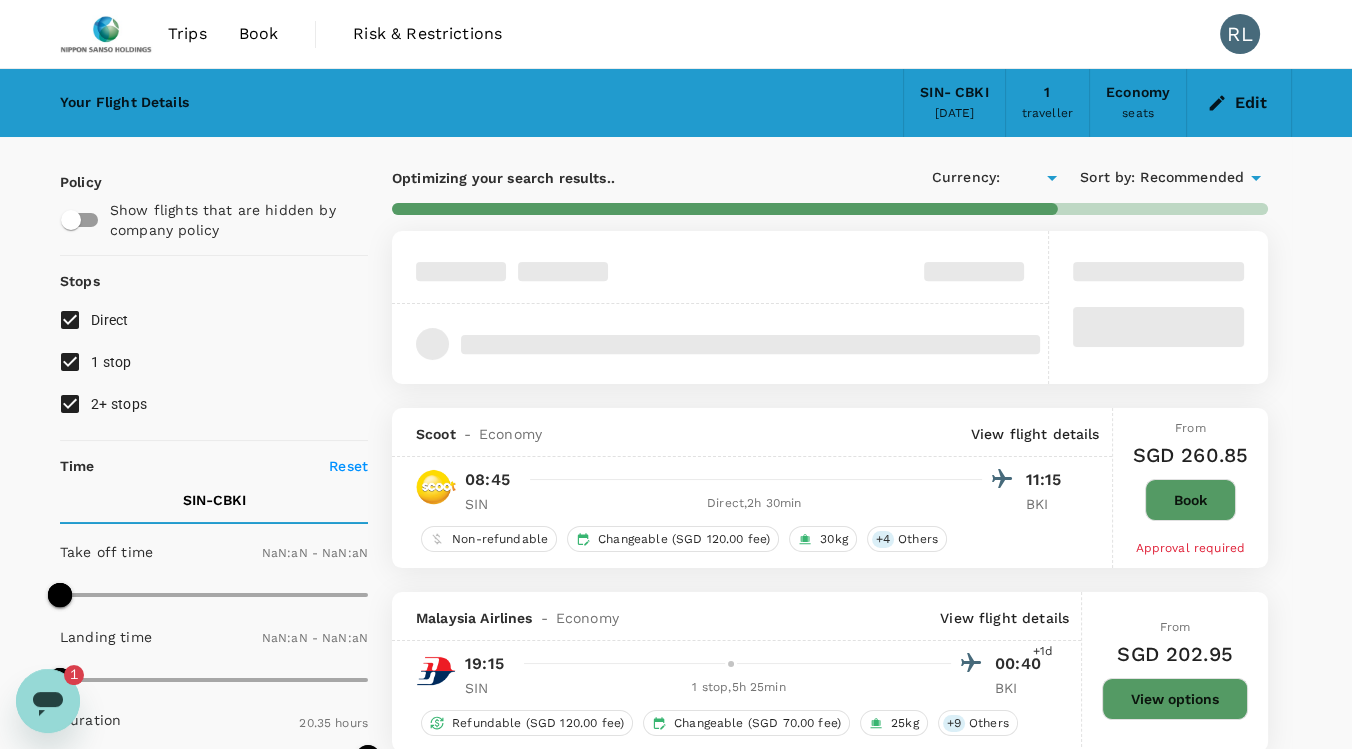type on "SGD" 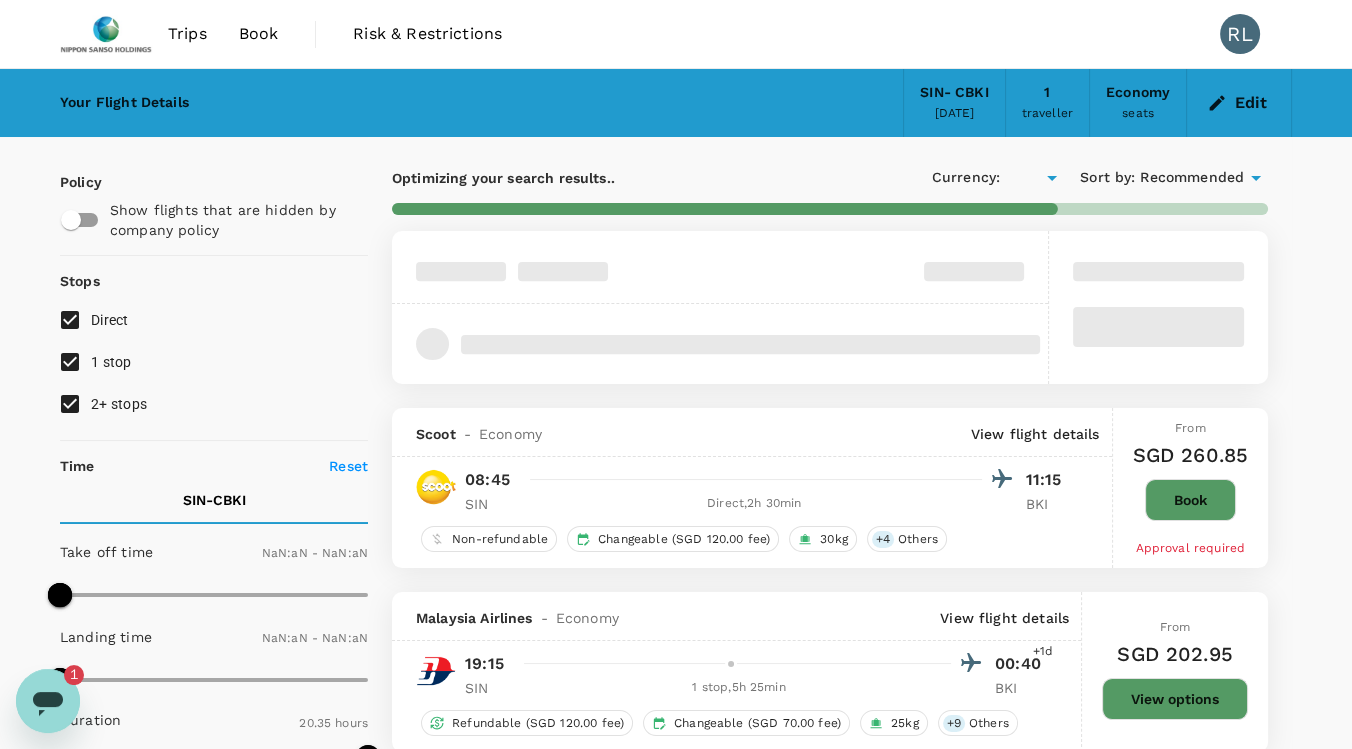type on "1440" 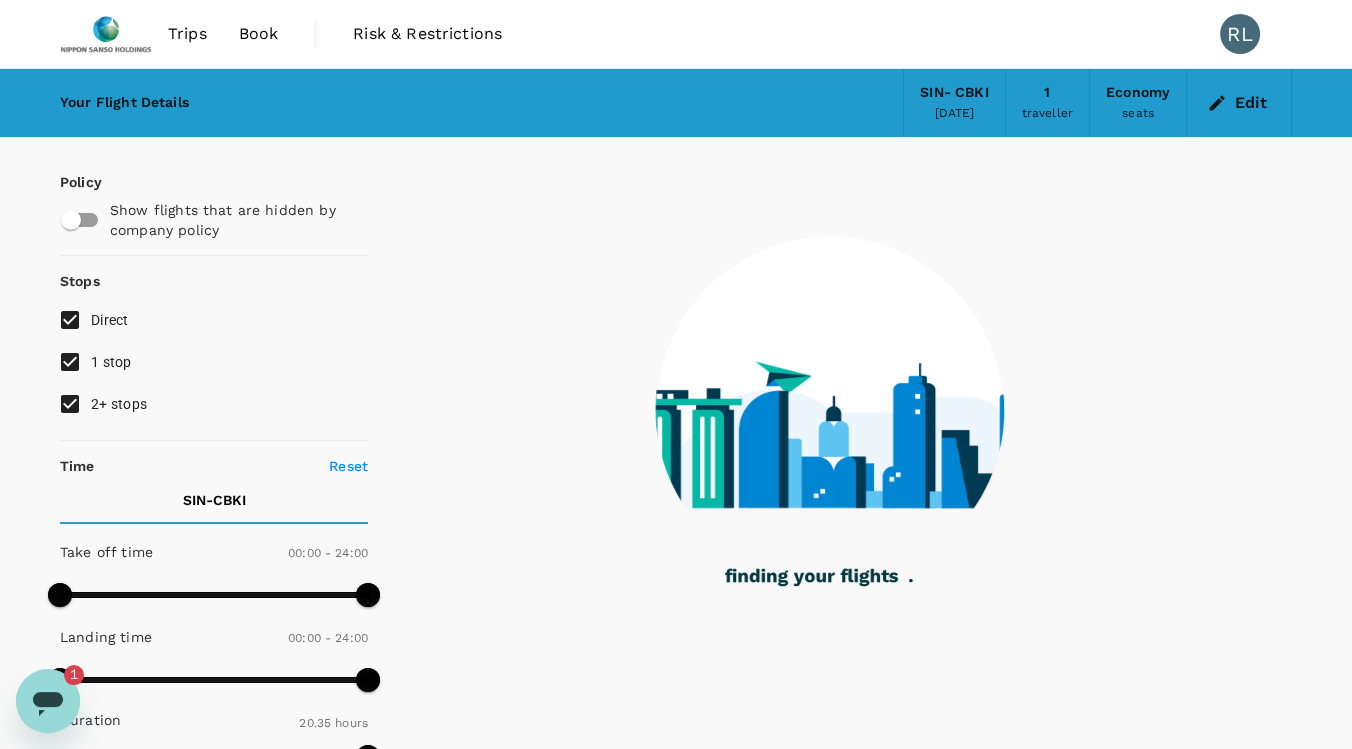 click on "2+ stops" at bounding box center [119, 404] 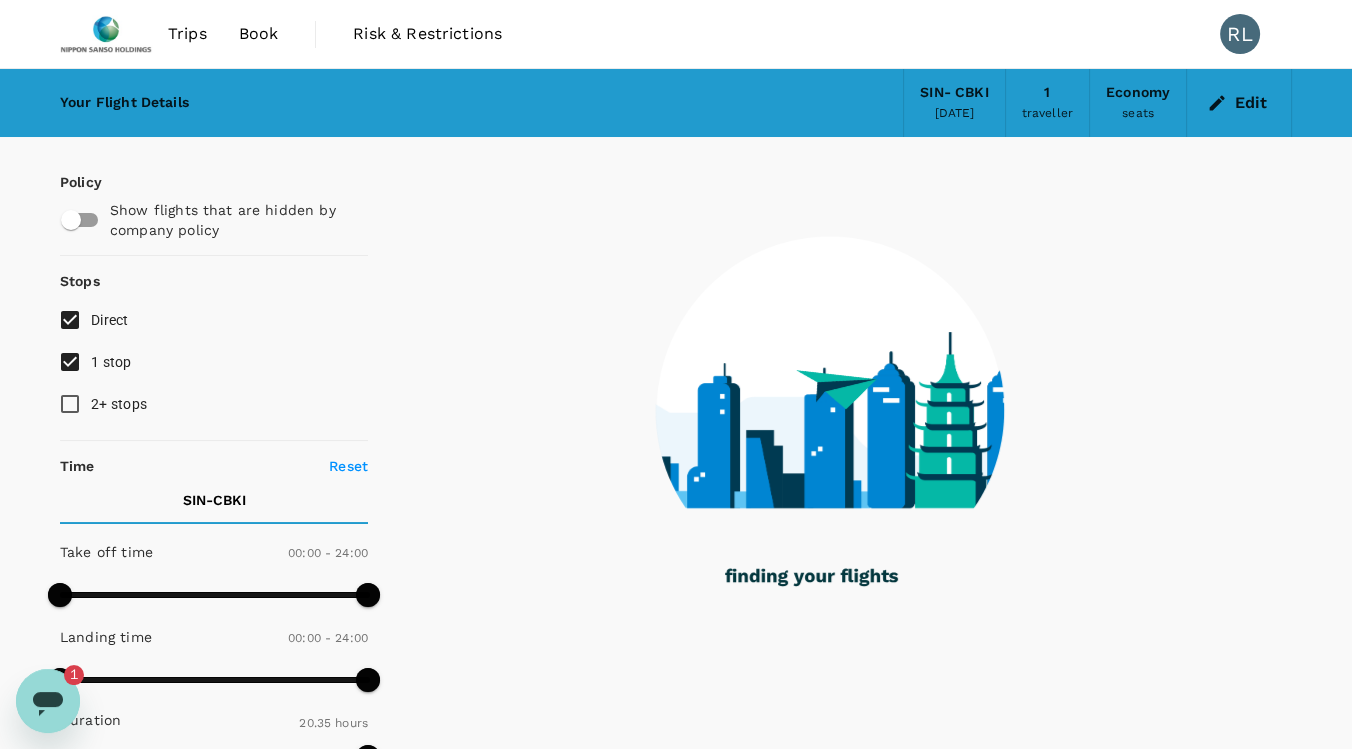 click on "1 stop" at bounding box center (70, 362) 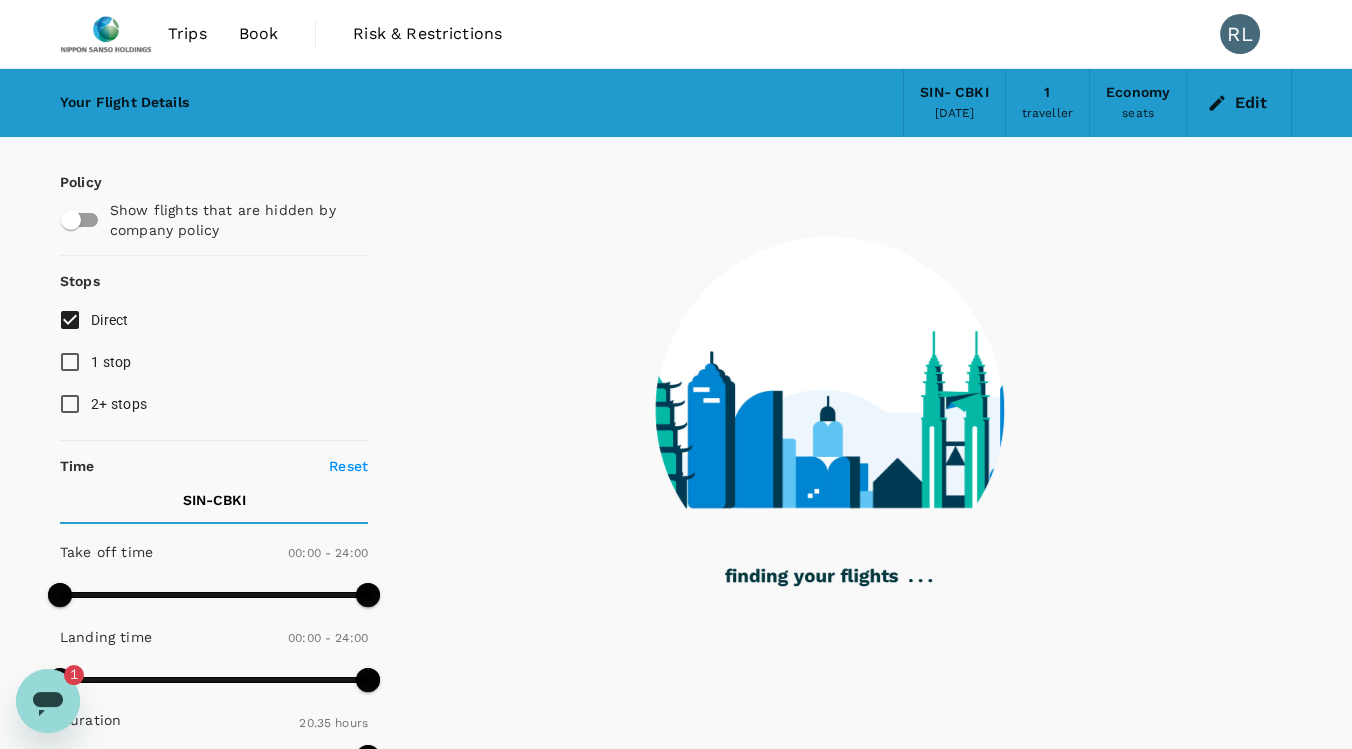type on "1255" 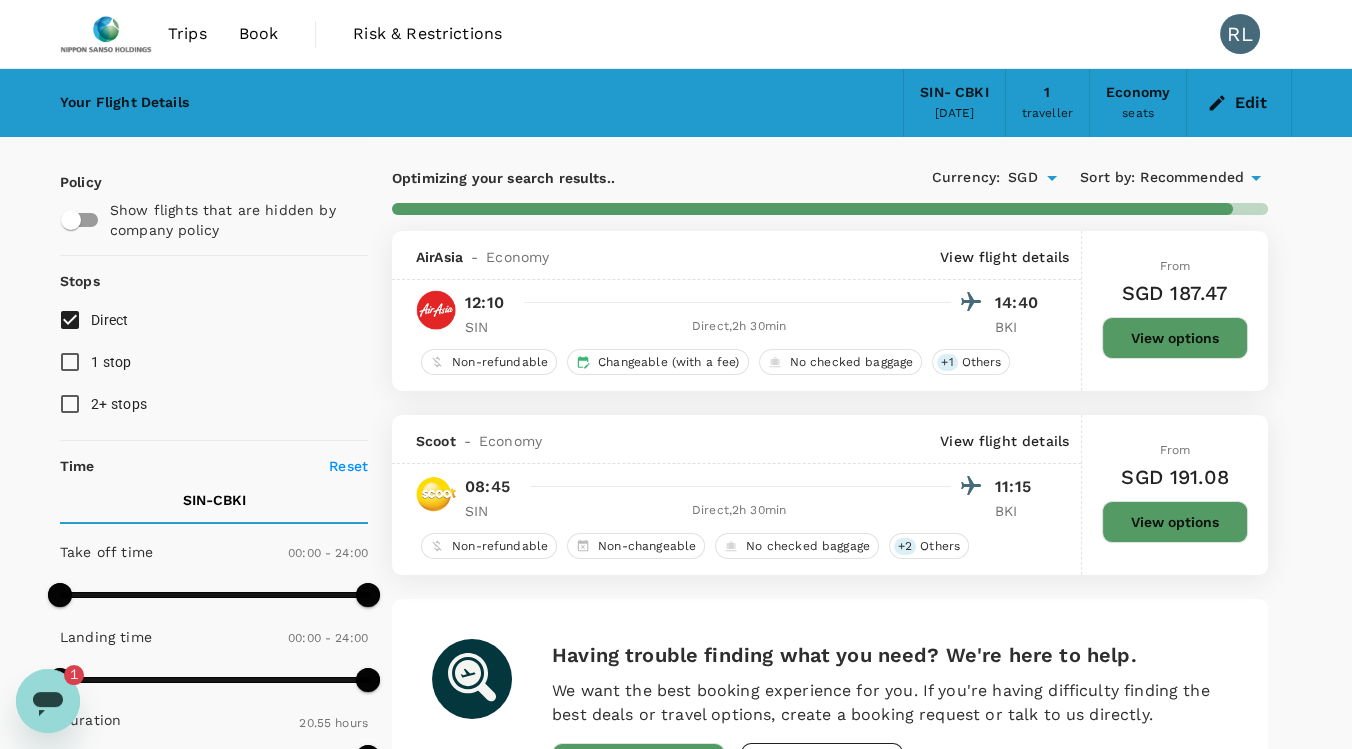 click on "View options" at bounding box center (1175, 338) 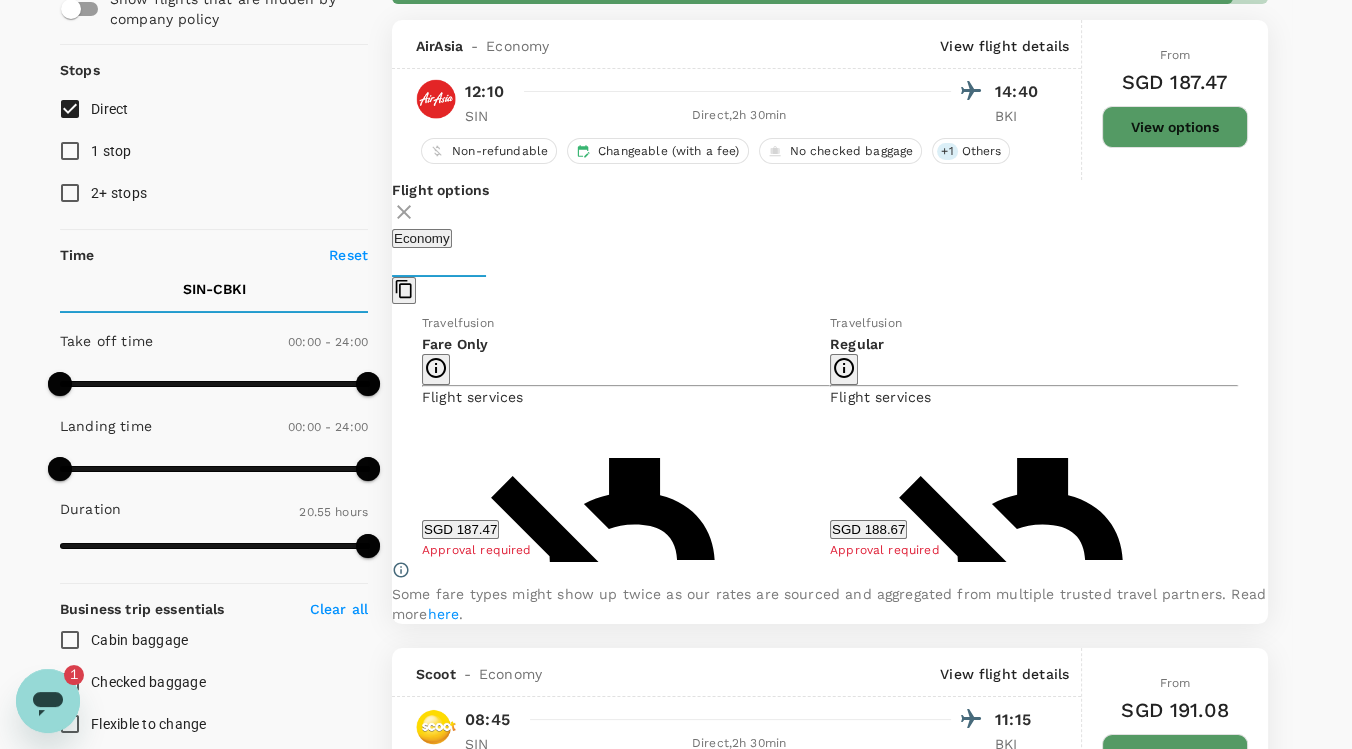 scroll, scrollTop: 231, scrollLeft: 0, axis: vertical 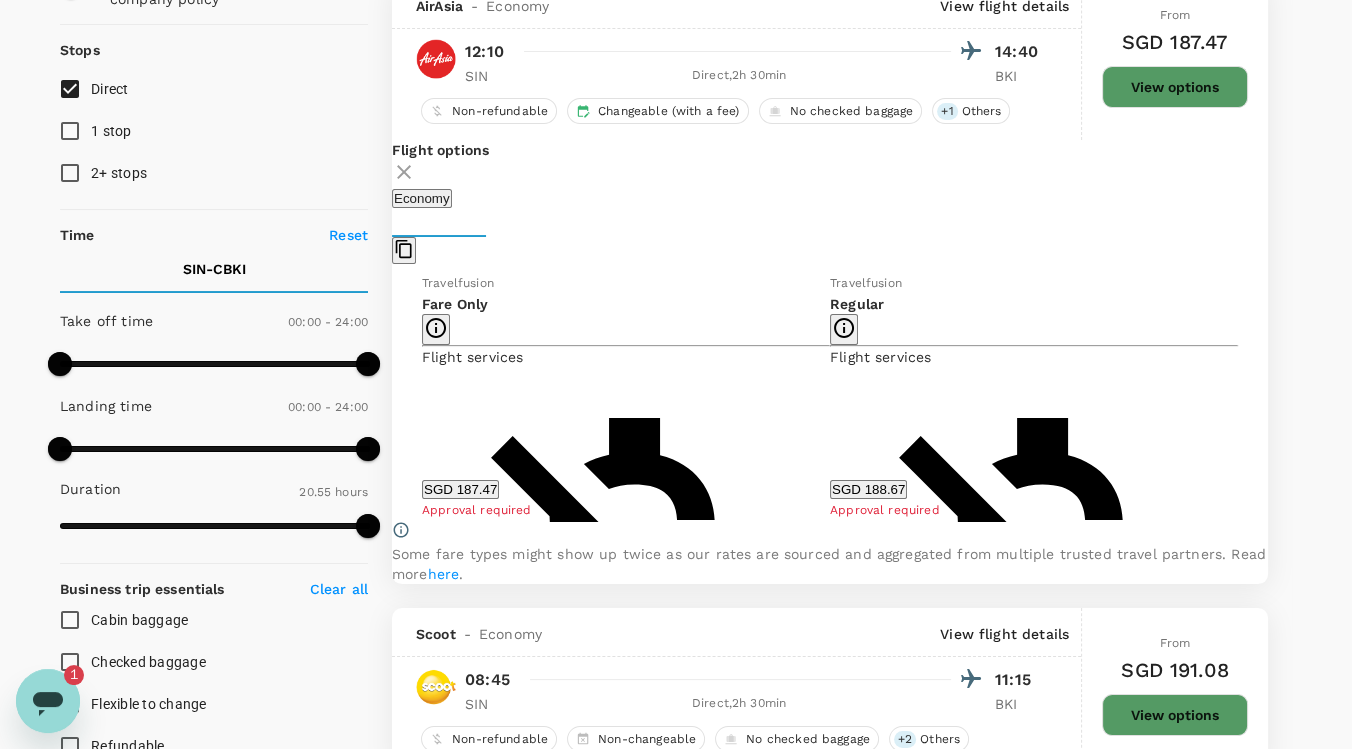 click on "SGD 187.47" at bounding box center [460, 489] 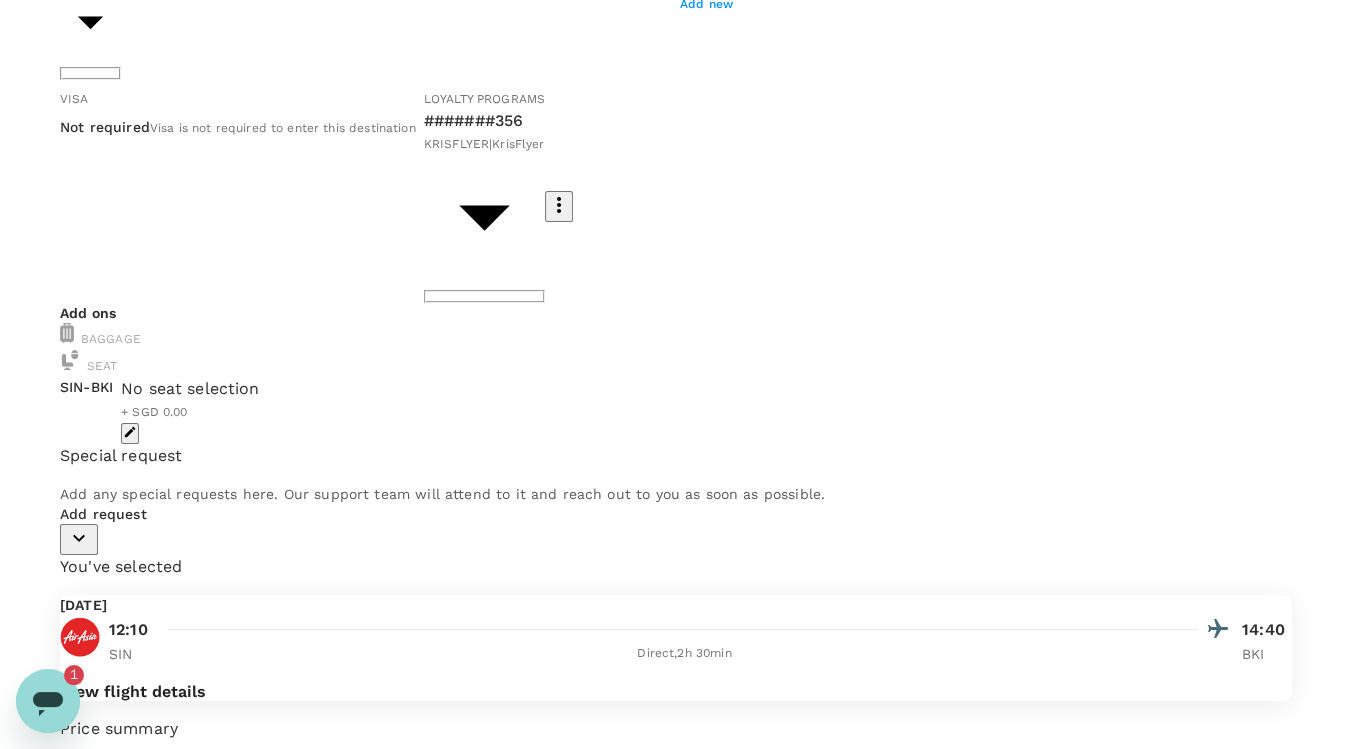 scroll, scrollTop: 0, scrollLeft: 0, axis: both 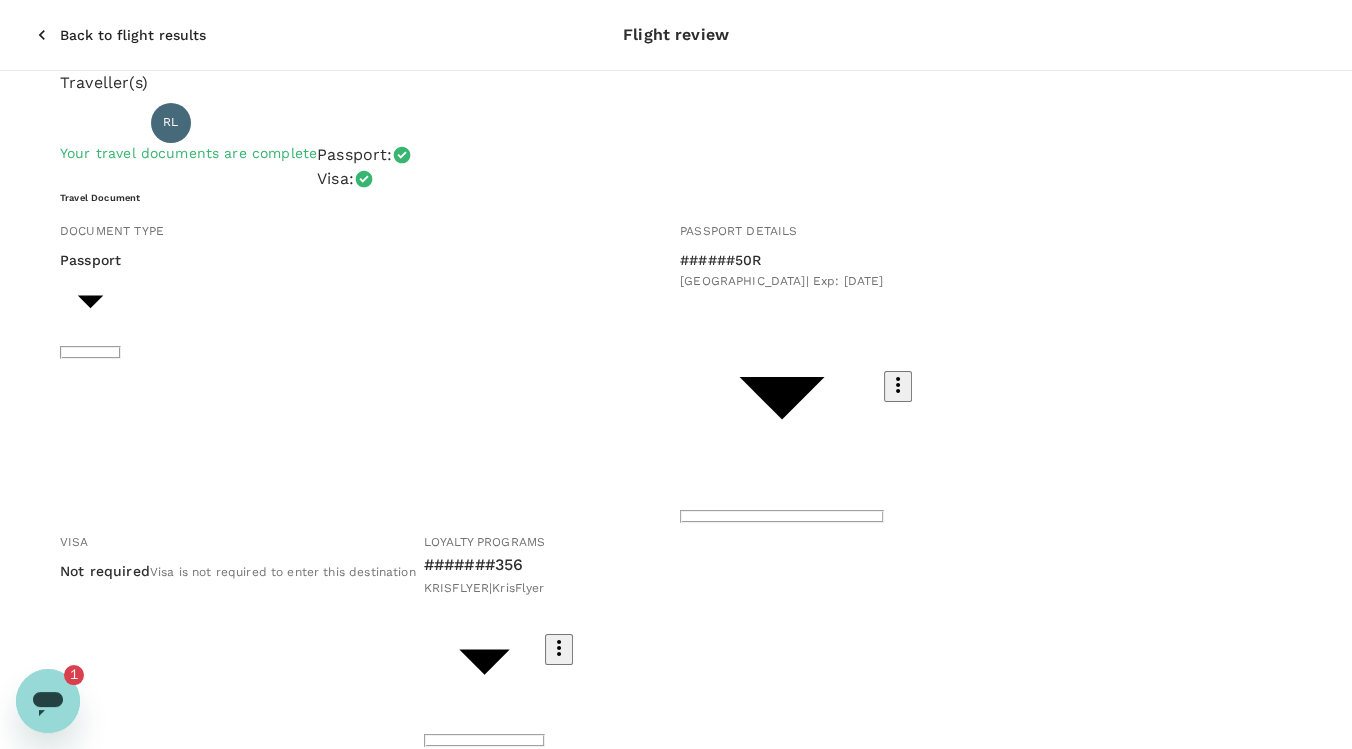 click on "Traveller(s) Traveller   1 : [PERSON_NAME] Your travel documents are complete Passport : Visa : Travel Document Document type Passport Passport ​ Passport details ######50R [GEOGRAPHIC_DATA]  | Exp:   [DATE] ea87da5e-a818-4d16-9014-57ebb2d306f5 ​ Visa Not required Visa is not required to enter this destination Loyalty programs #######356 KRISFLYER |  KrisFlyer abbe8247-eec6-462e-9d44-3fa6457f6b85 ​ Add ons Baggage Seat SIN  -  BKI No seat selection + SGD 0.00 Special request Add any special requests here. Our support team will attend to it and reach out to you as soon as possible. Add request You've selected [DATE] 12:10 14:40 SIN Direct ,  2h 30min BKI View flight details Price summary Total fare (1 traveller(s)) SGD 185.22 Air fare SGD 185.22 Baggage fee SGD 0.00 Seat fee SGD 0.00 Service fee SGD 2.25 Total SGD 187.47 Continue to payment details" at bounding box center (676, 805) 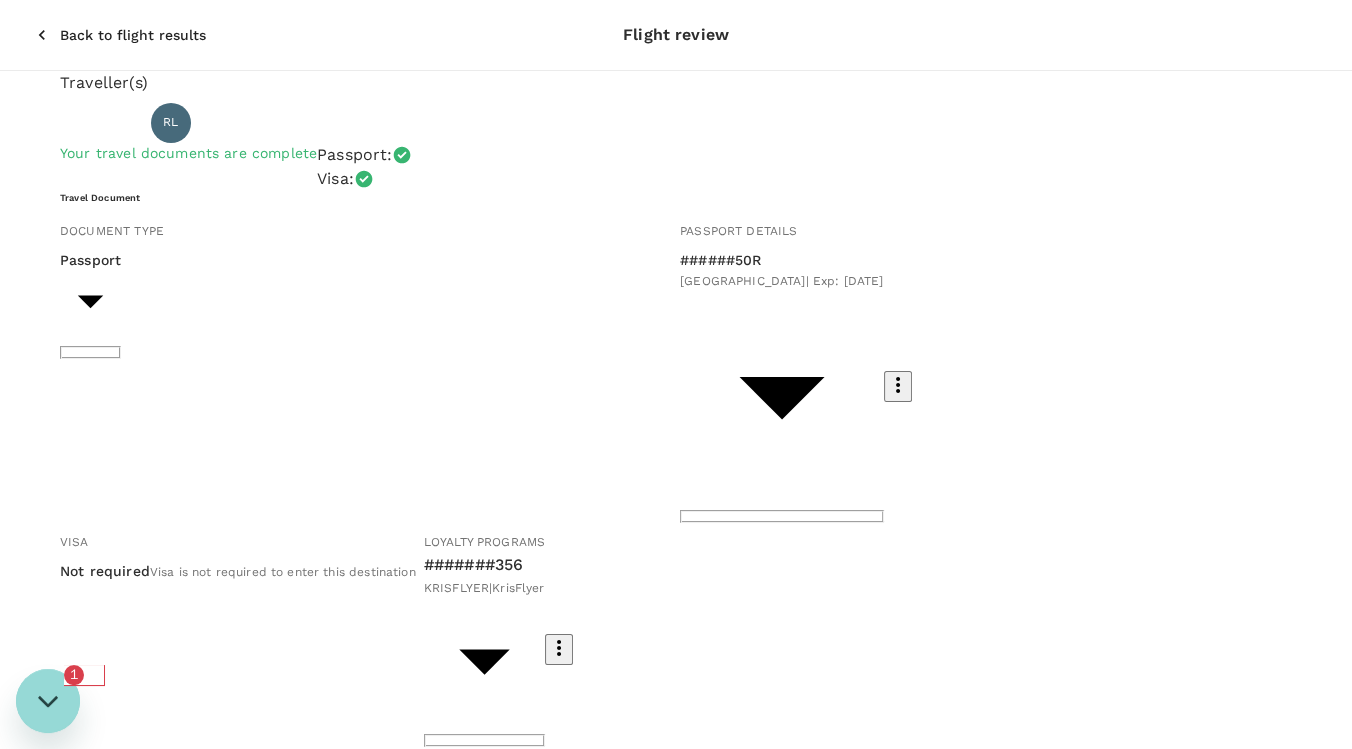 scroll, scrollTop: 0, scrollLeft: 0, axis: both 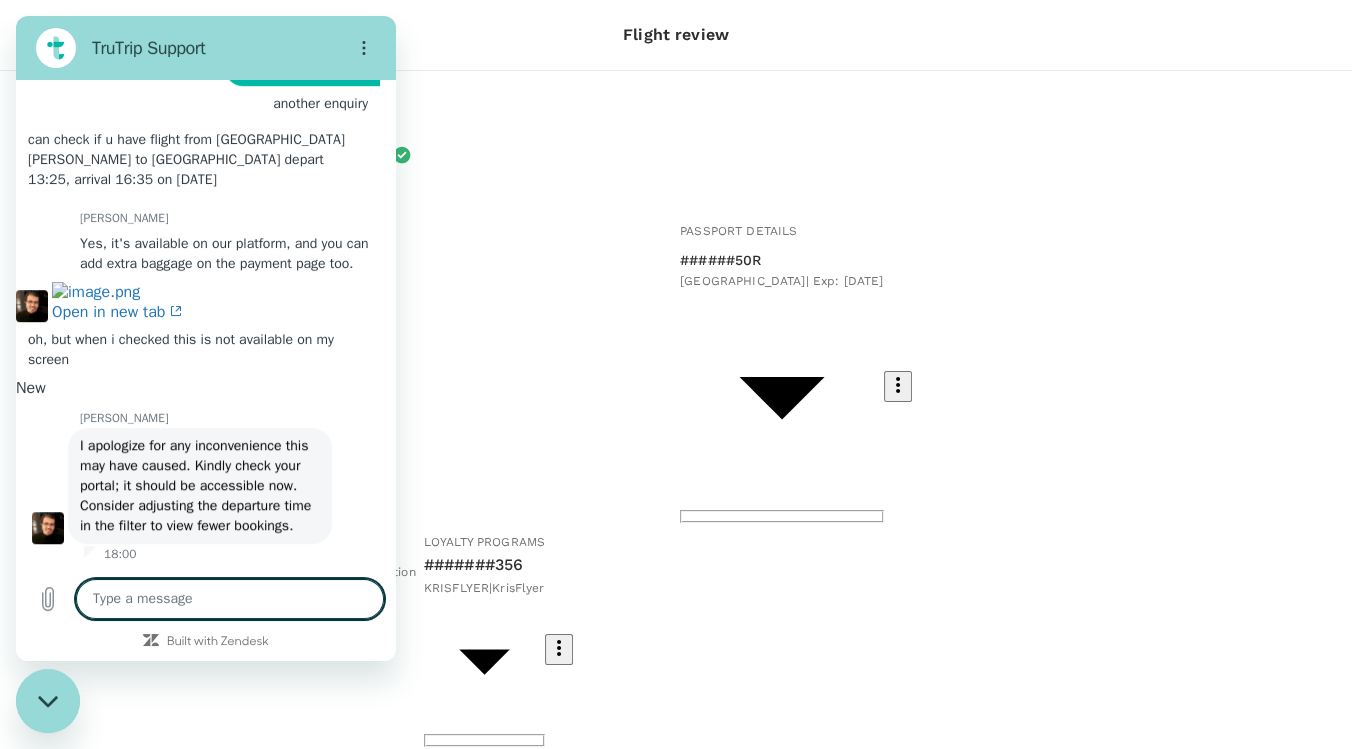 click at bounding box center (230, 599) 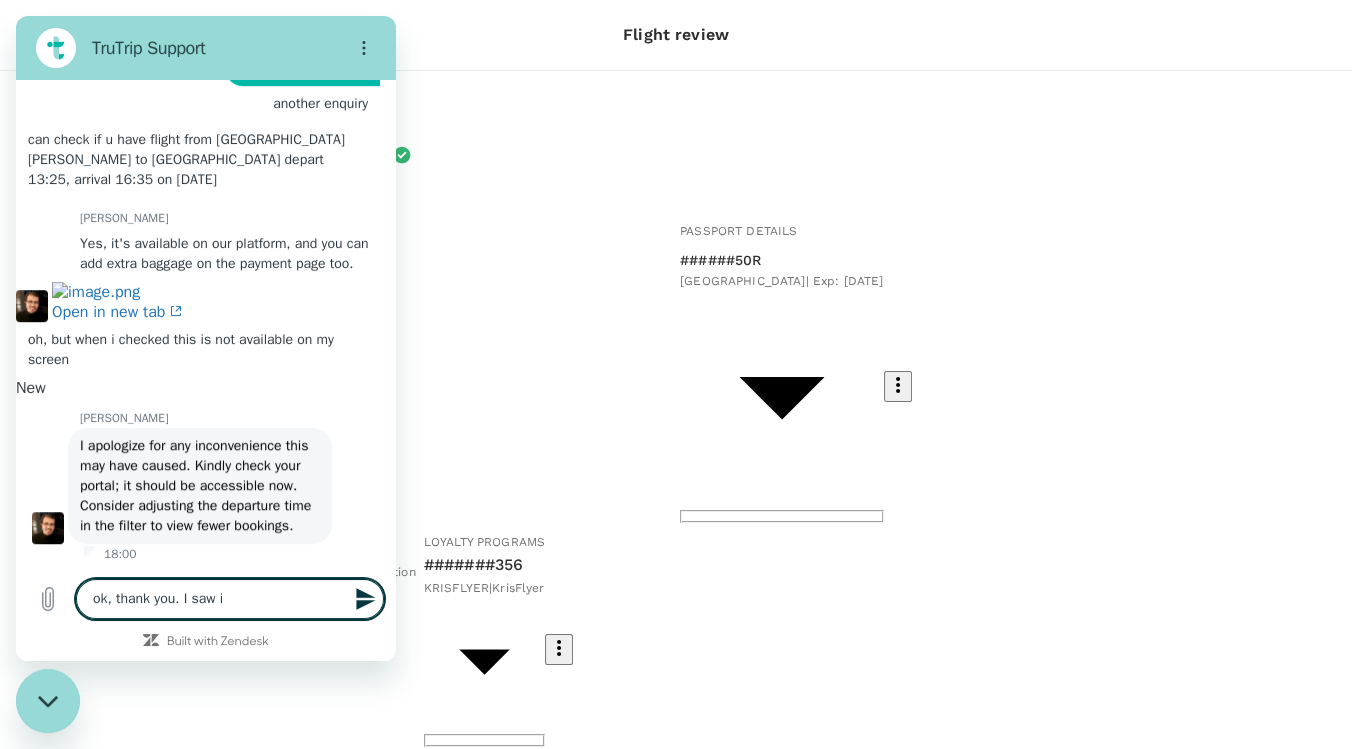 type on "ok, thank you. I saw it" 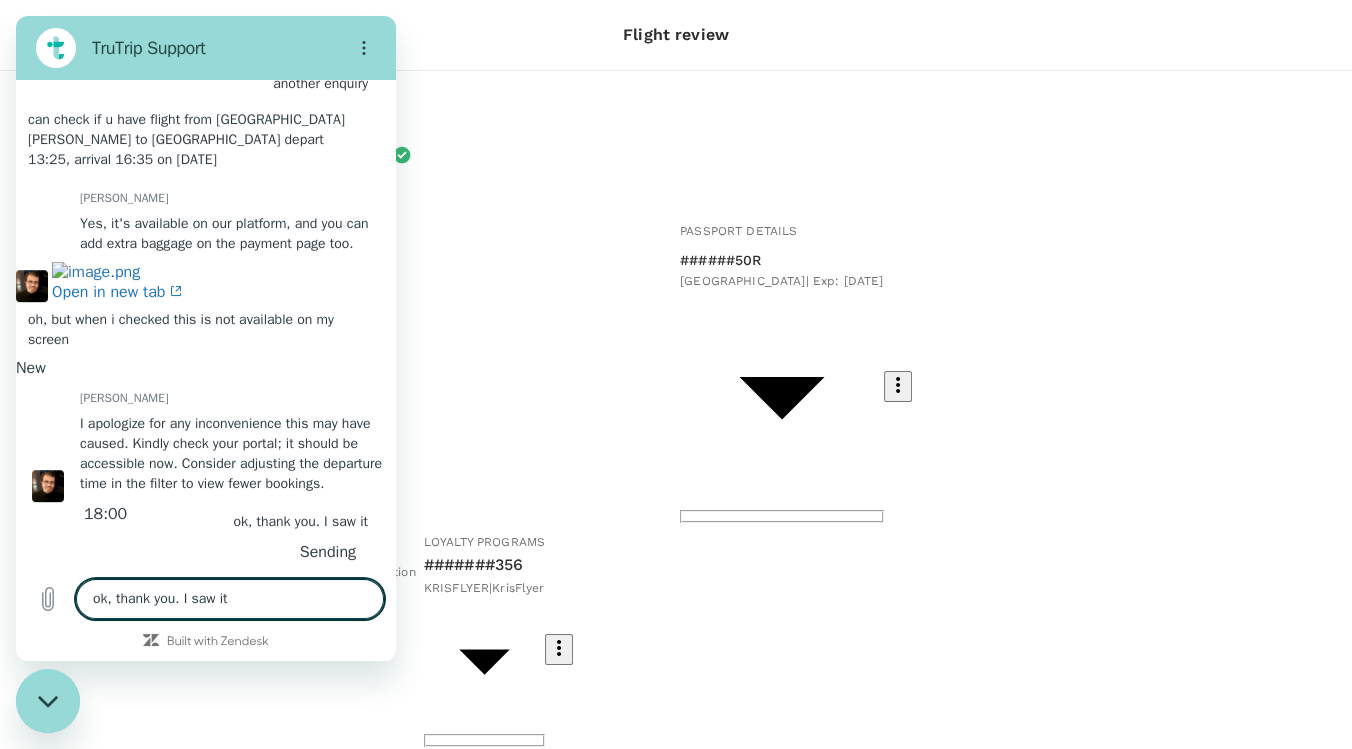 type 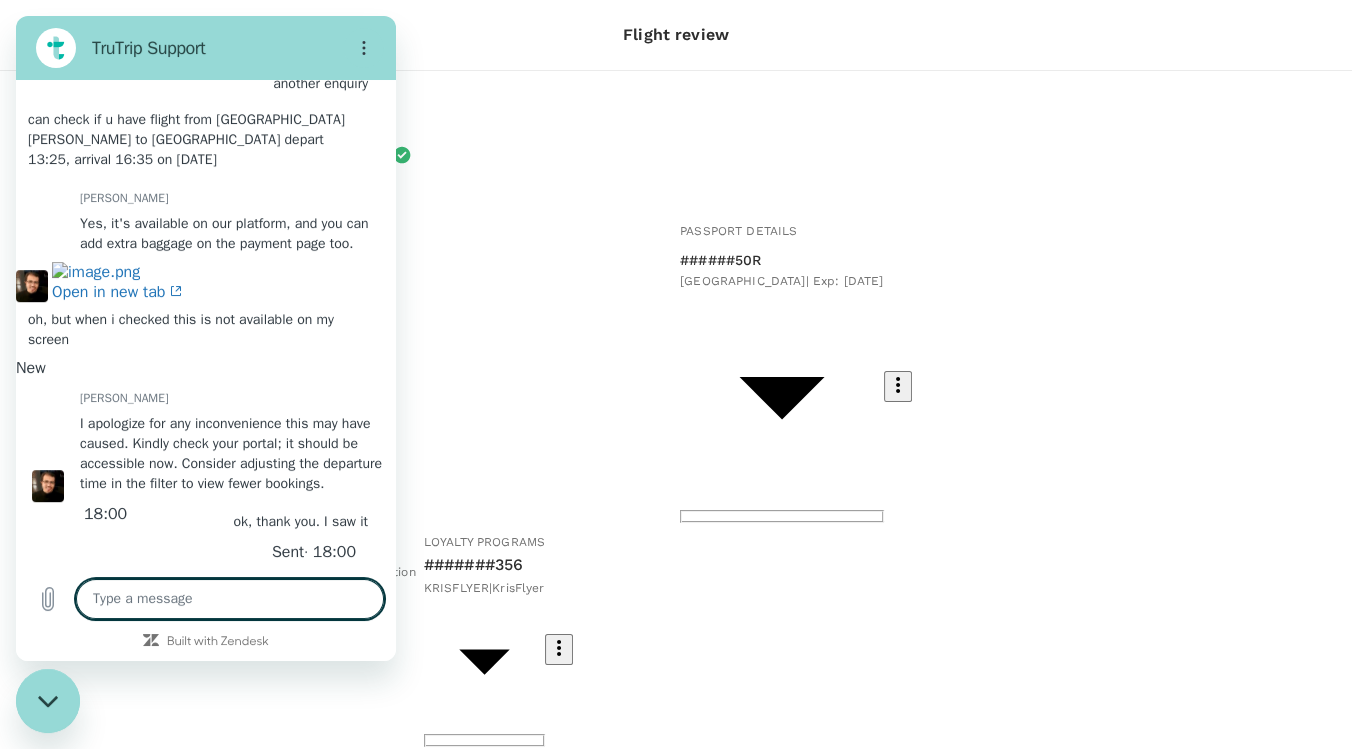 scroll, scrollTop: 1712, scrollLeft: 0, axis: vertical 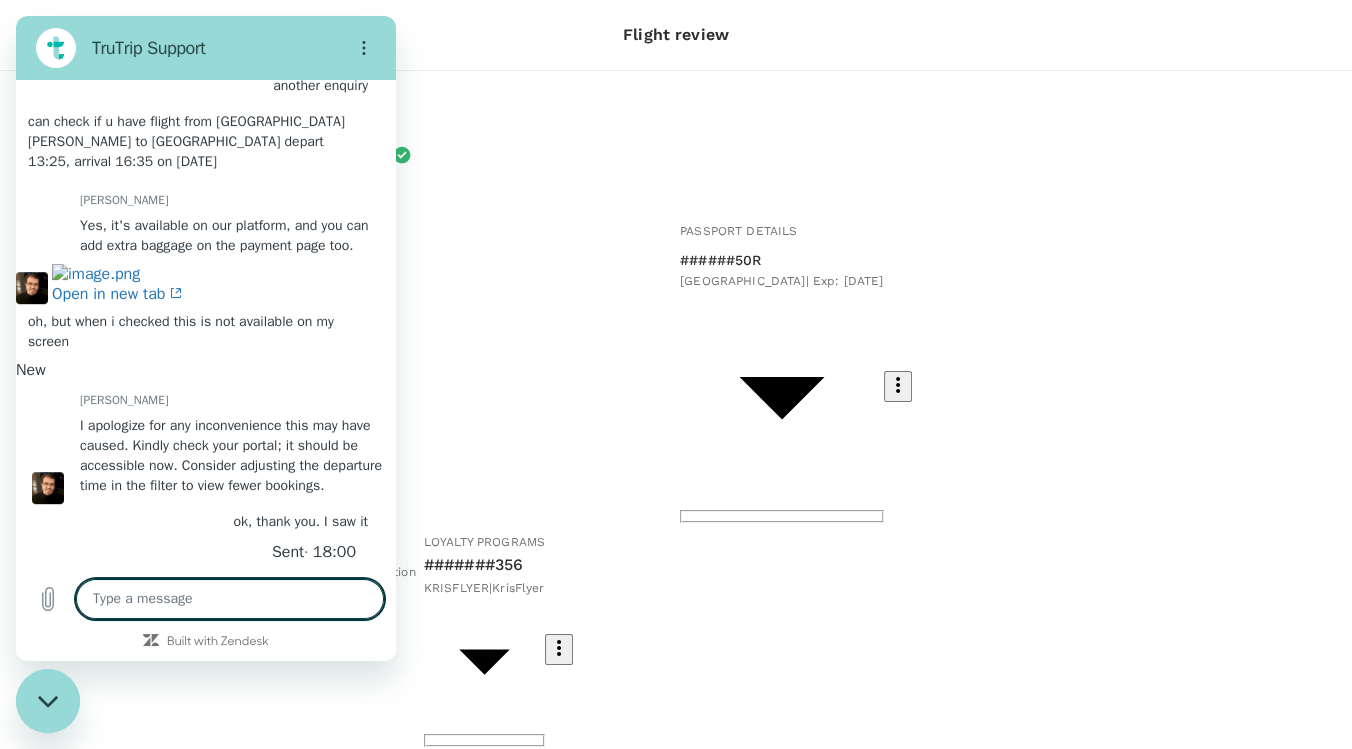 click at bounding box center (48, 701) 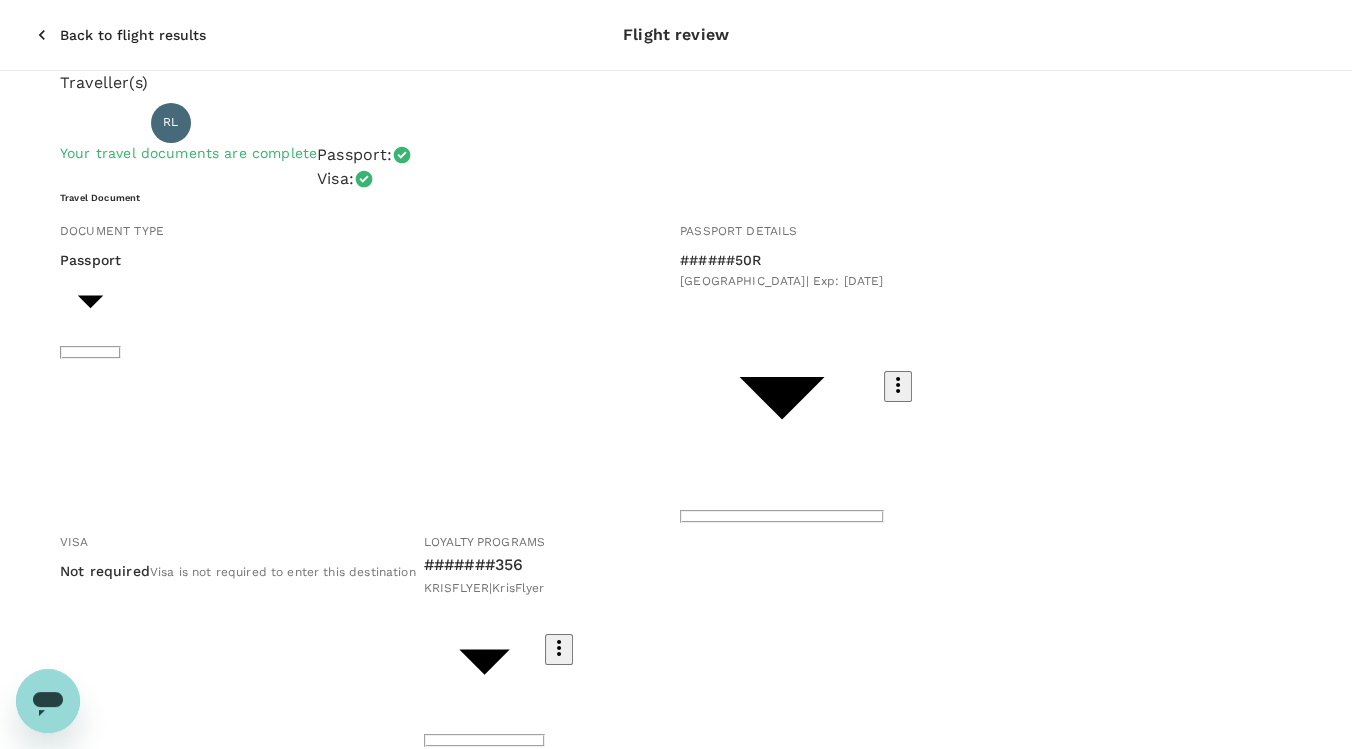 scroll, scrollTop: 1714, scrollLeft: 0, axis: vertical 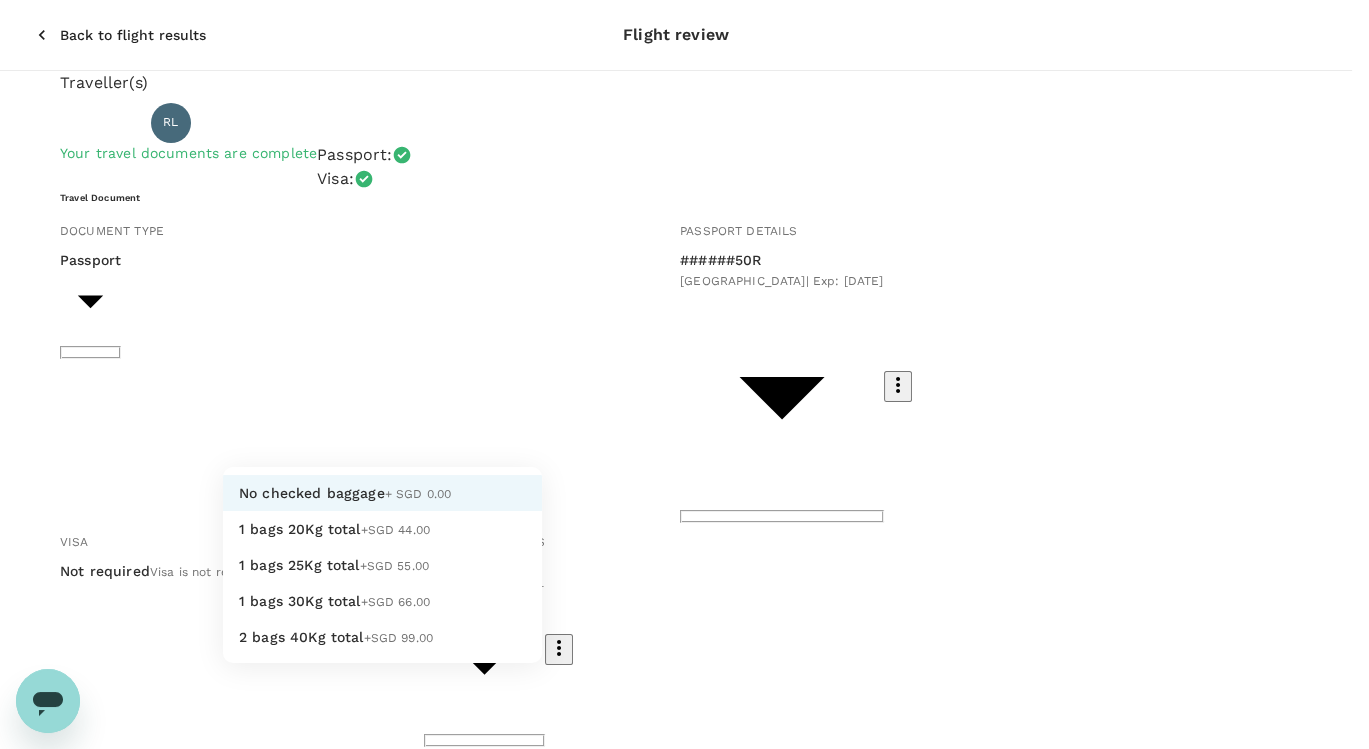 click on "Back to flight results Flight review Traveller(s) Traveller   1 : [PERSON_NAME] Your travel documents are complete Passport : Visa : Travel Document Document type Passport Passport ​ Passport details ######50R [GEOGRAPHIC_DATA]  | Exp:   [DATE] ea87da5e-a818-4d16-9014-57ebb2d306f5 ​ Visa Not required Visa is not required to enter this destination Loyalty programs #######356 KRISFLYER |  KrisFlyer abbe8247-eec6-462e-9d44-3fa6457f6b85 ​ Add ons Baggage Seat SIN  -  BKI No checked baggage + SGD 0.00 ​ No seat selection + SGD 0.00 Special request Add any special requests here. Our support team will attend to it and reach out to you as soon as possible. Add request You've selected [DATE] 12:10 14:40 SIN Direct ,  2h 30min BKI View flight details Price summary Total fare (1 traveller(s)) SGD 185.22 Air fare SGD 185.22 Baggage fee SGD 0.00 Seat fee SGD 0.00 Service fee SGD 2.25 Total SGD 187.47 Continue to payment details Version 3.46.3 Privacy Policy Terms of Use Help Centre View details Edit" at bounding box center [684, 894] 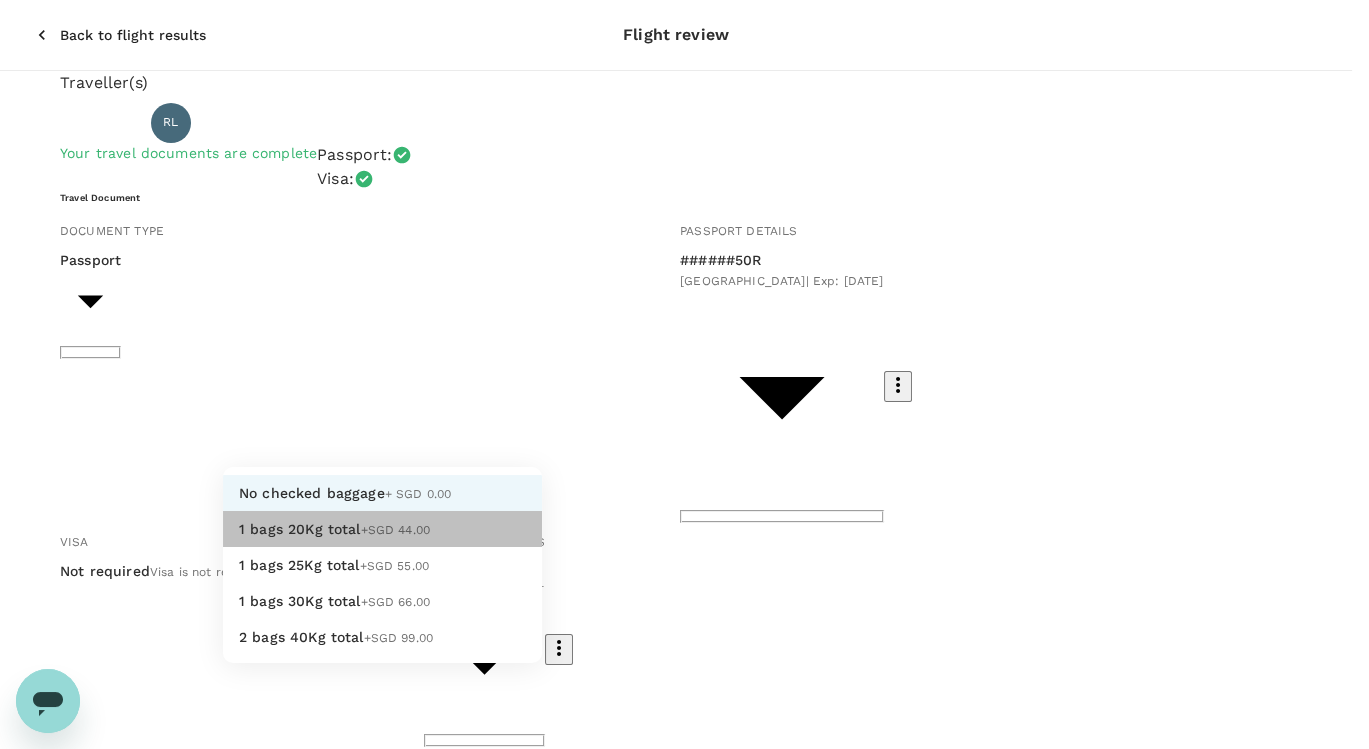 click on "1 bags 20Kg total" at bounding box center (300, 529) 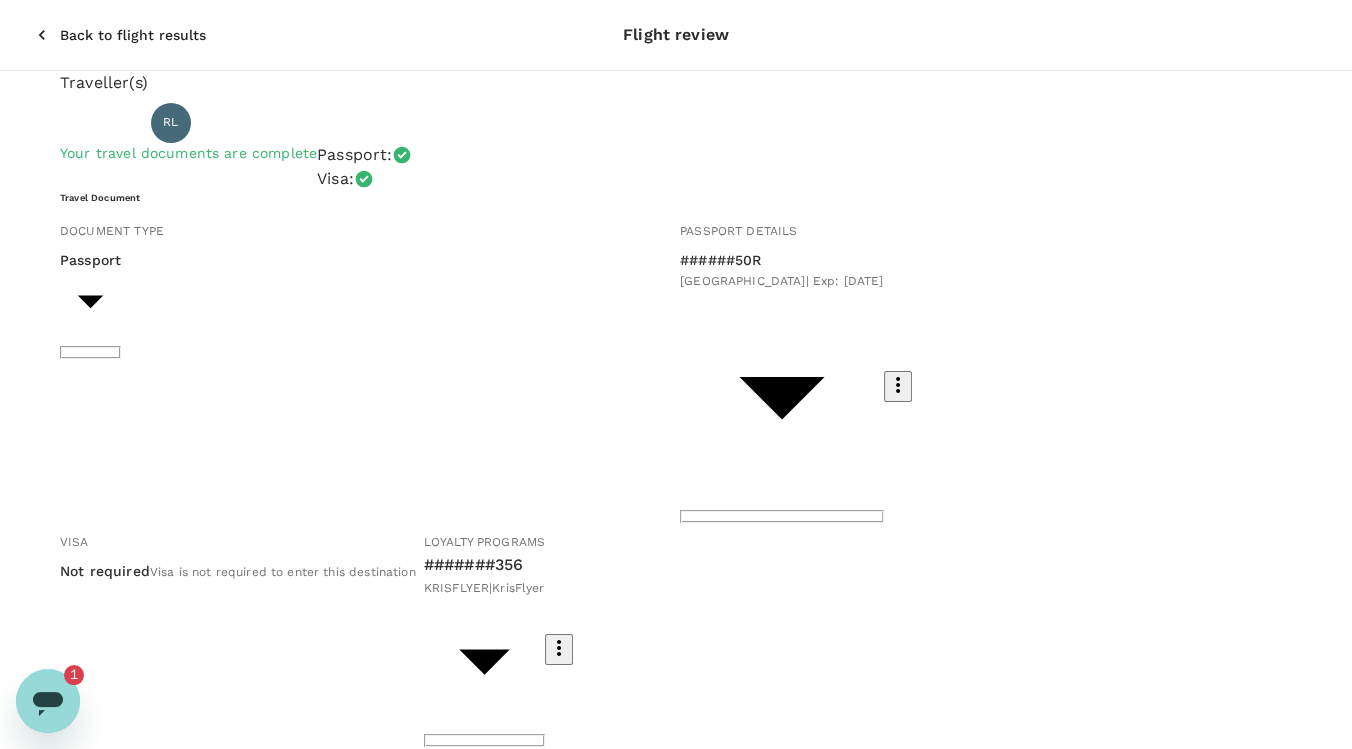 scroll, scrollTop: 0, scrollLeft: 0, axis: both 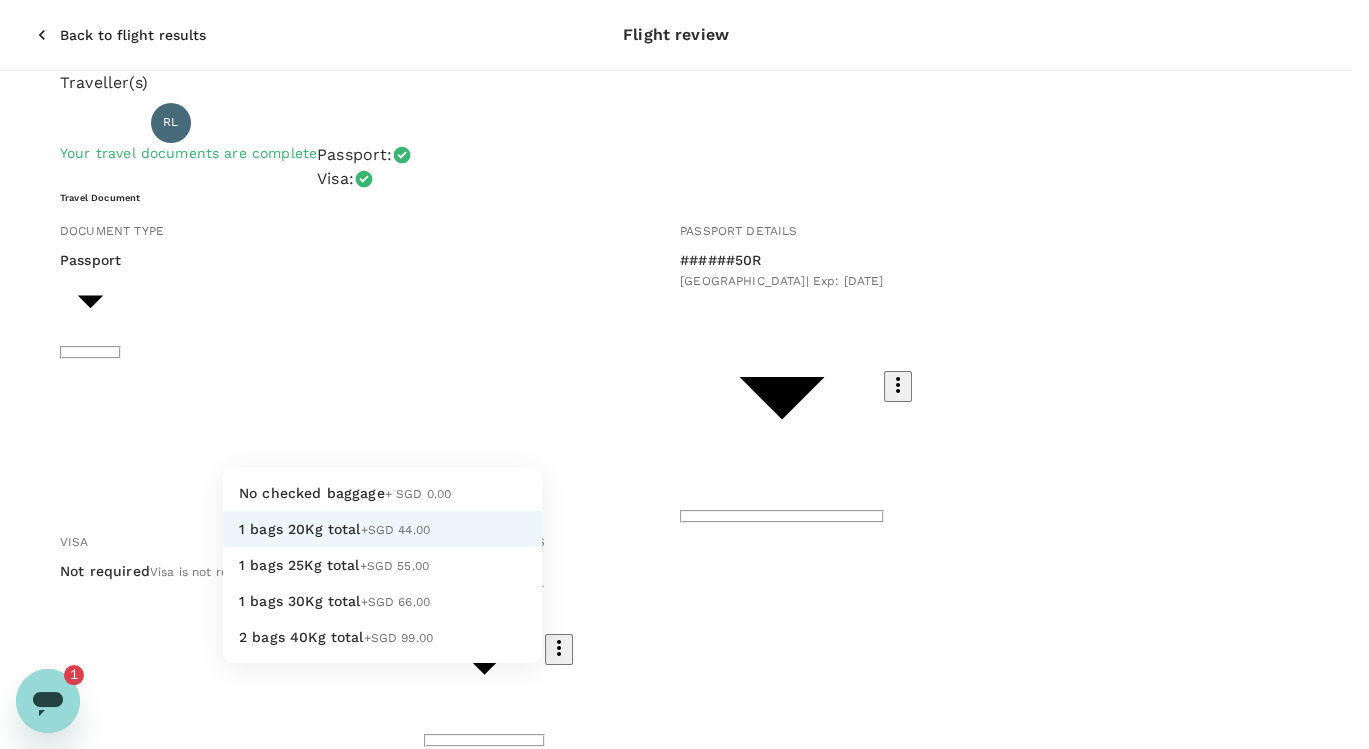 click on "1 bags 20Kg total +SGD 44.00" at bounding box center [382, 529] 